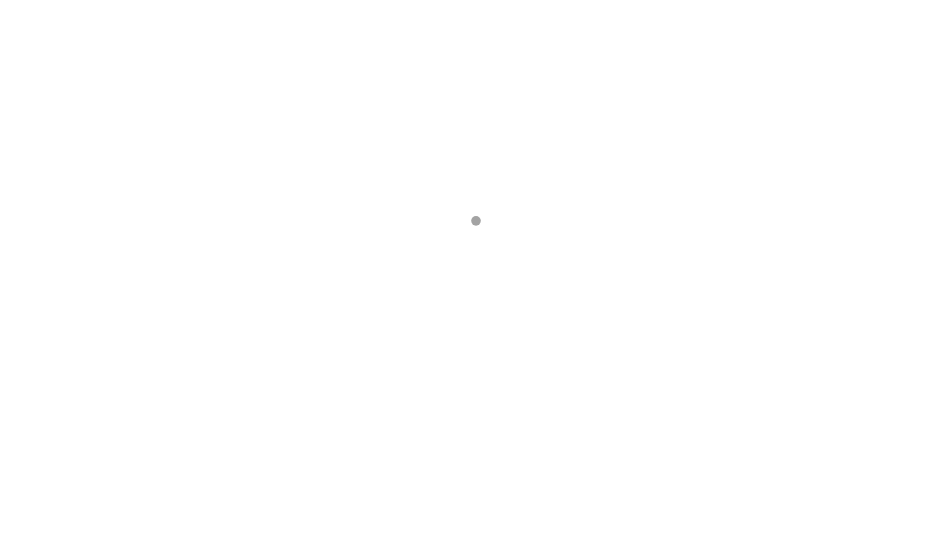 scroll, scrollTop: 0, scrollLeft: 0, axis: both 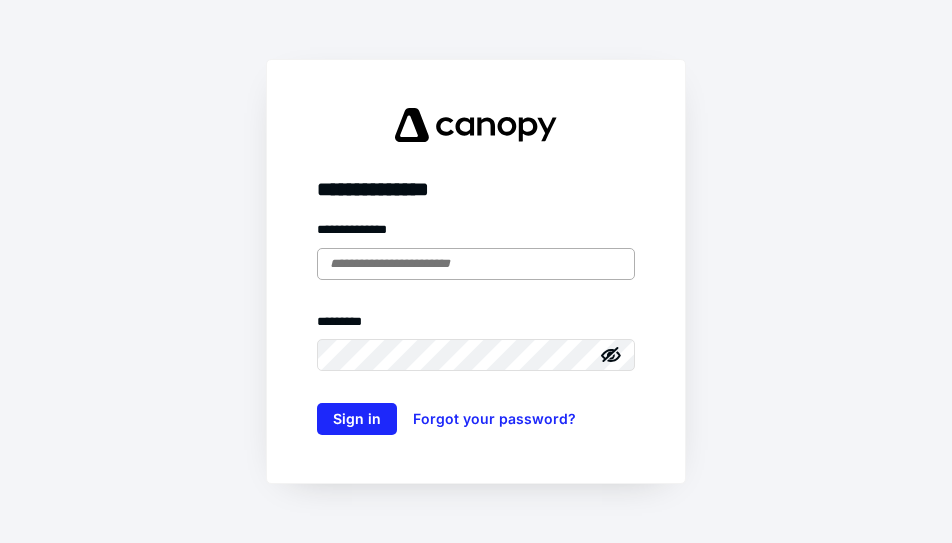 click at bounding box center (476, 264) 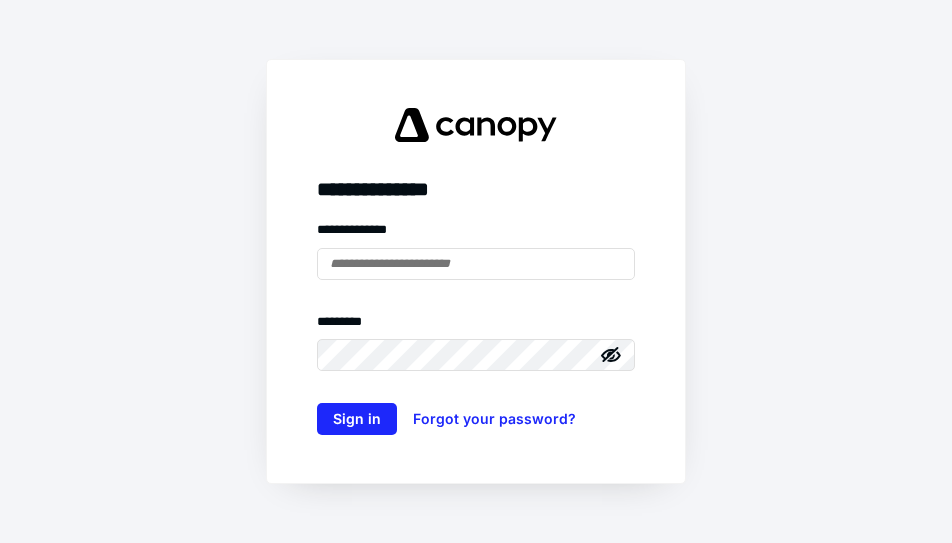type on "**********" 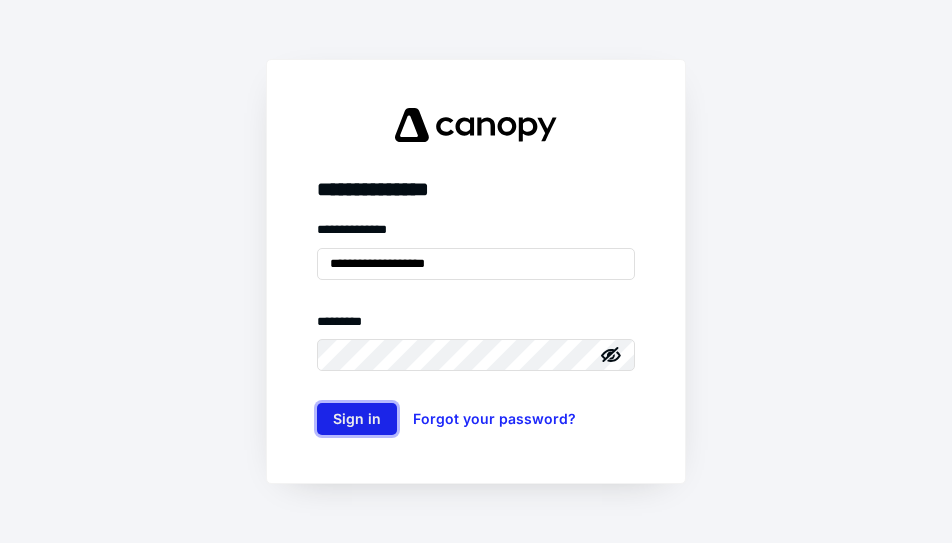 click on "Sign in" at bounding box center [357, 419] 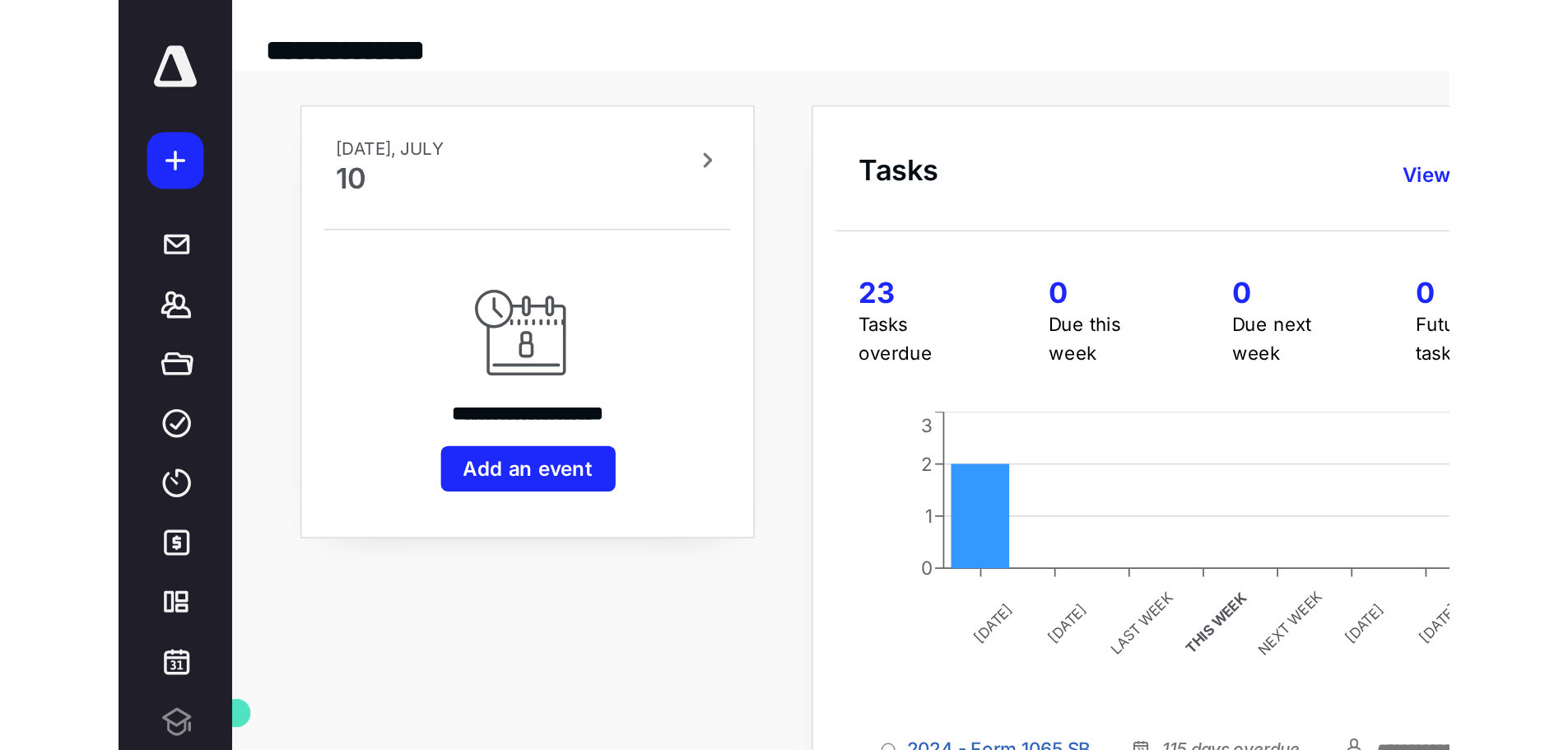 scroll, scrollTop: 0, scrollLeft: 0, axis: both 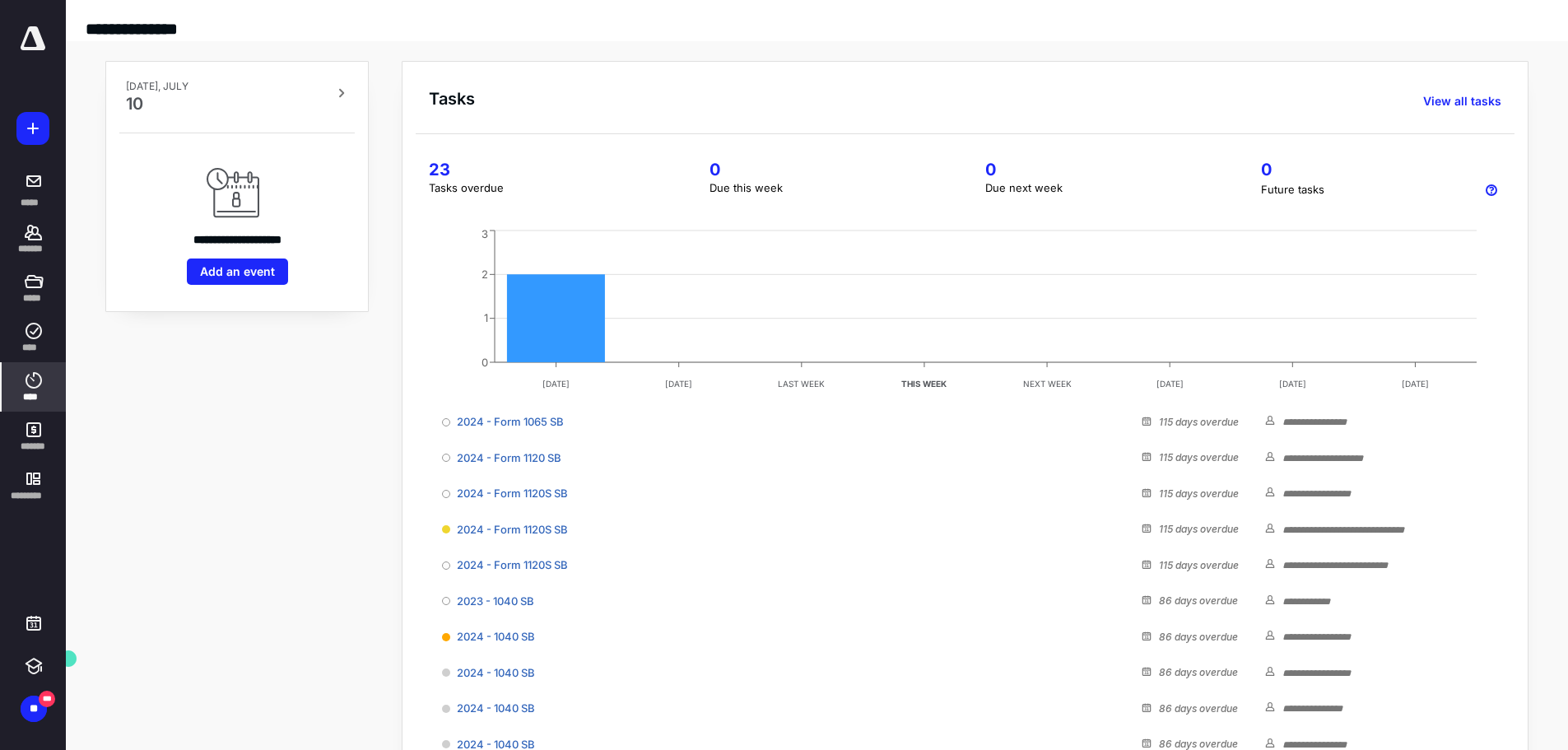click 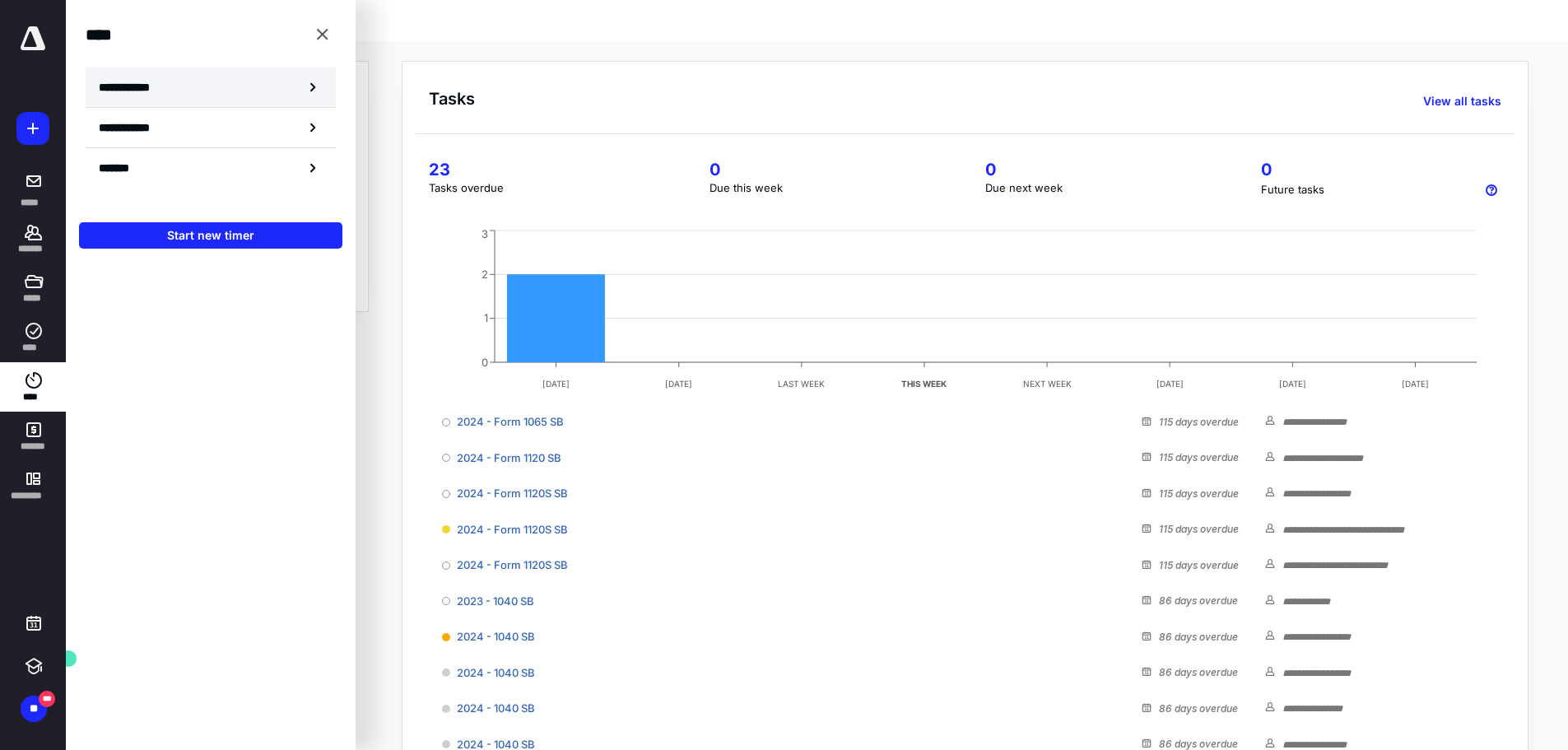 click on "**********" at bounding box center [133, 87] 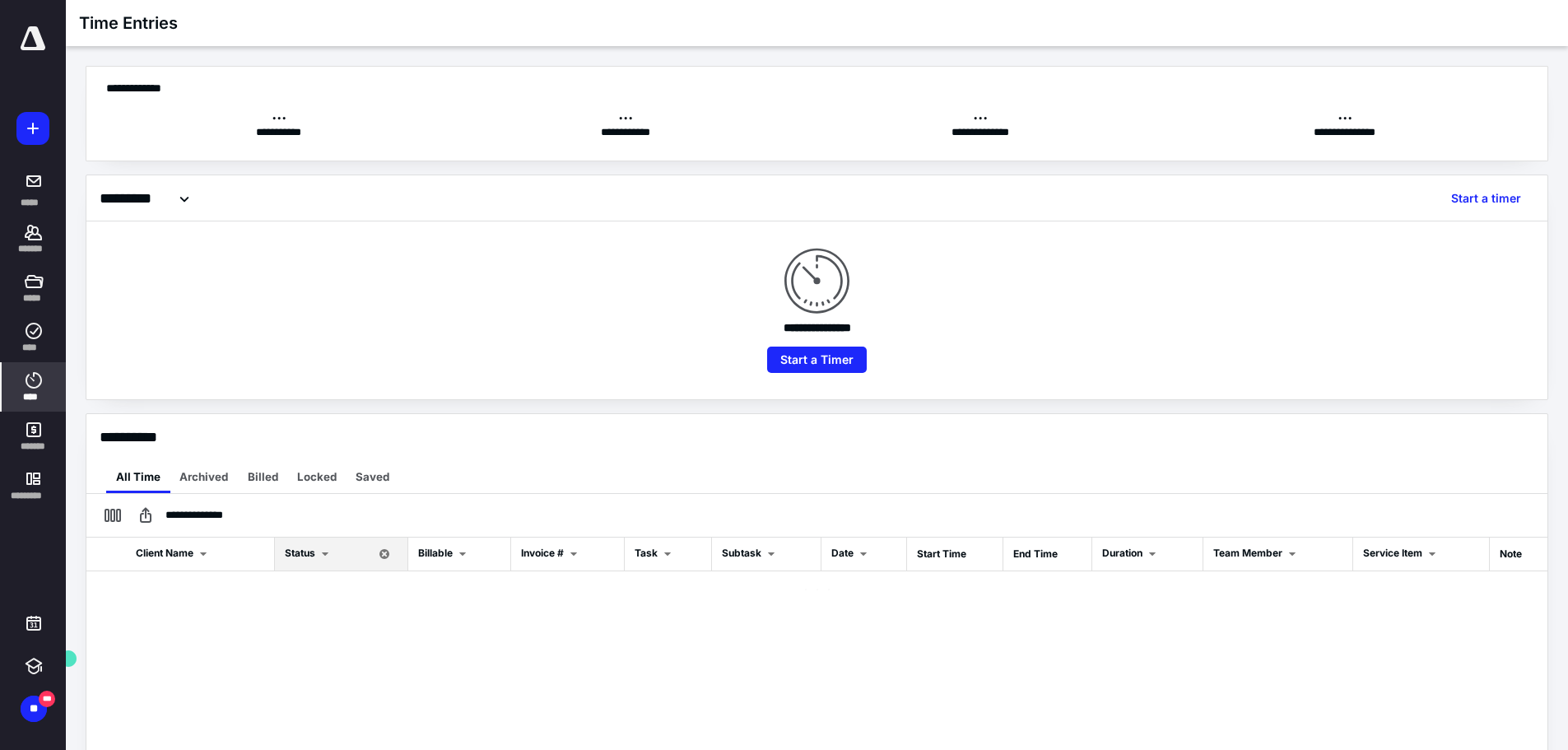 checkbox on "true" 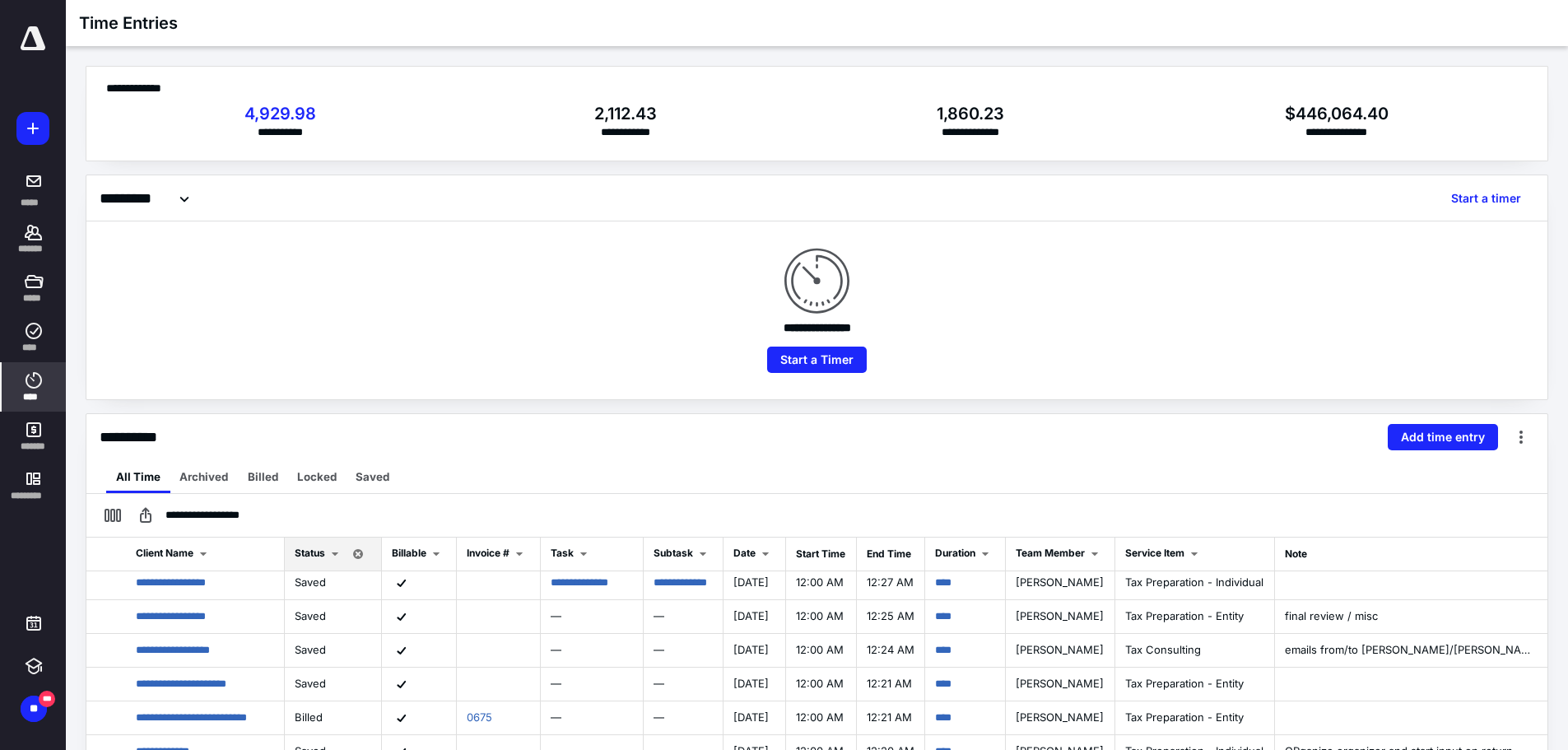 scroll, scrollTop: 741, scrollLeft: 0, axis: vertical 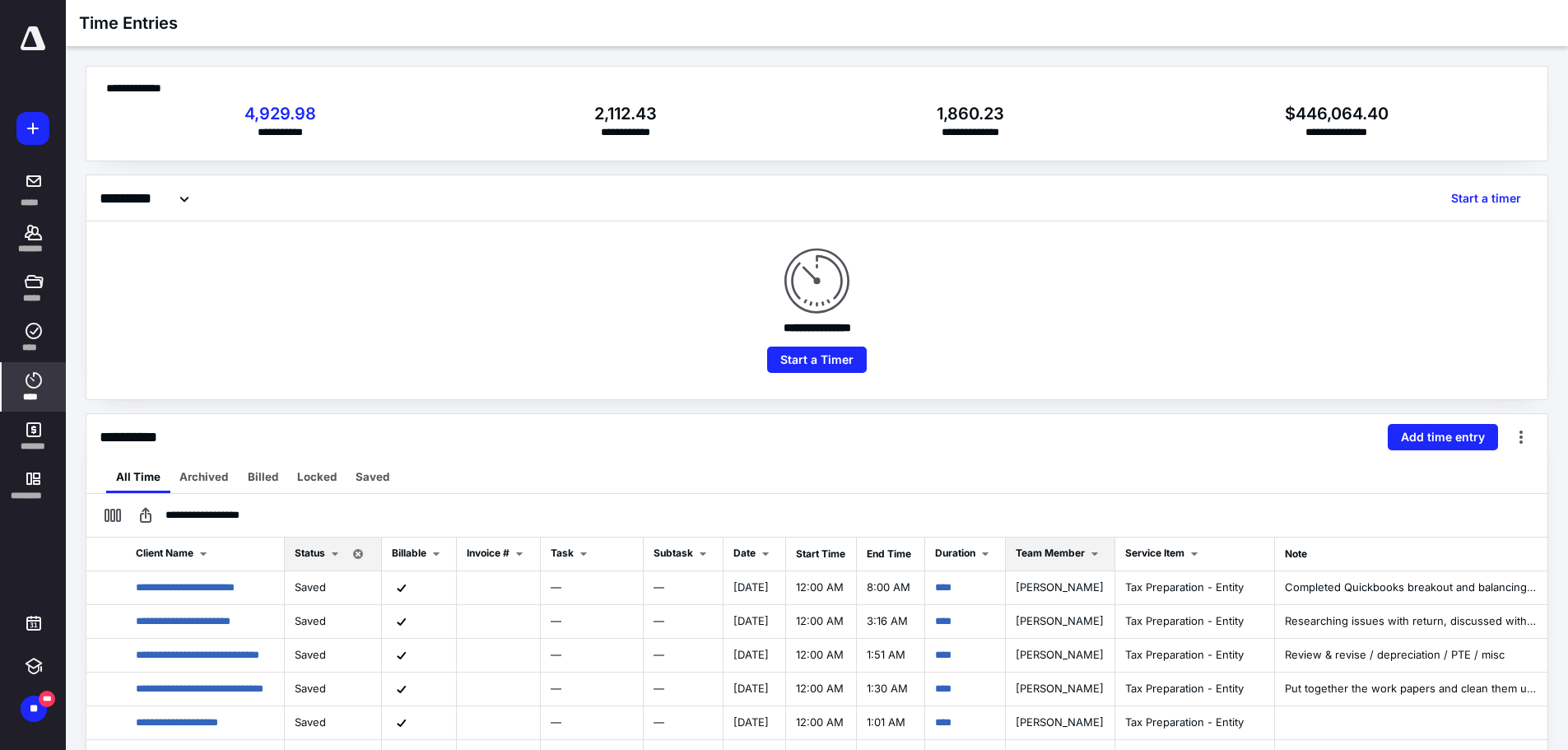 click at bounding box center [1095, 554] 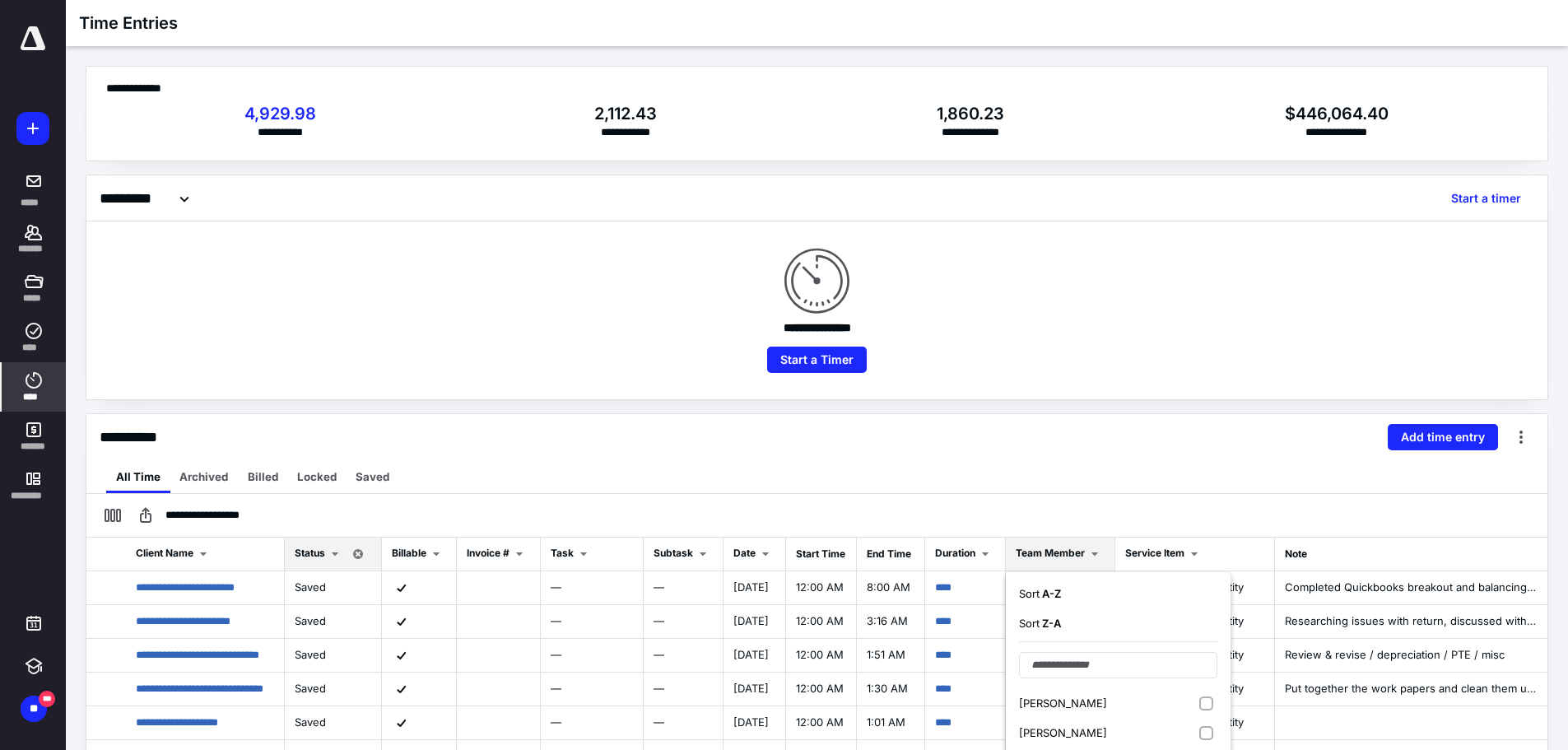 scroll, scrollTop: 82, scrollLeft: 0, axis: vertical 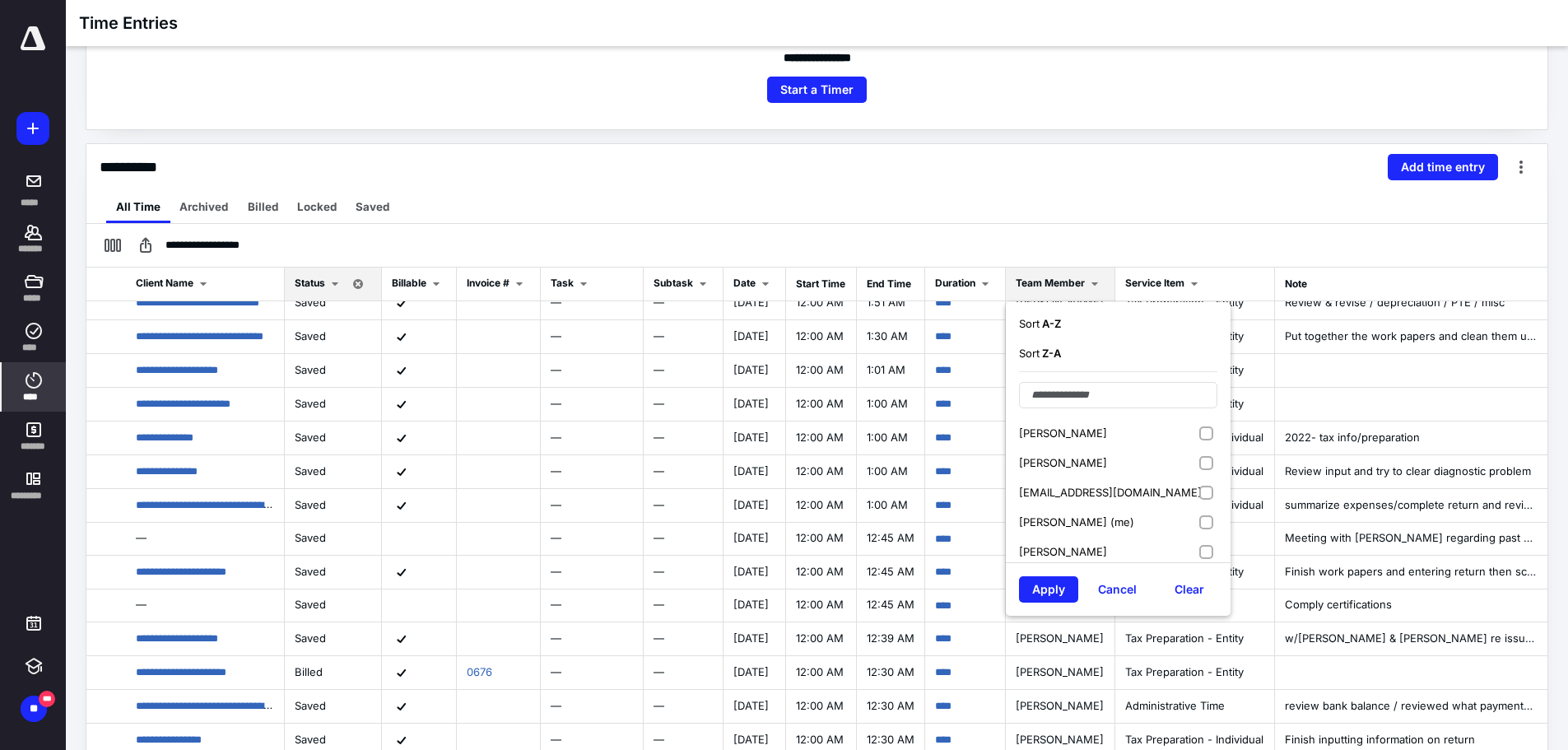 click on "[PERSON_NAME] (me)" at bounding box center (1118, 522) 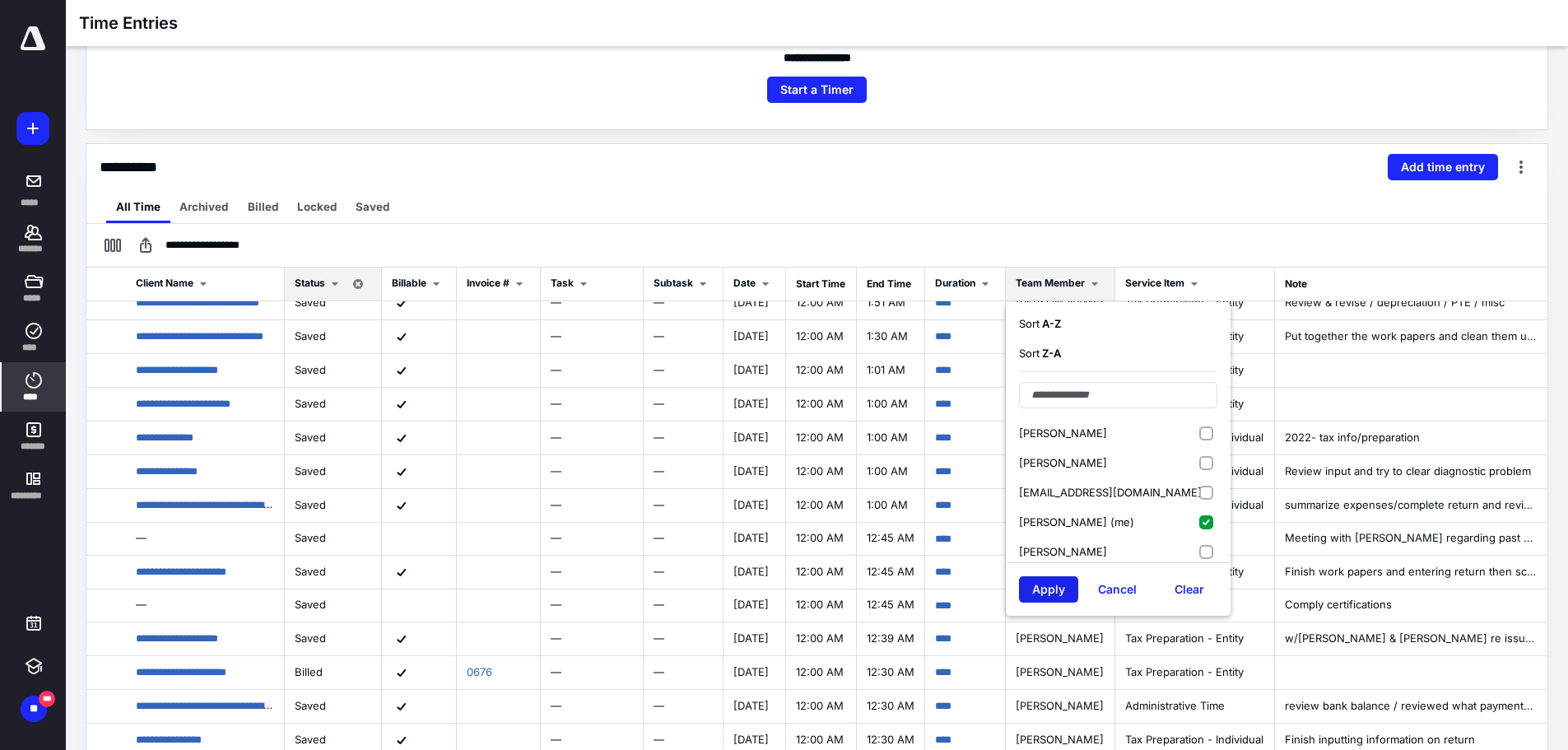 click on "Apply" at bounding box center [1049, 589] 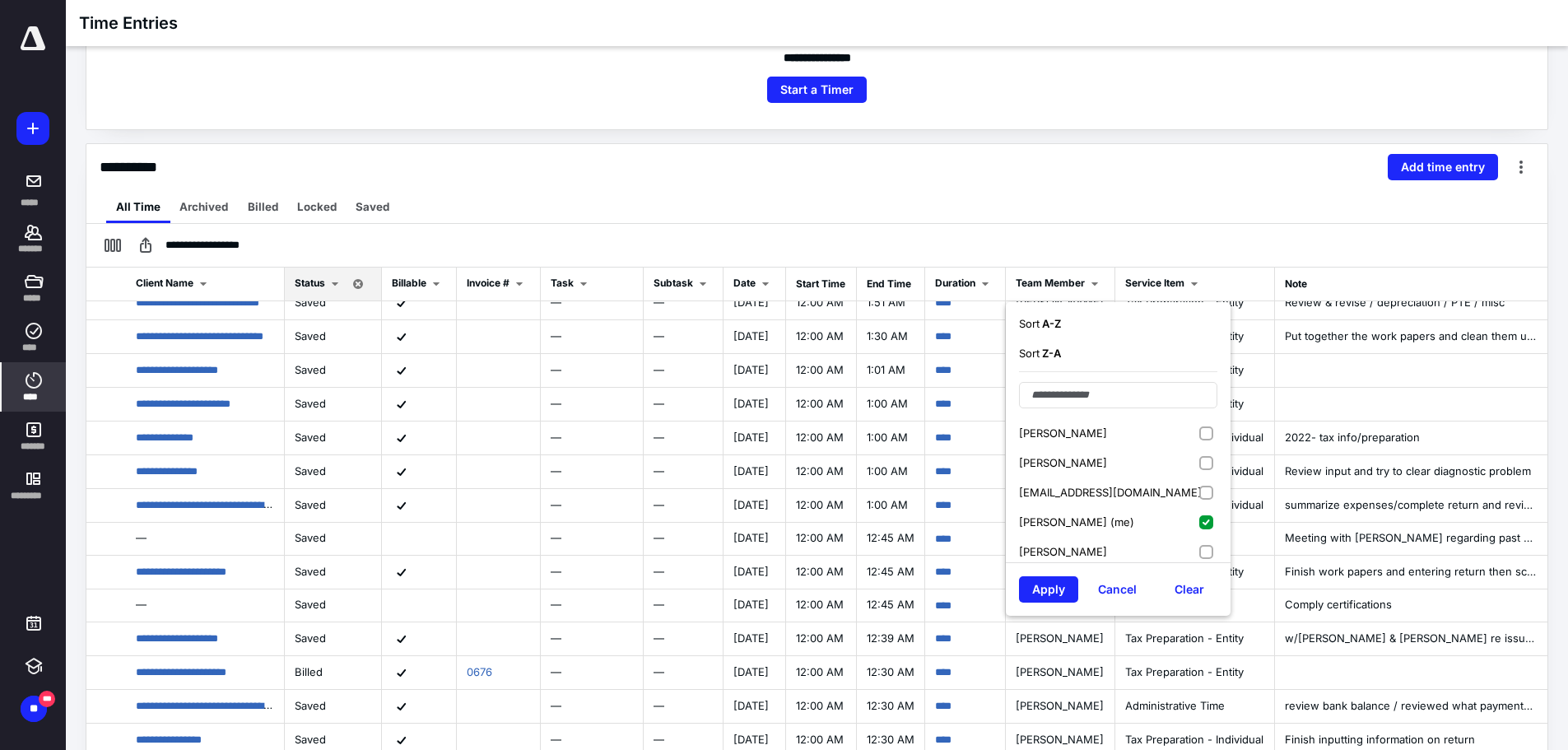 scroll, scrollTop: 0, scrollLeft: 0, axis: both 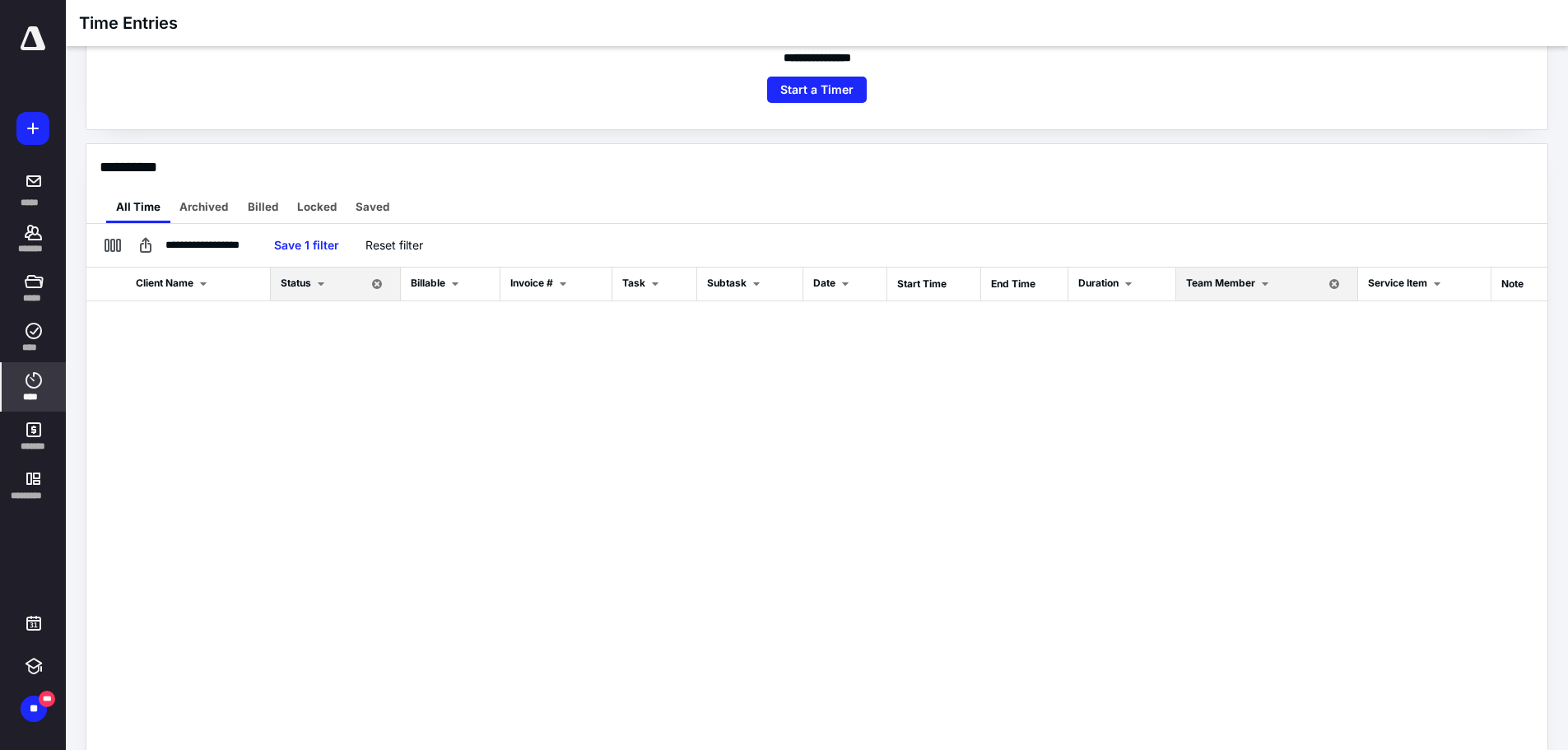 checkbox on "false" 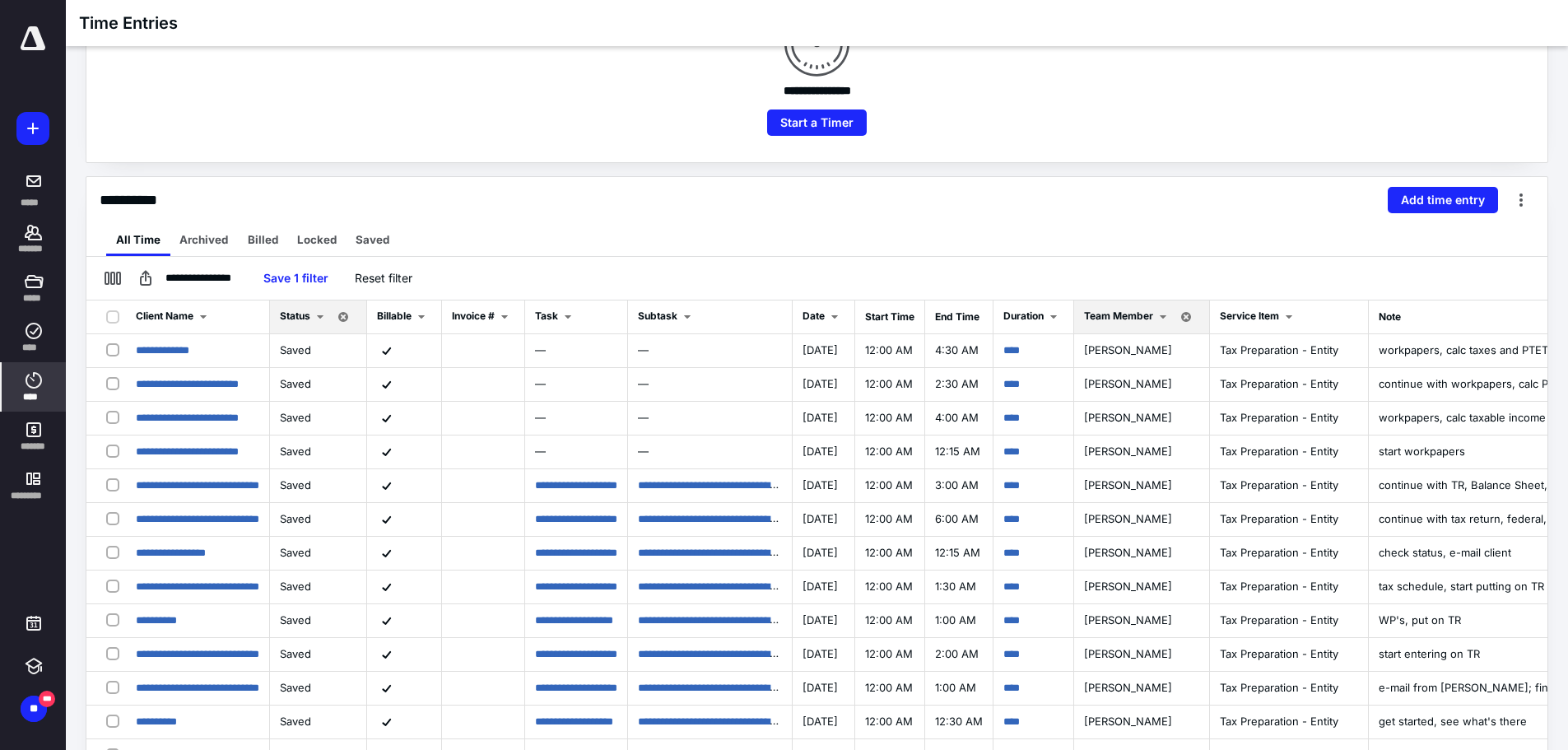 scroll, scrollTop: 204, scrollLeft: 0, axis: vertical 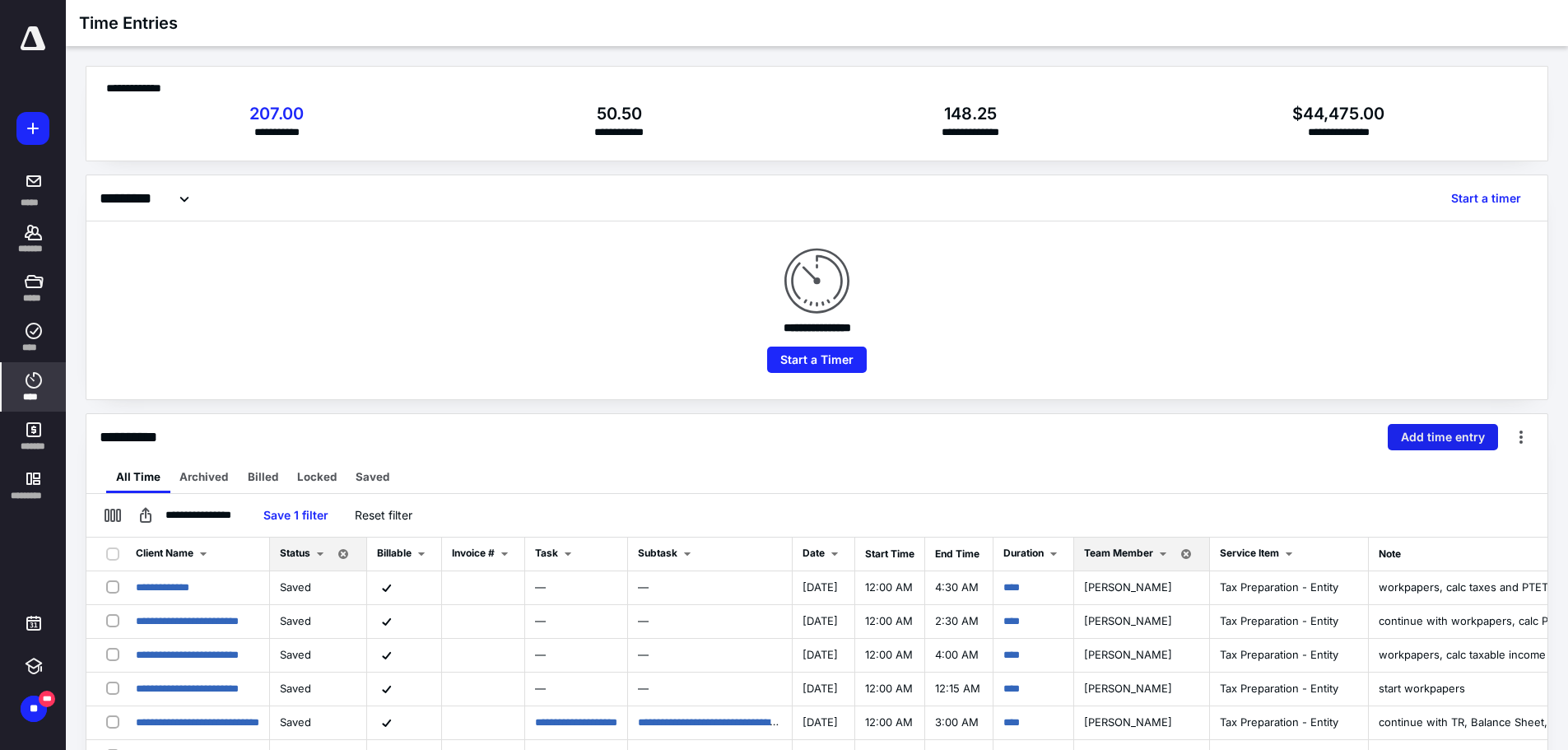click on "Add time entry" at bounding box center (1443, 437) 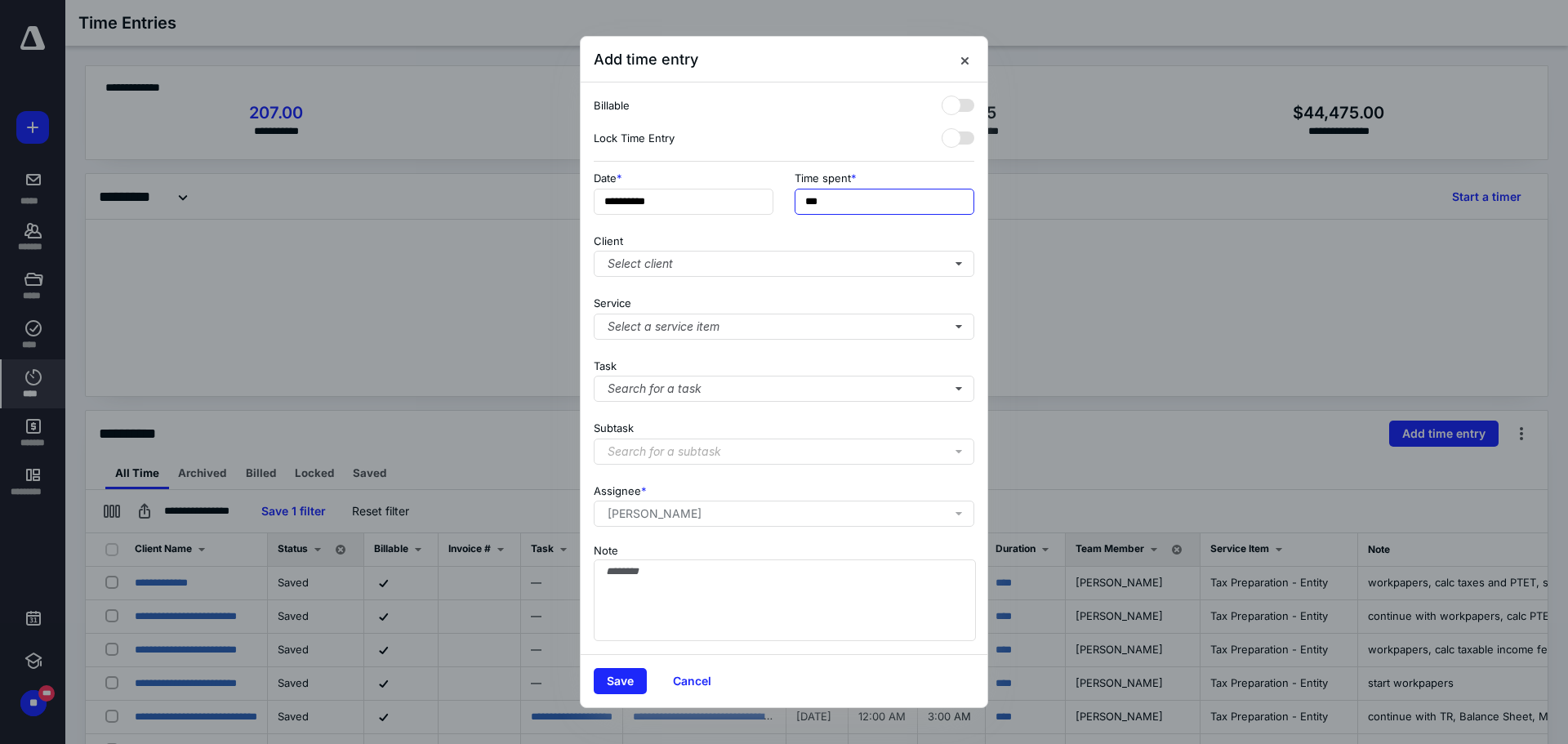 click on "***" at bounding box center [884, 202] 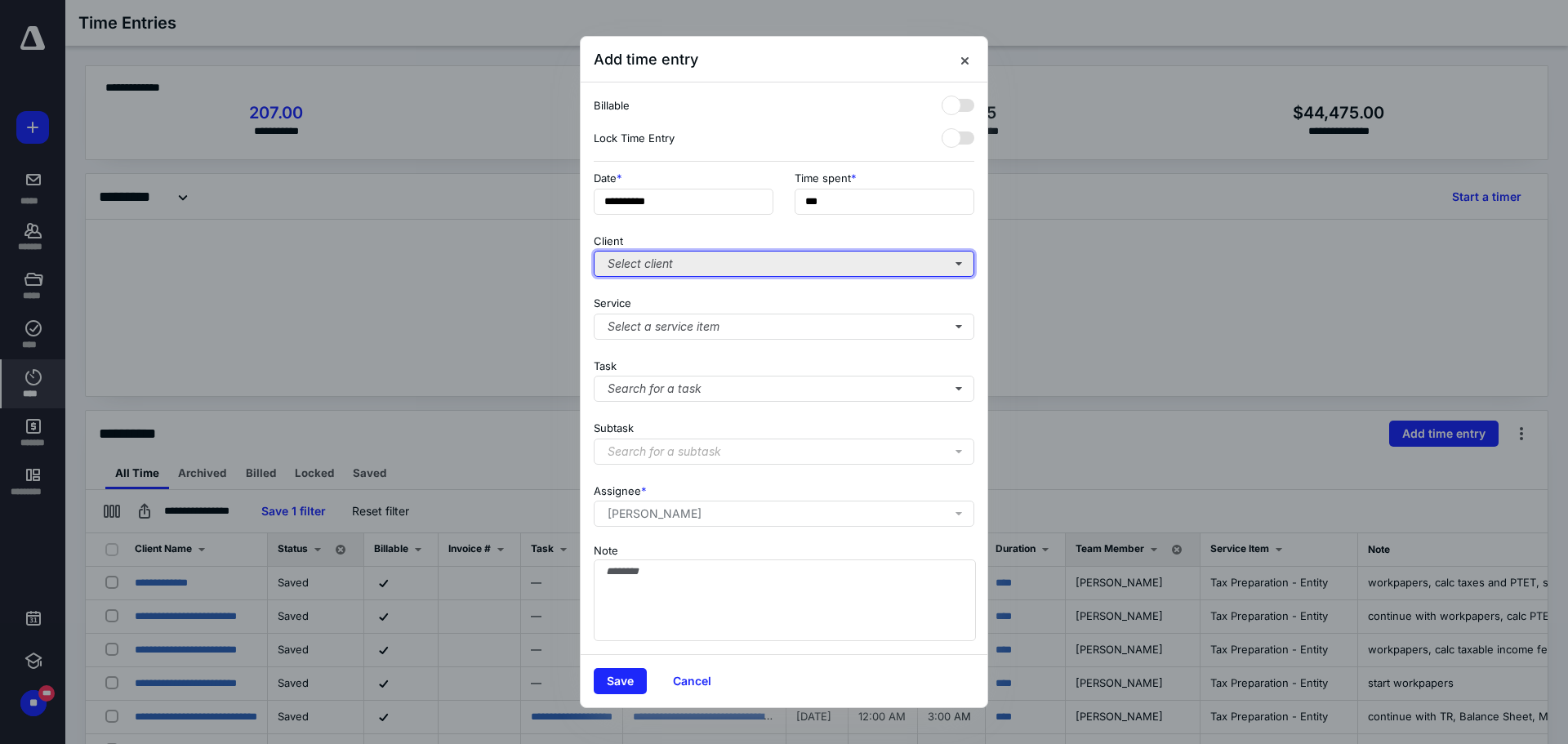 type on "***" 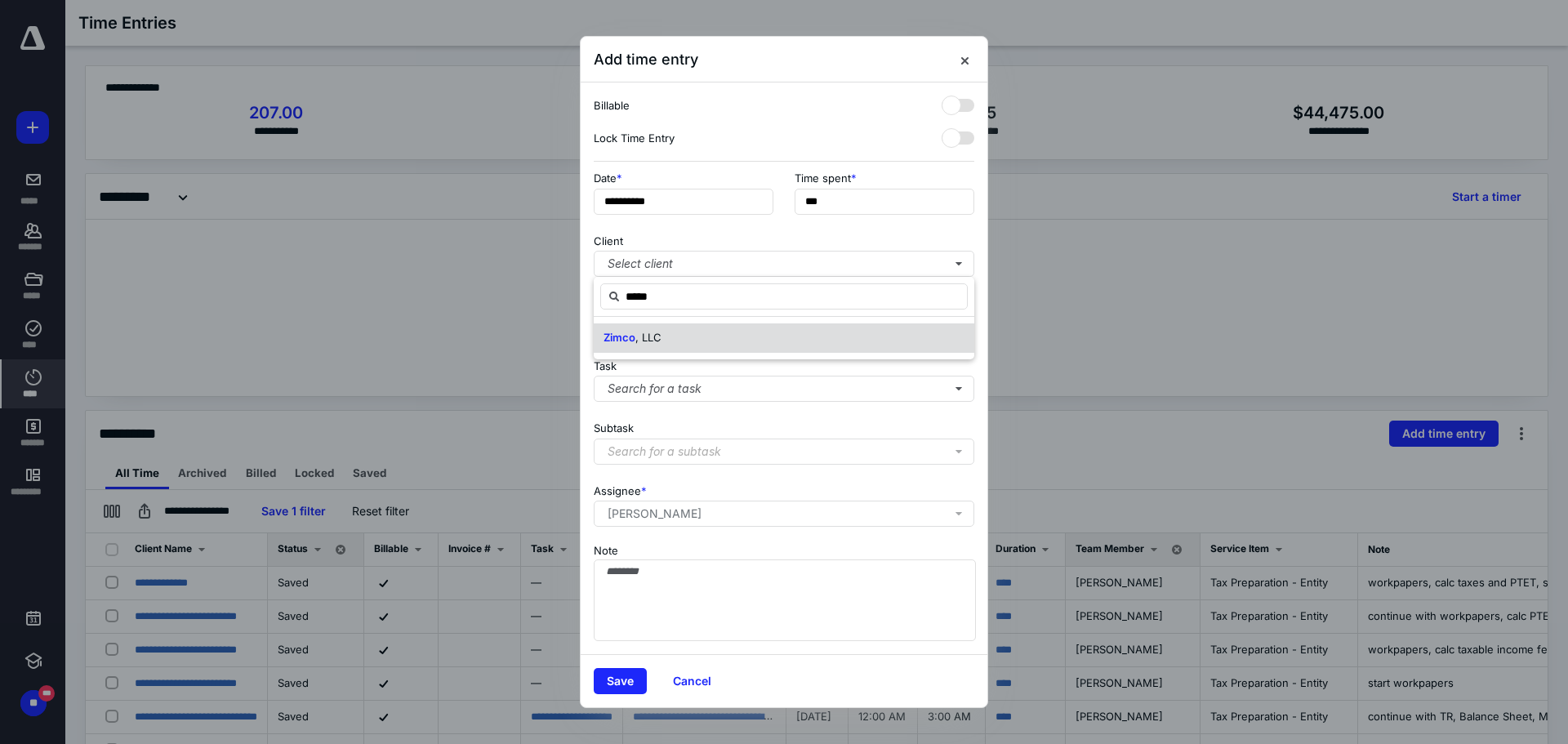 click on "Zimco , LLC" at bounding box center (784, 338) 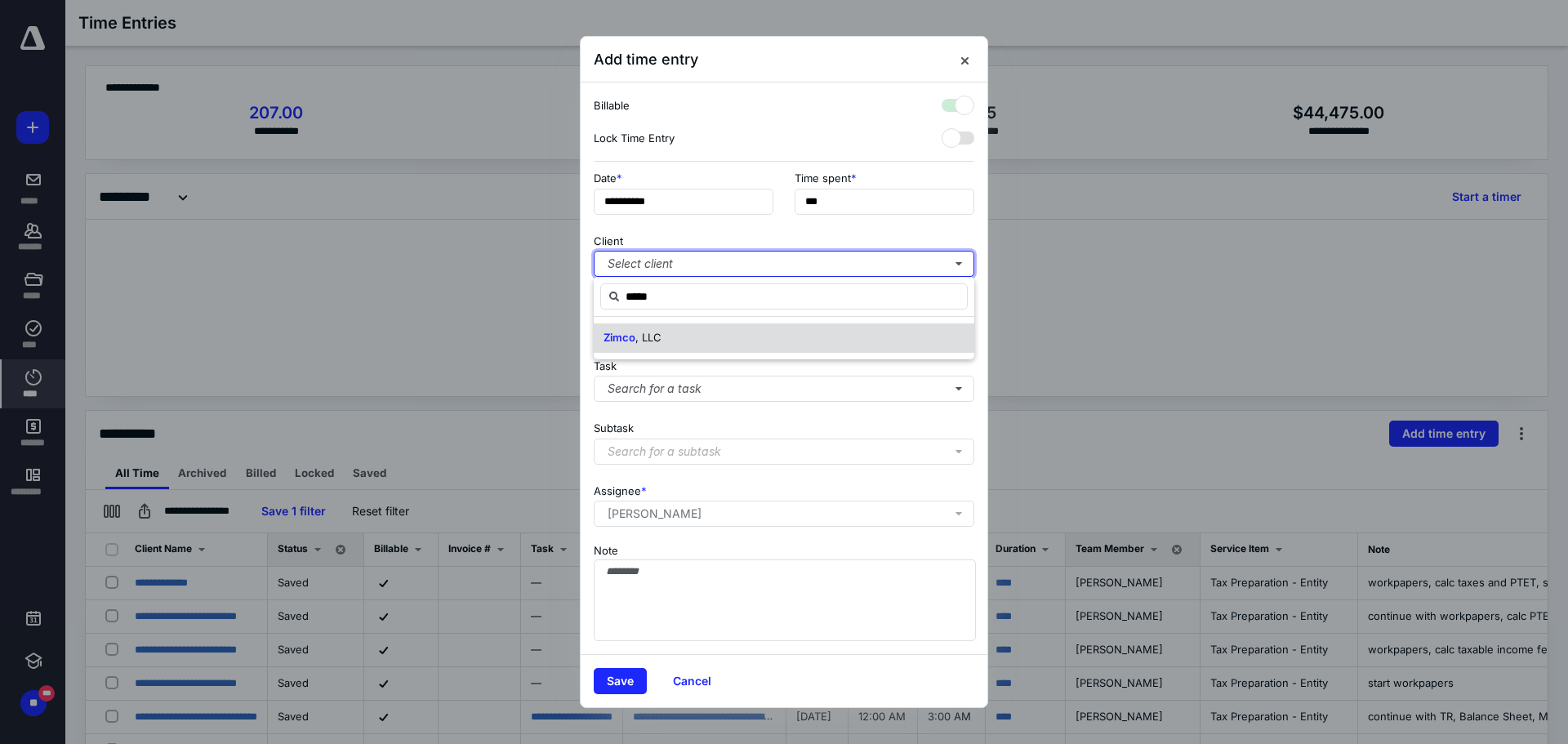 checkbox on "true" 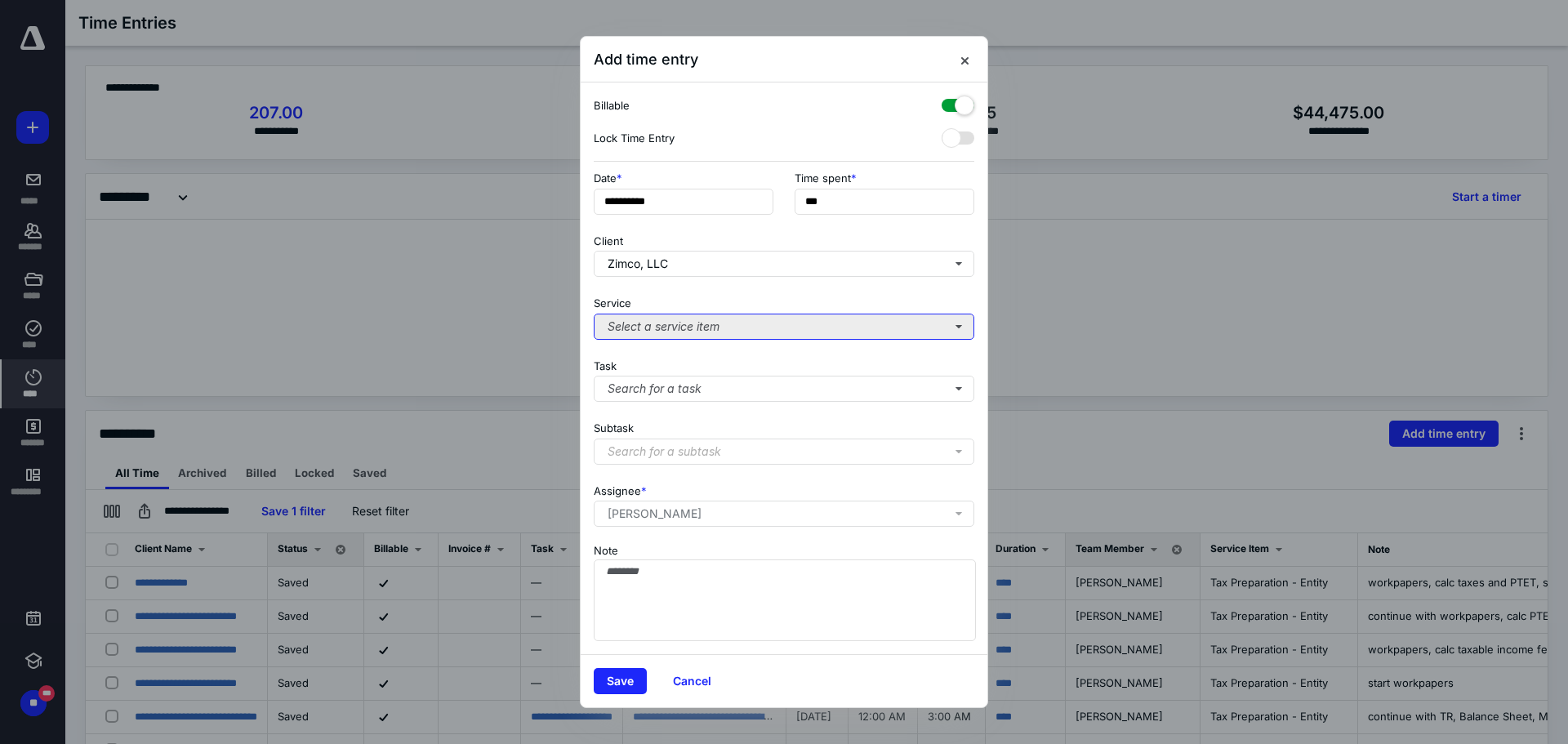 click on "Select a service item" at bounding box center [784, 327] 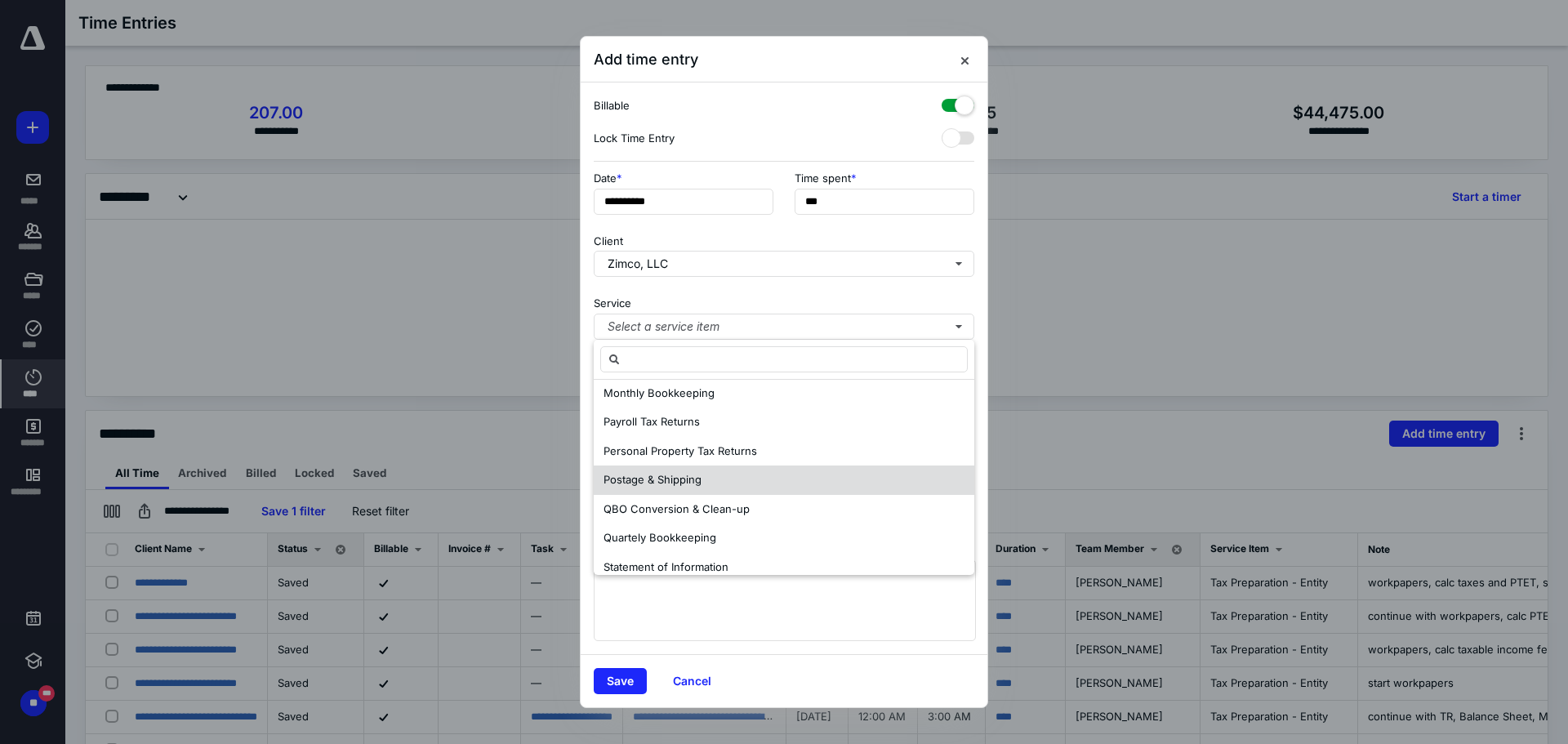 scroll, scrollTop: 427, scrollLeft: 0, axis: vertical 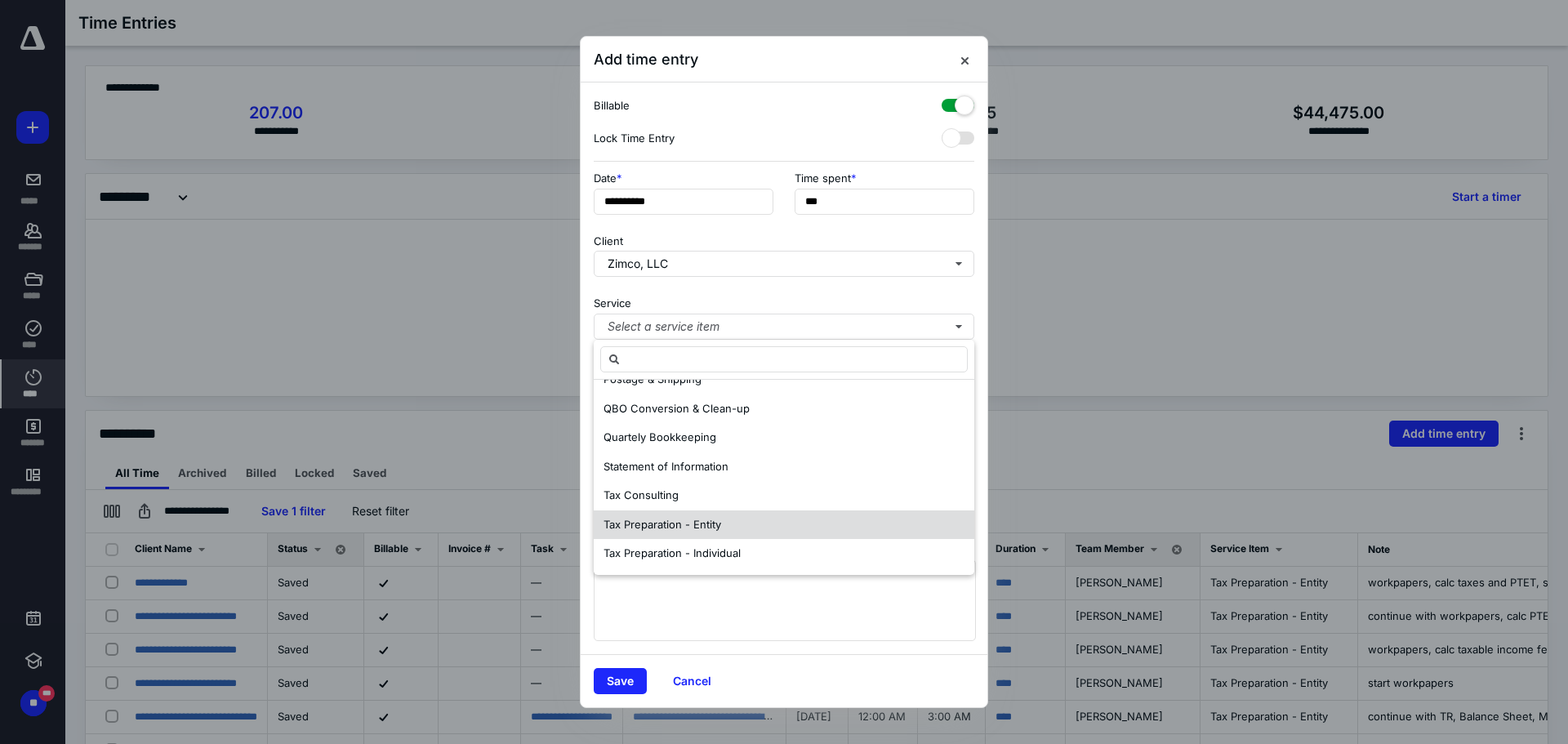 click on "Tax Preparation - Entity" at bounding box center [662, 524] 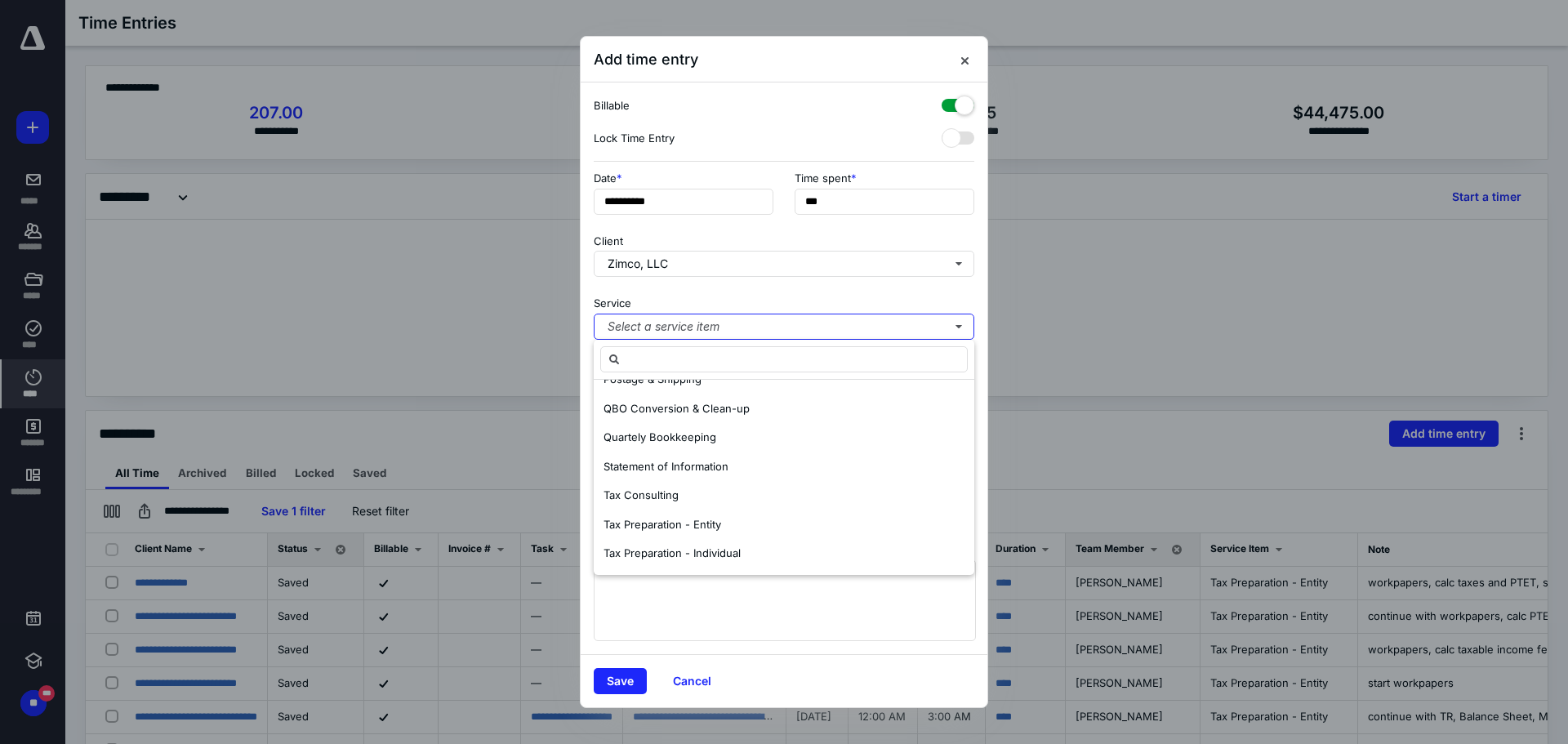 scroll, scrollTop: 0, scrollLeft: 0, axis: both 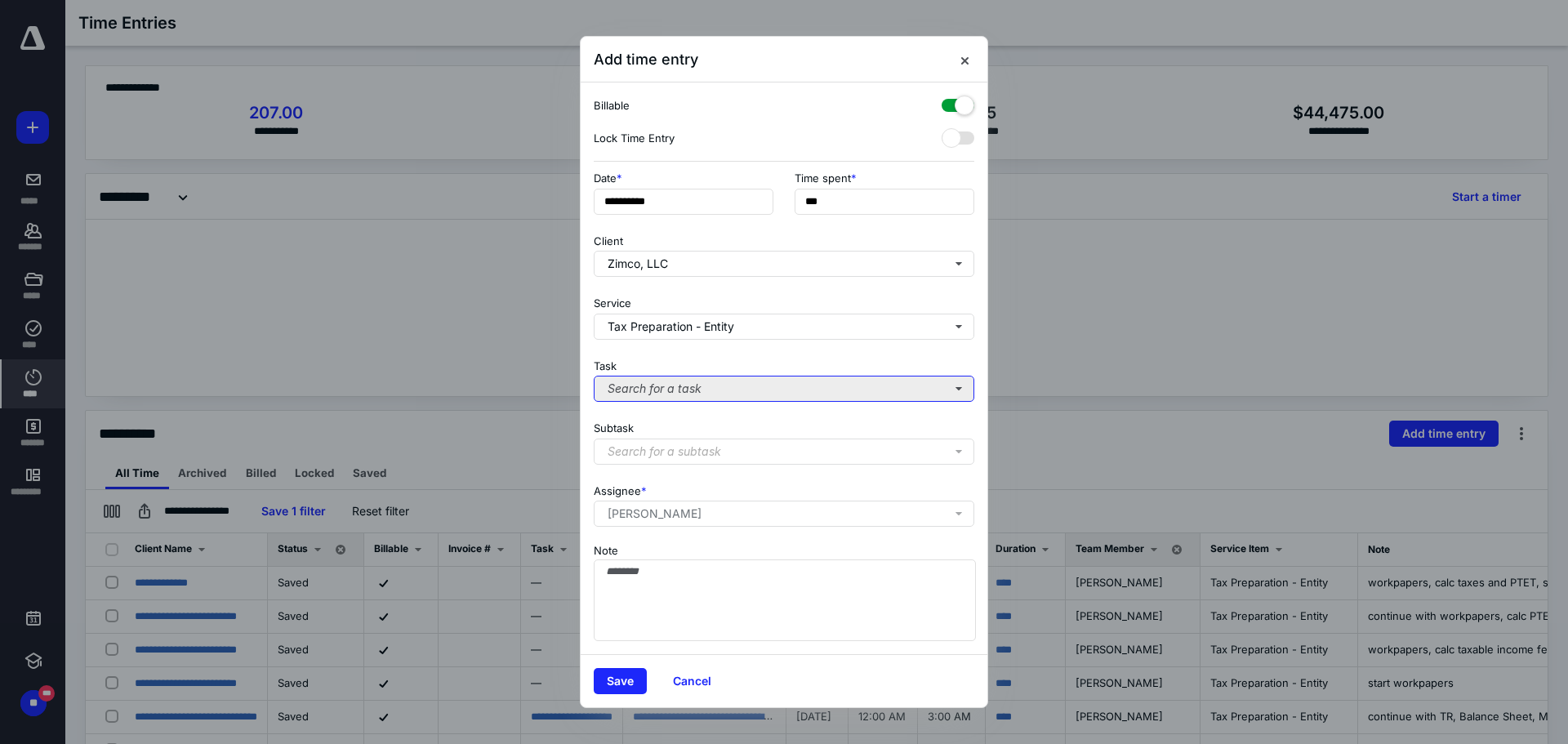 click on "Search for a task" at bounding box center [784, 389] 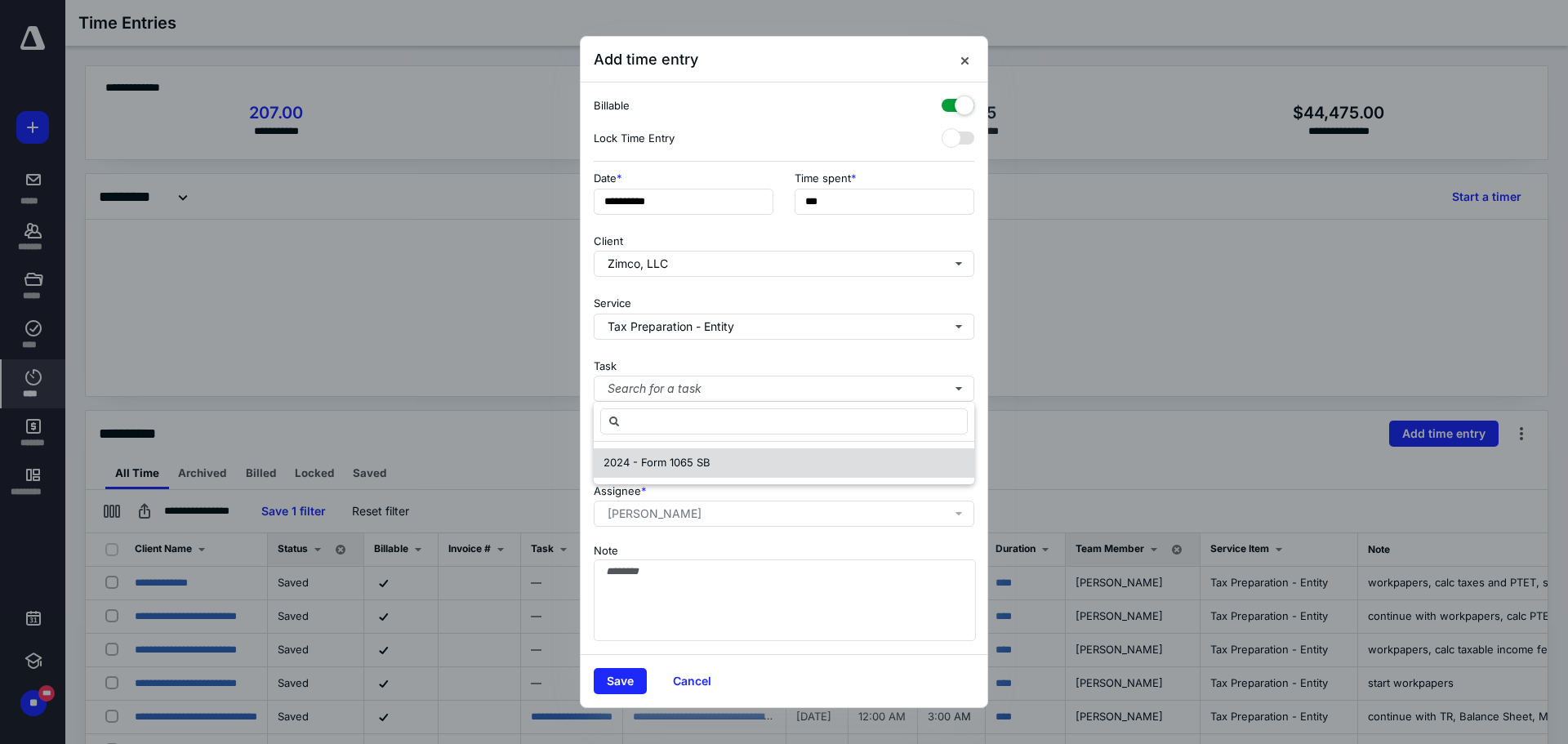 click on "2024 - Form 1065 SB" at bounding box center [657, 462] 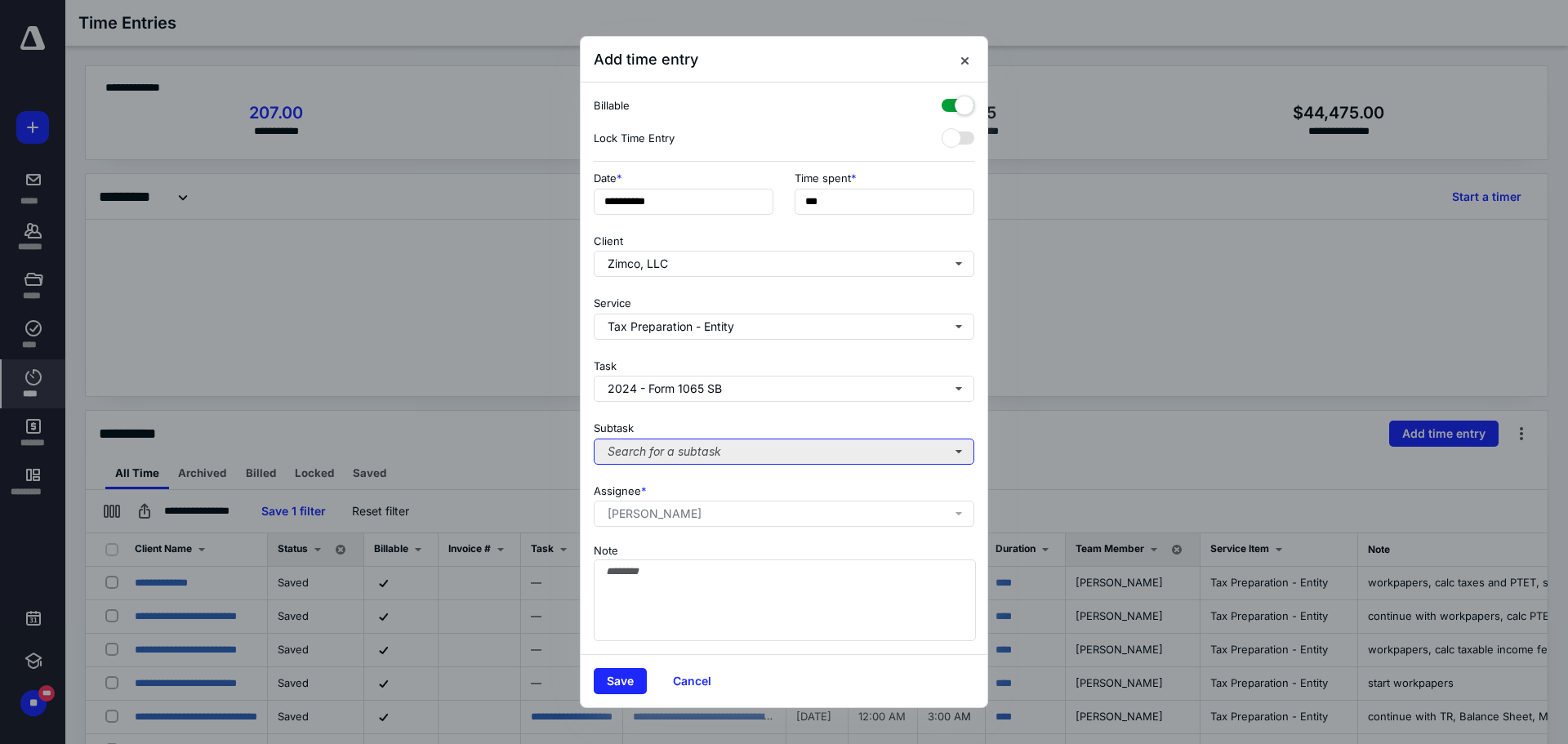 click on "Search for a subtask" at bounding box center [784, 452] 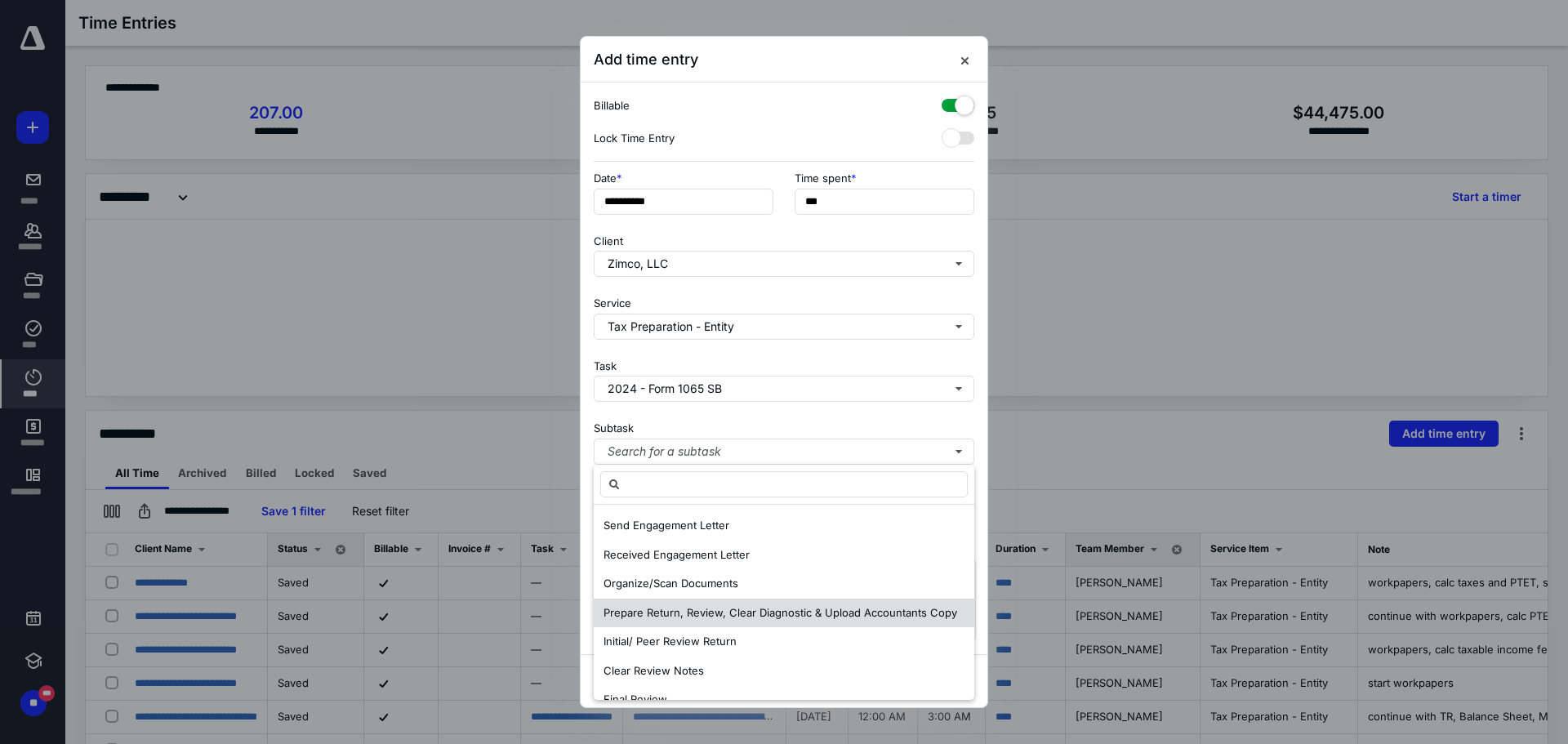 click on "Prepare Return, Review, Clear Diagnostic & Upload Accountants Copy" at bounding box center (780, 613) 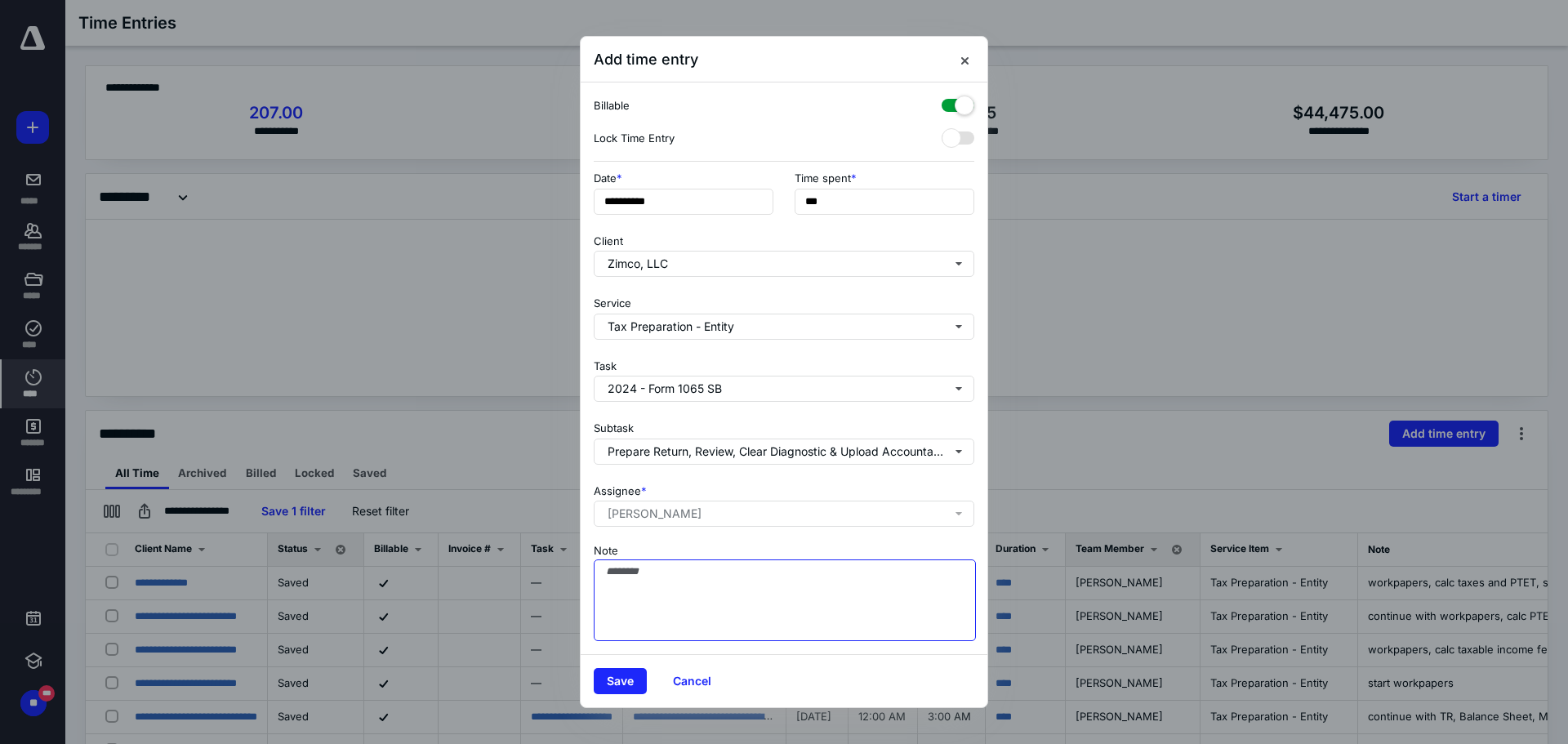 click on "Note" at bounding box center [785, 600] 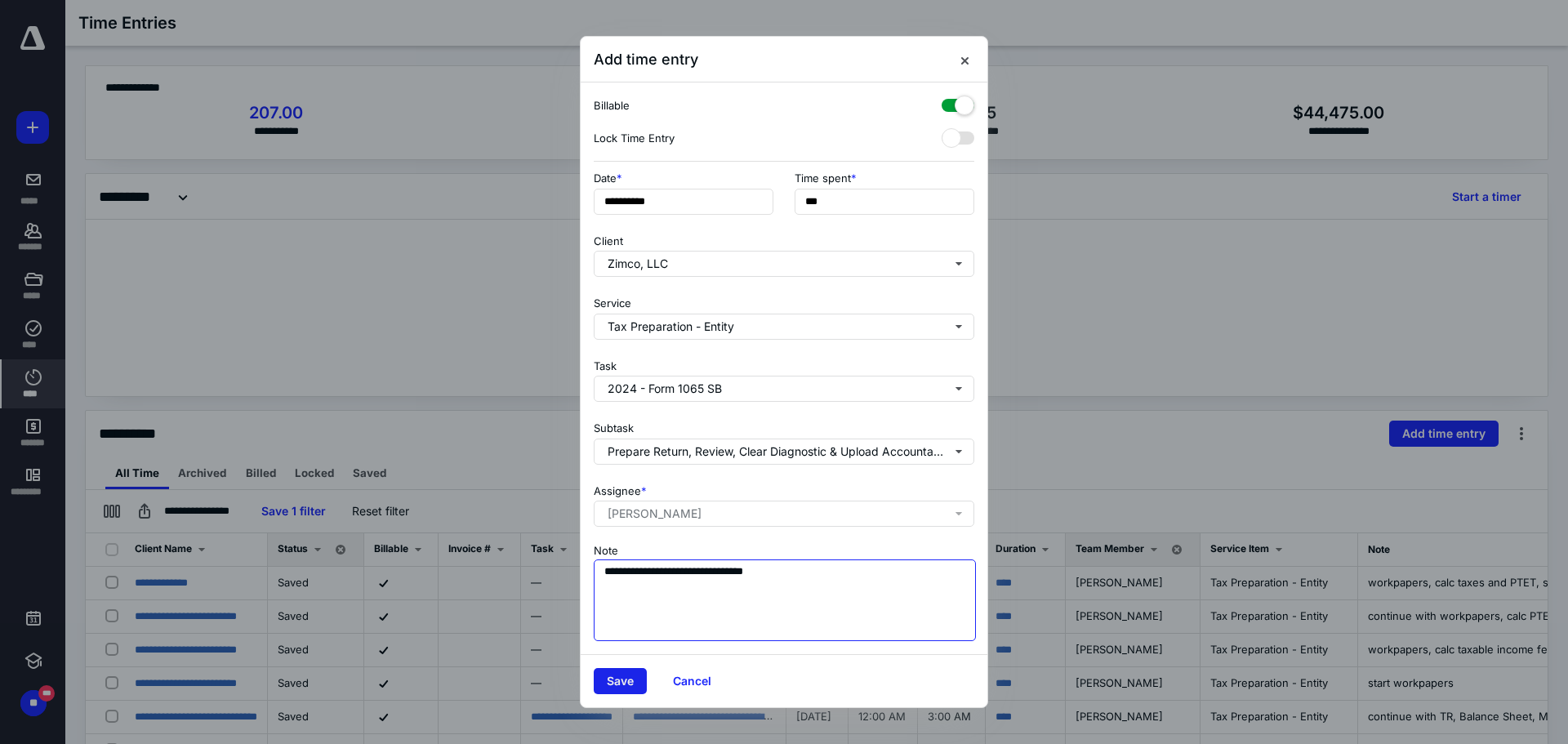 type on "**********" 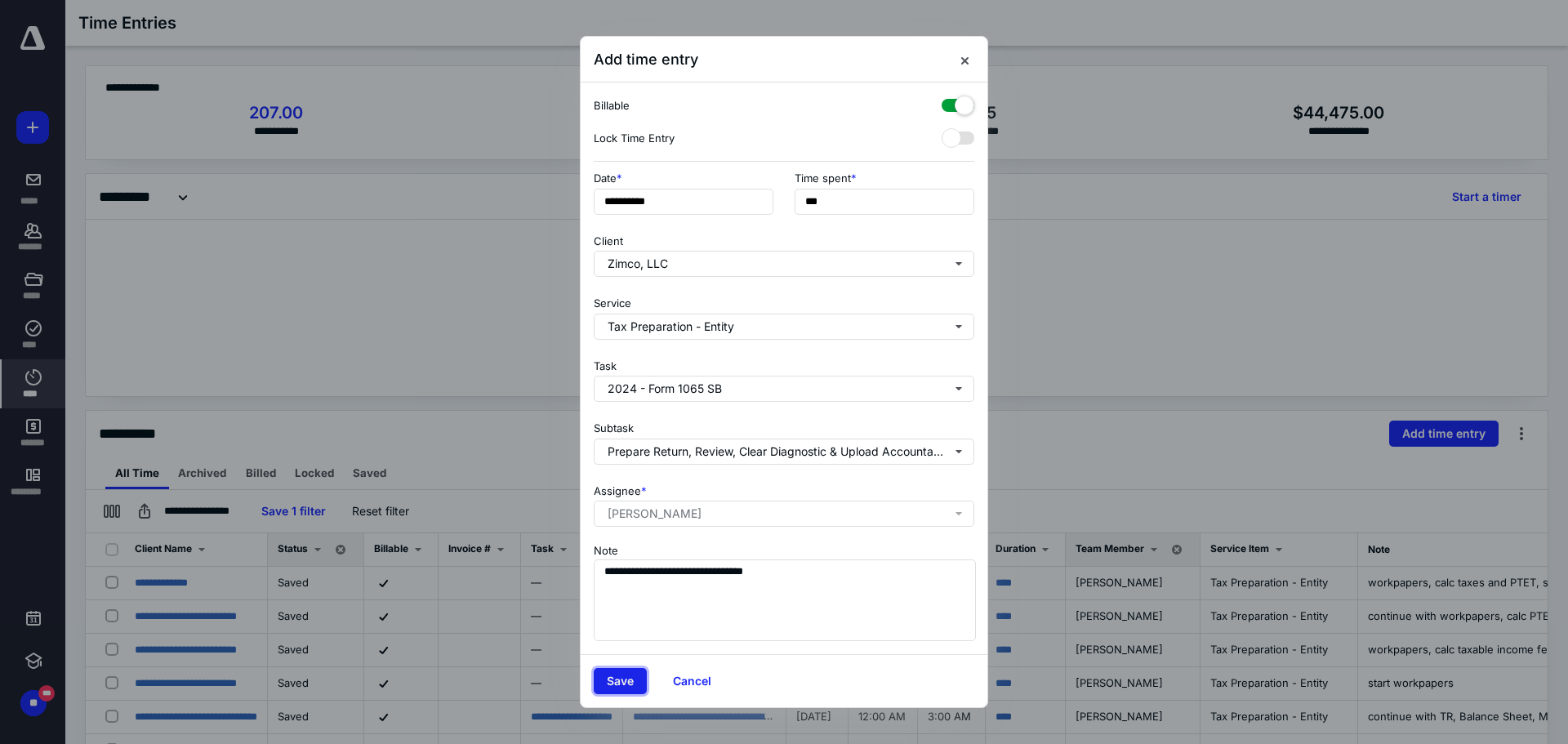 click on "Save" at bounding box center (620, 681) 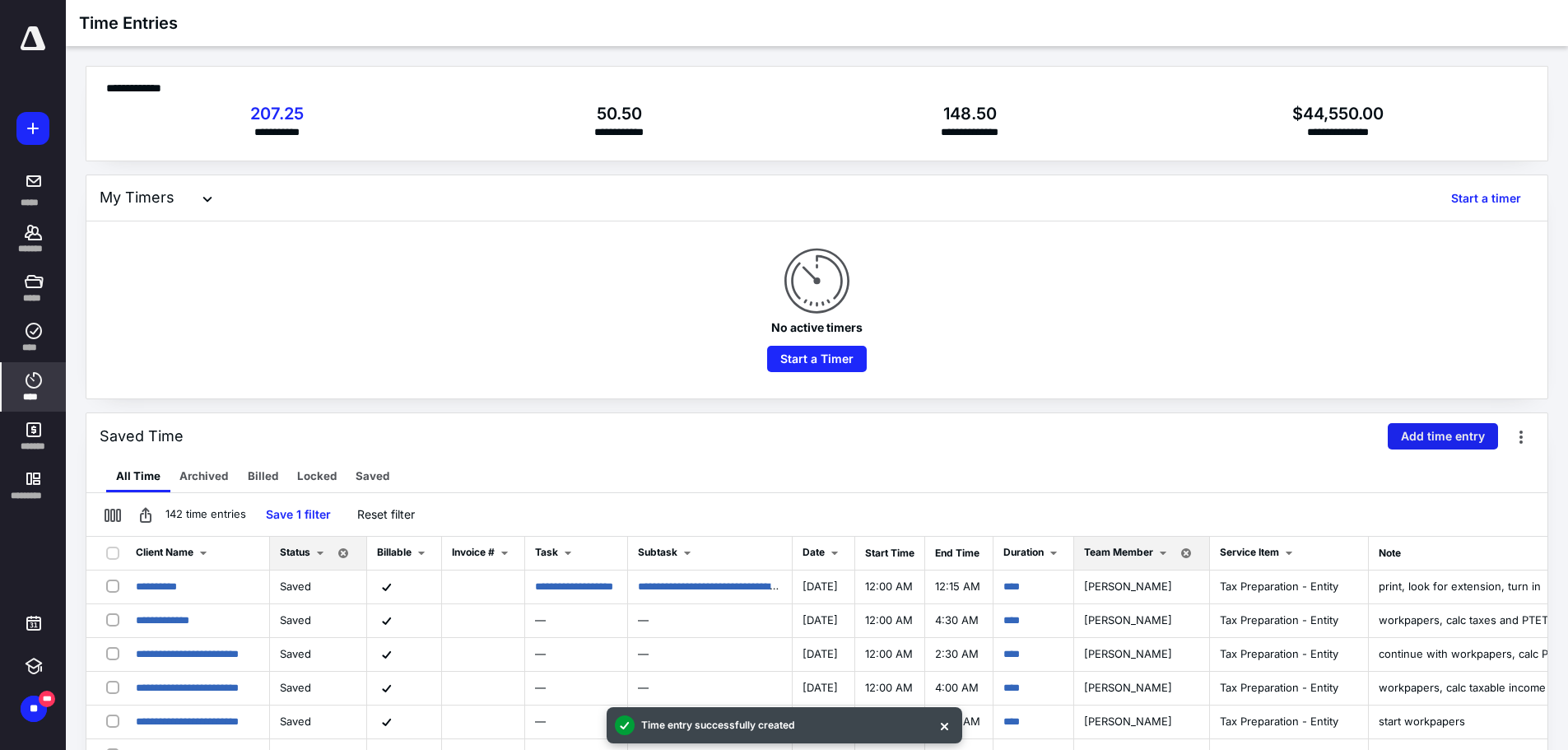 click on "Add time entry" at bounding box center (1443, 436) 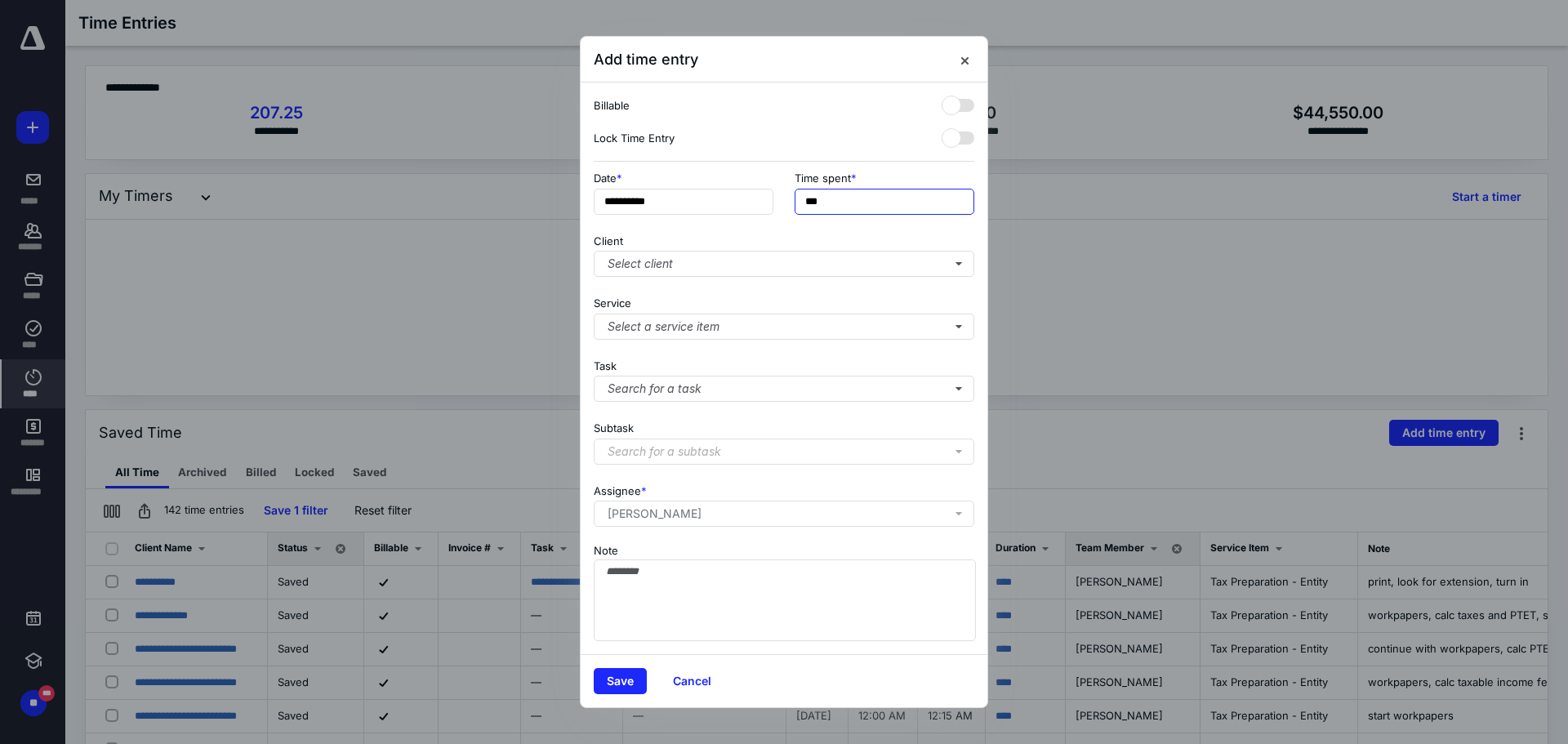 drag, startPoint x: 836, startPoint y: 203, endPoint x: 802, endPoint y: 203, distance: 34 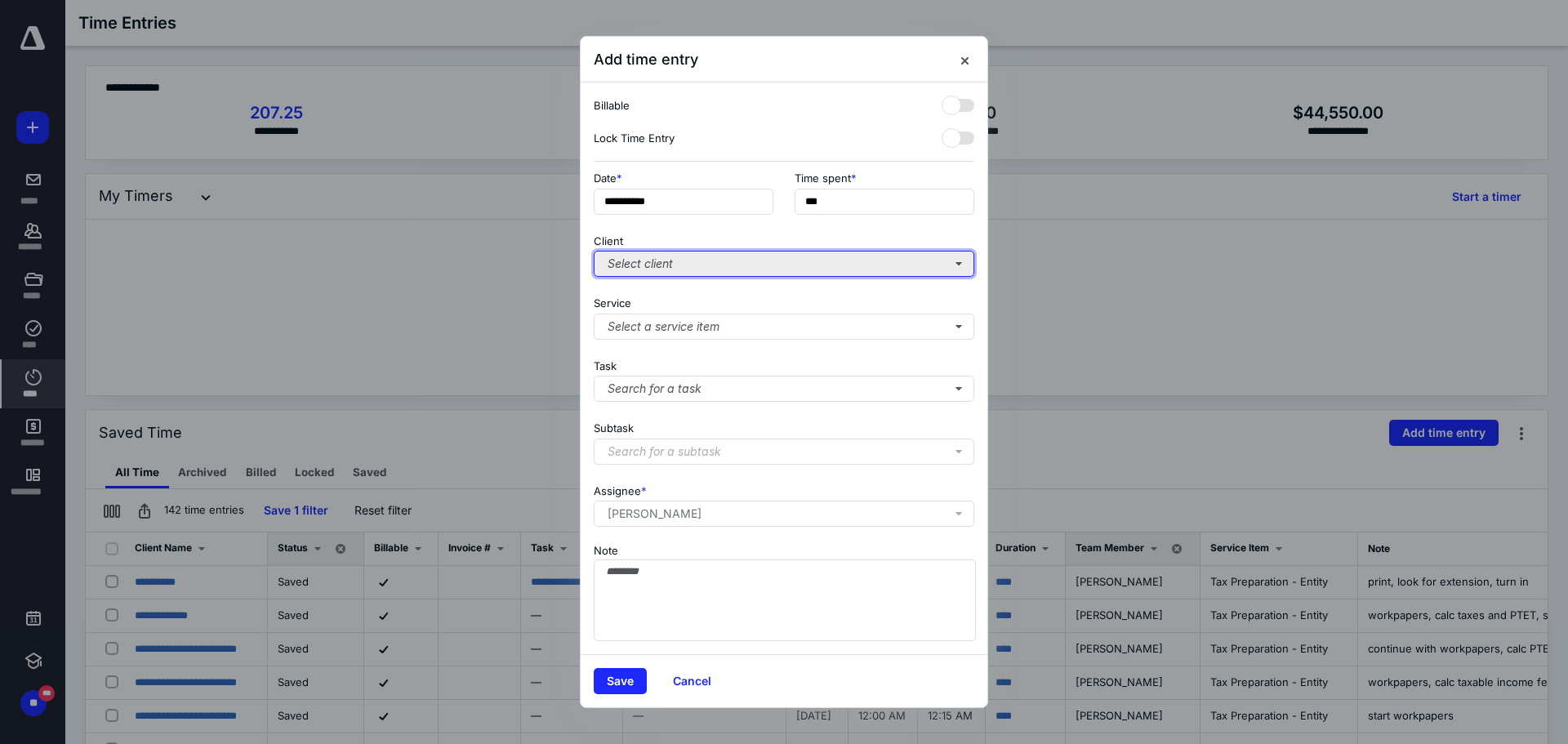 type on "***" 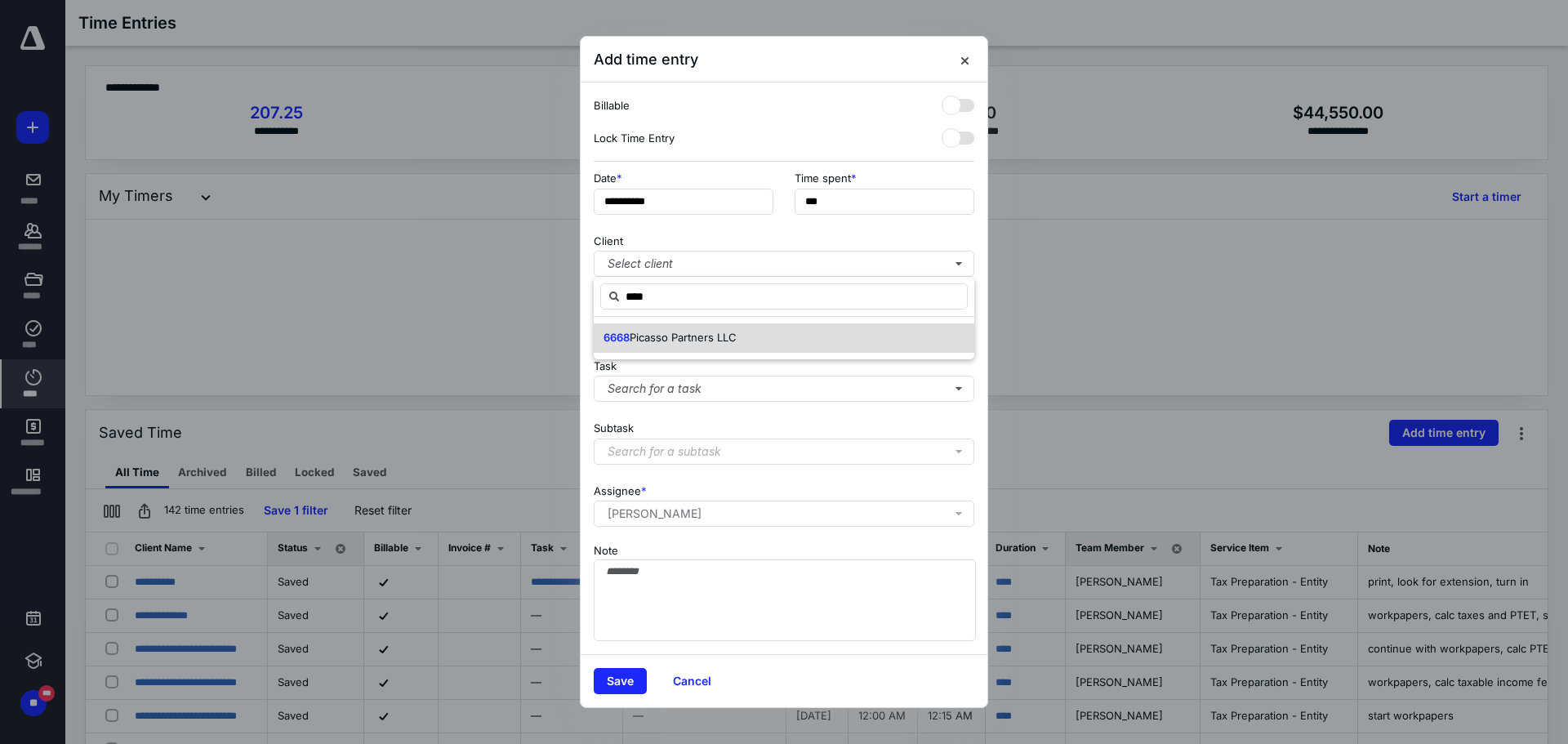 click on "Picasso Partners LLC" at bounding box center (683, 337) 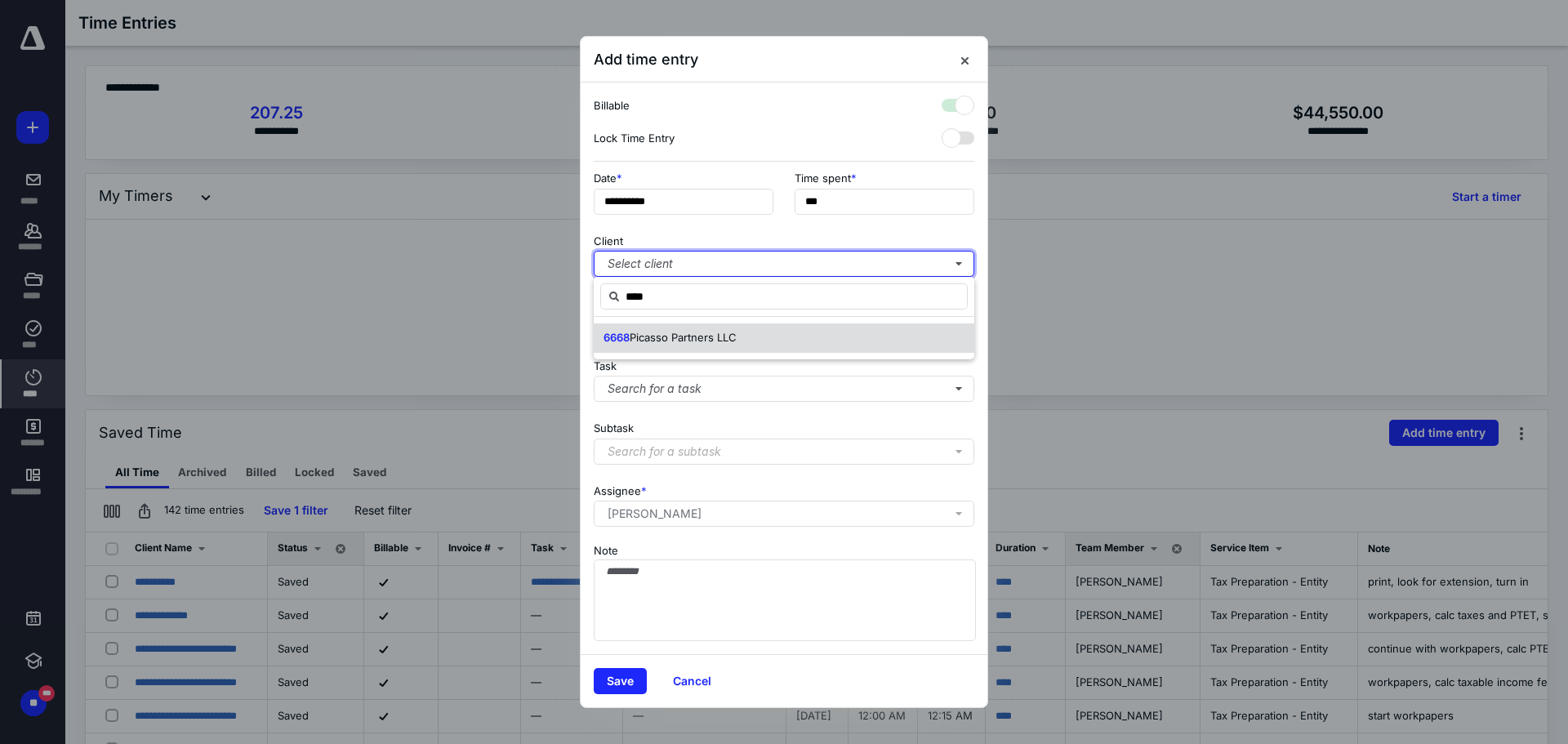 checkbox on "true" 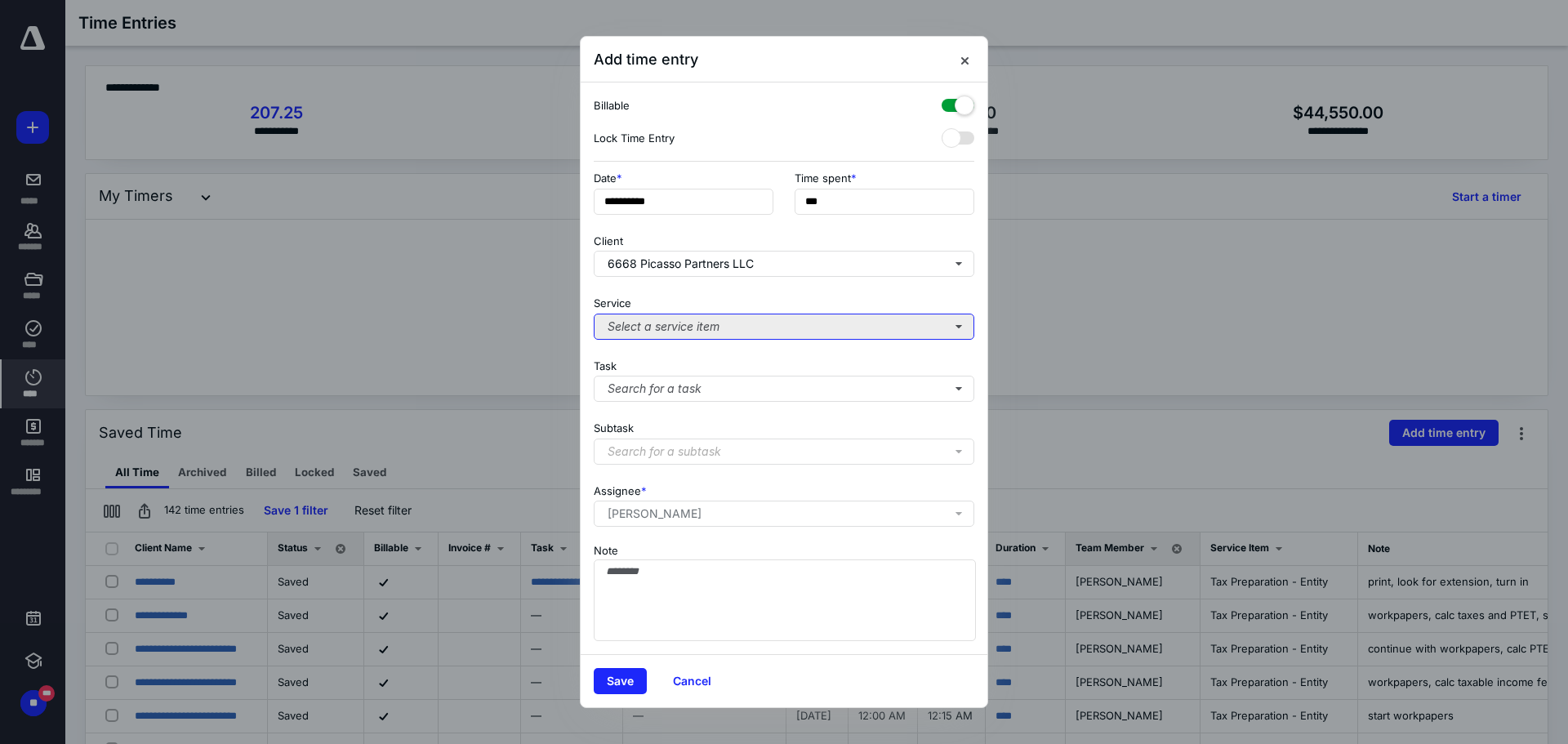 click on "Select a service item" at bounding box center [784, 327] 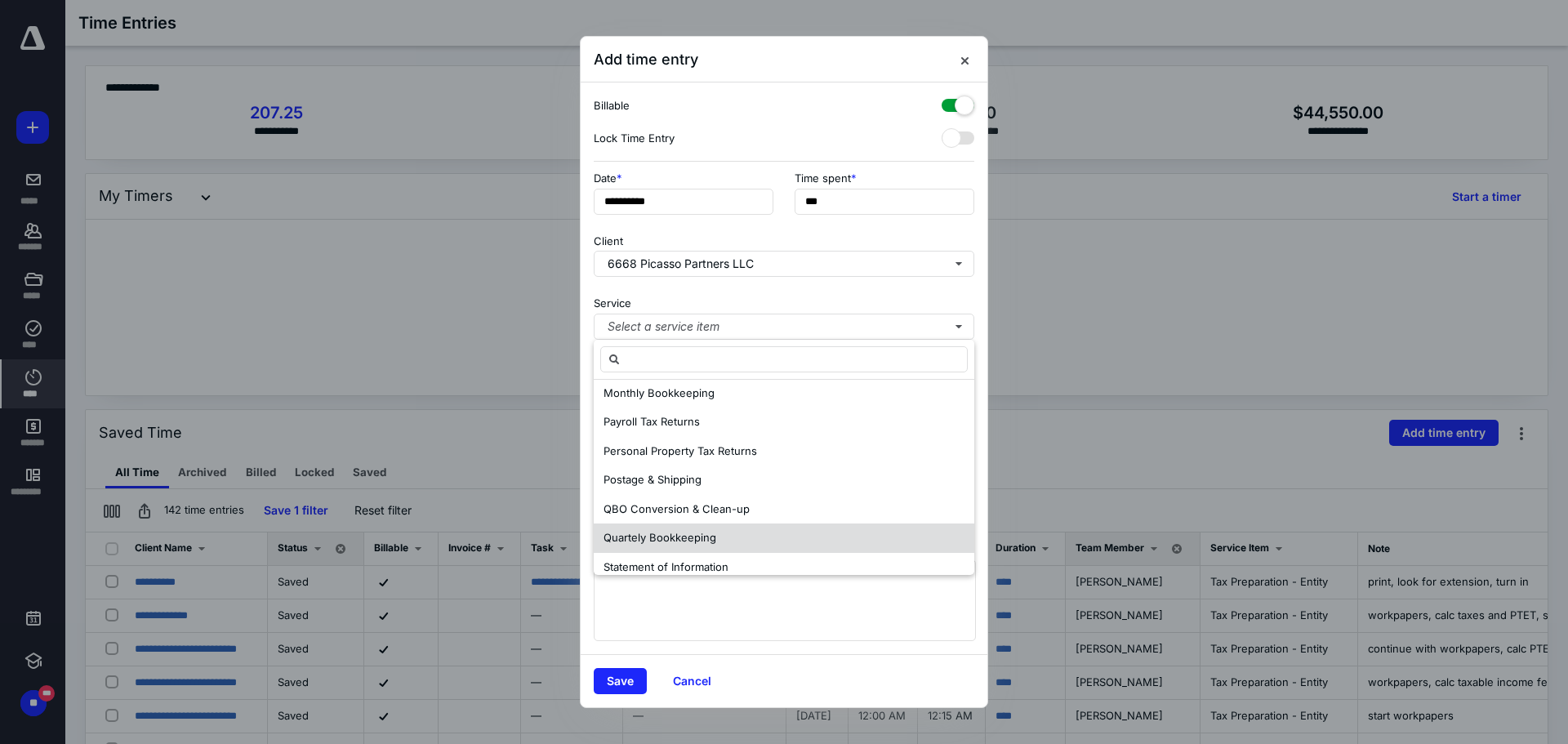 scroll, scrollTop: 427, scrollLeft: 0, axis: vertical 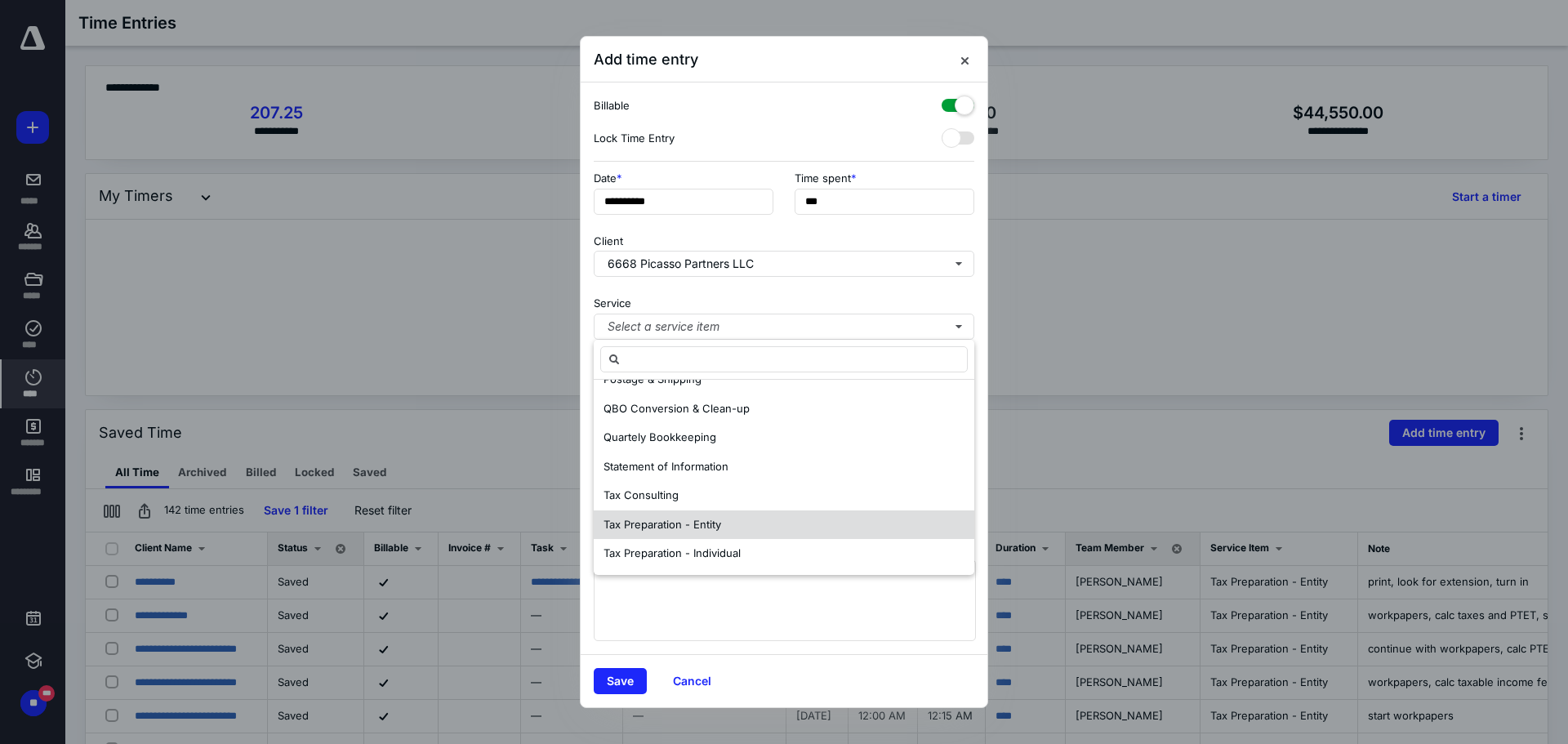 click on "Tax Preparation - Entity" at bounding box center [662, 524] 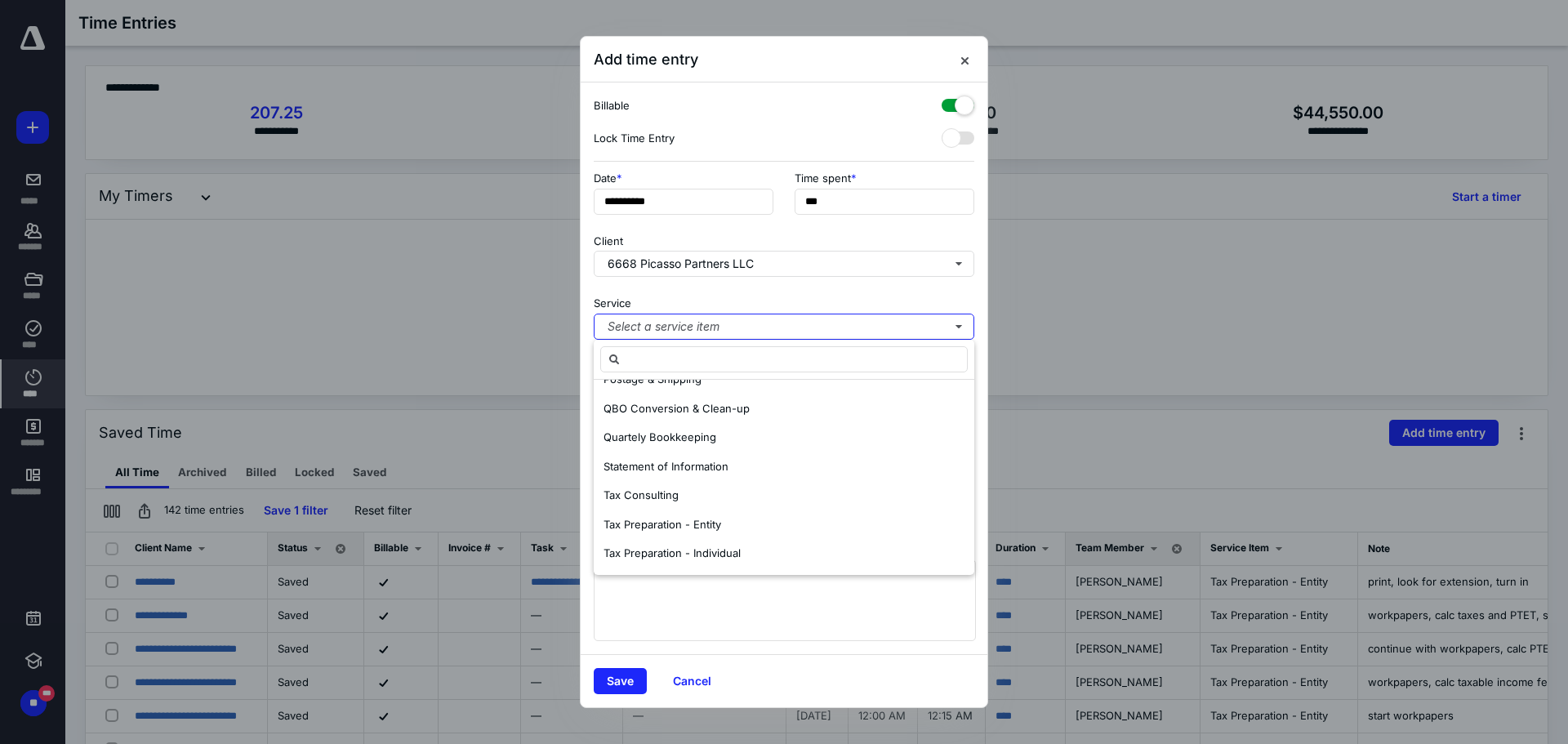 scroll, scrollTop: 0, scrollLeft: 0, axis: both 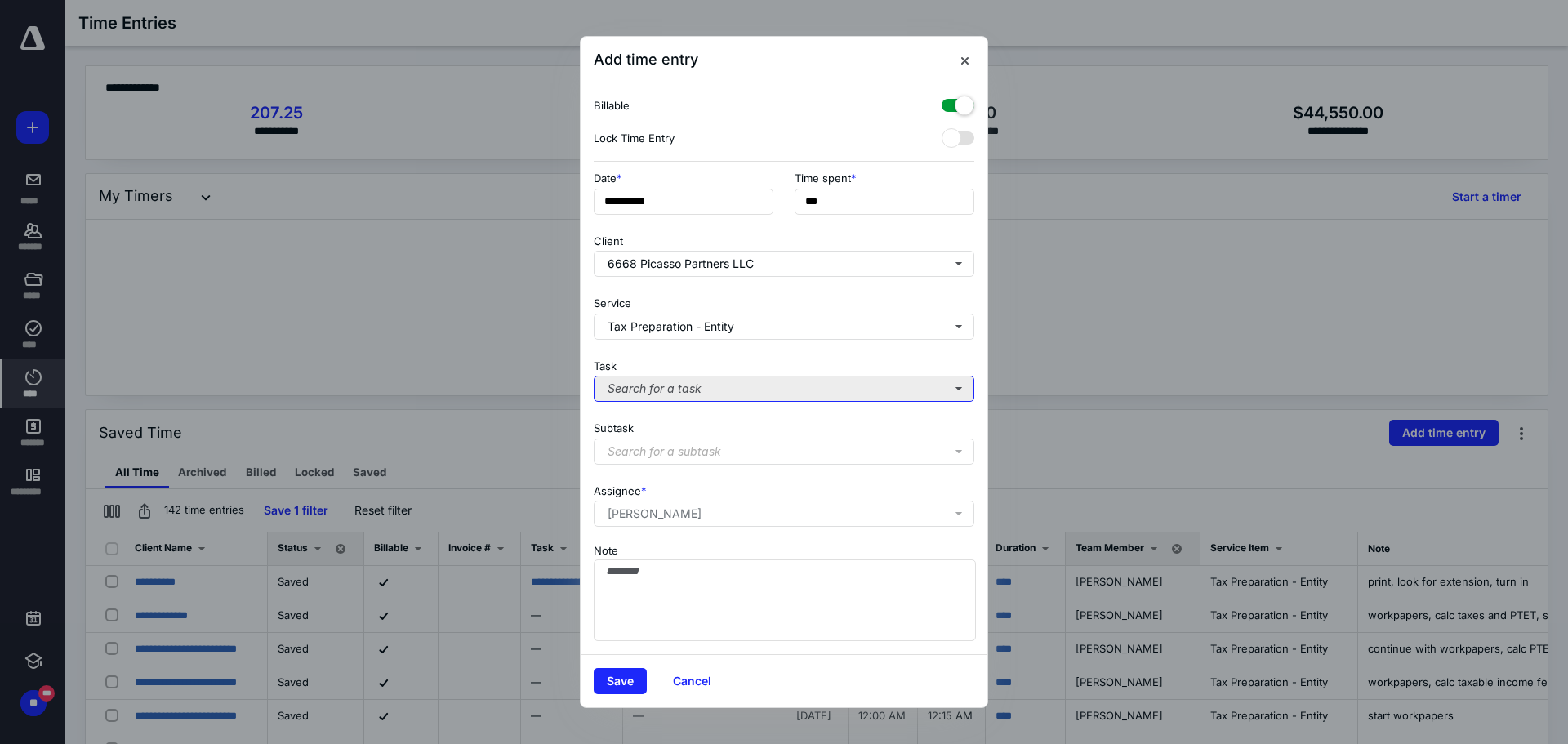 click on "Search for a task" at bounding box center (784, 389) 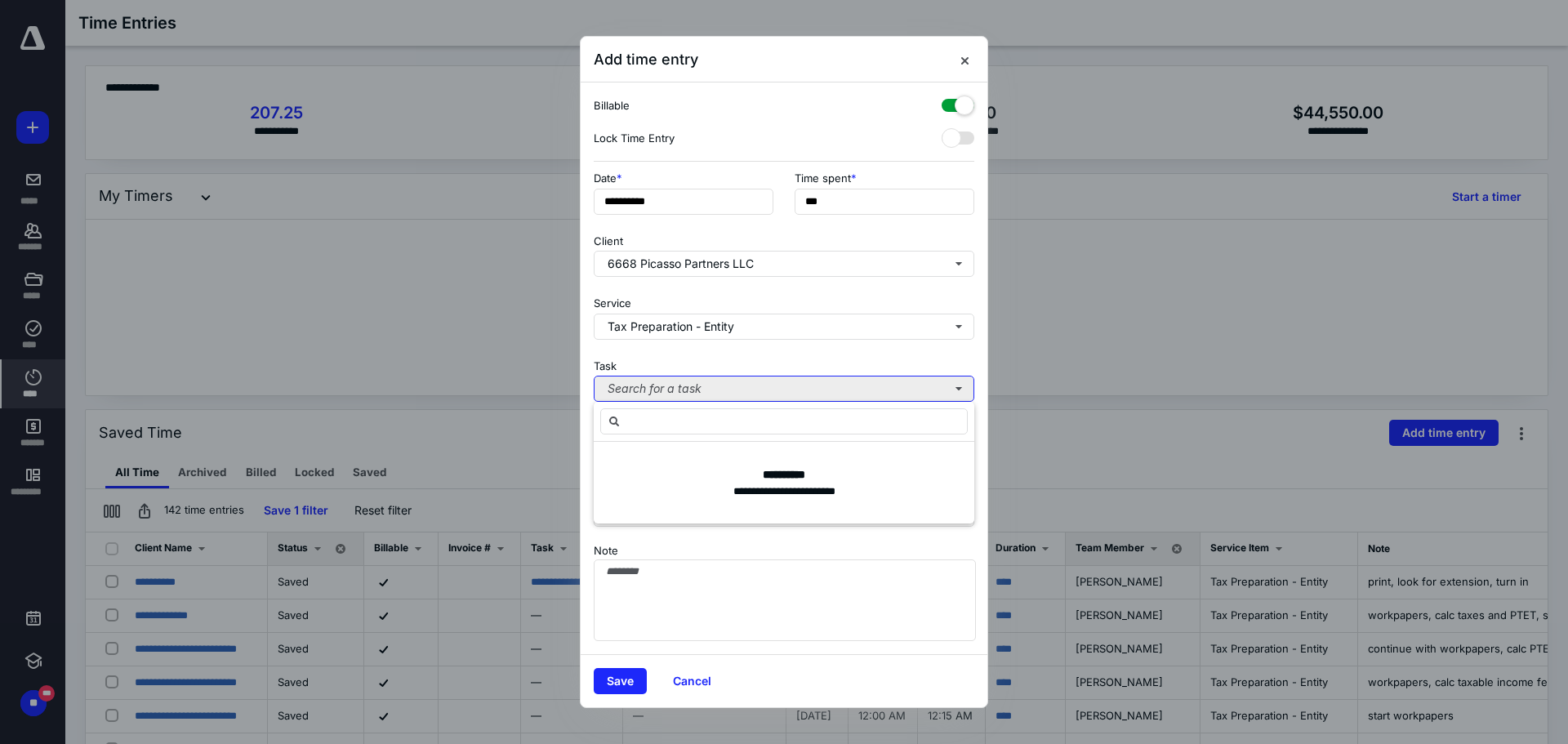 click on "Search for a task" at bounding box center (784, 389) 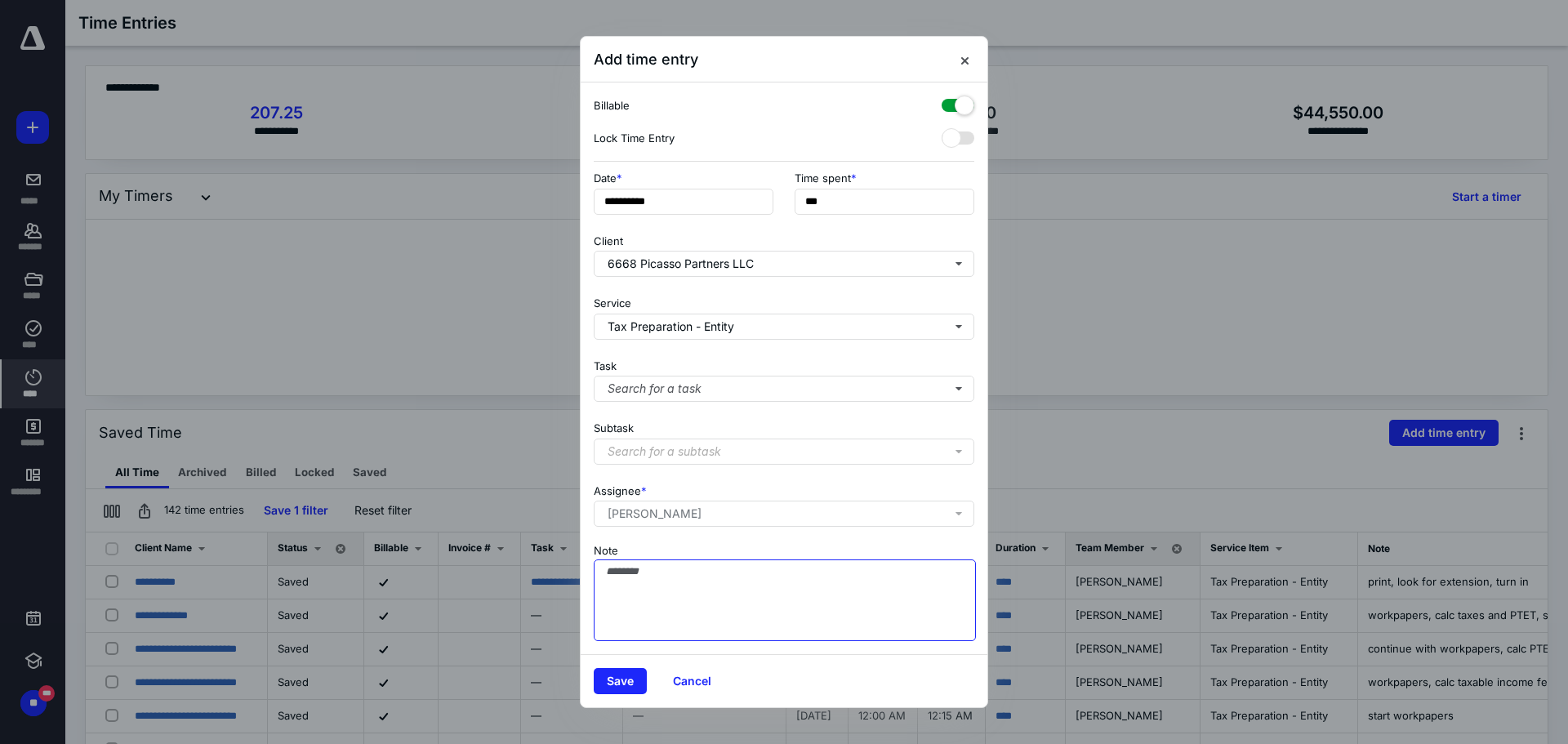 click on "Note" at bounding box center (785, 600) 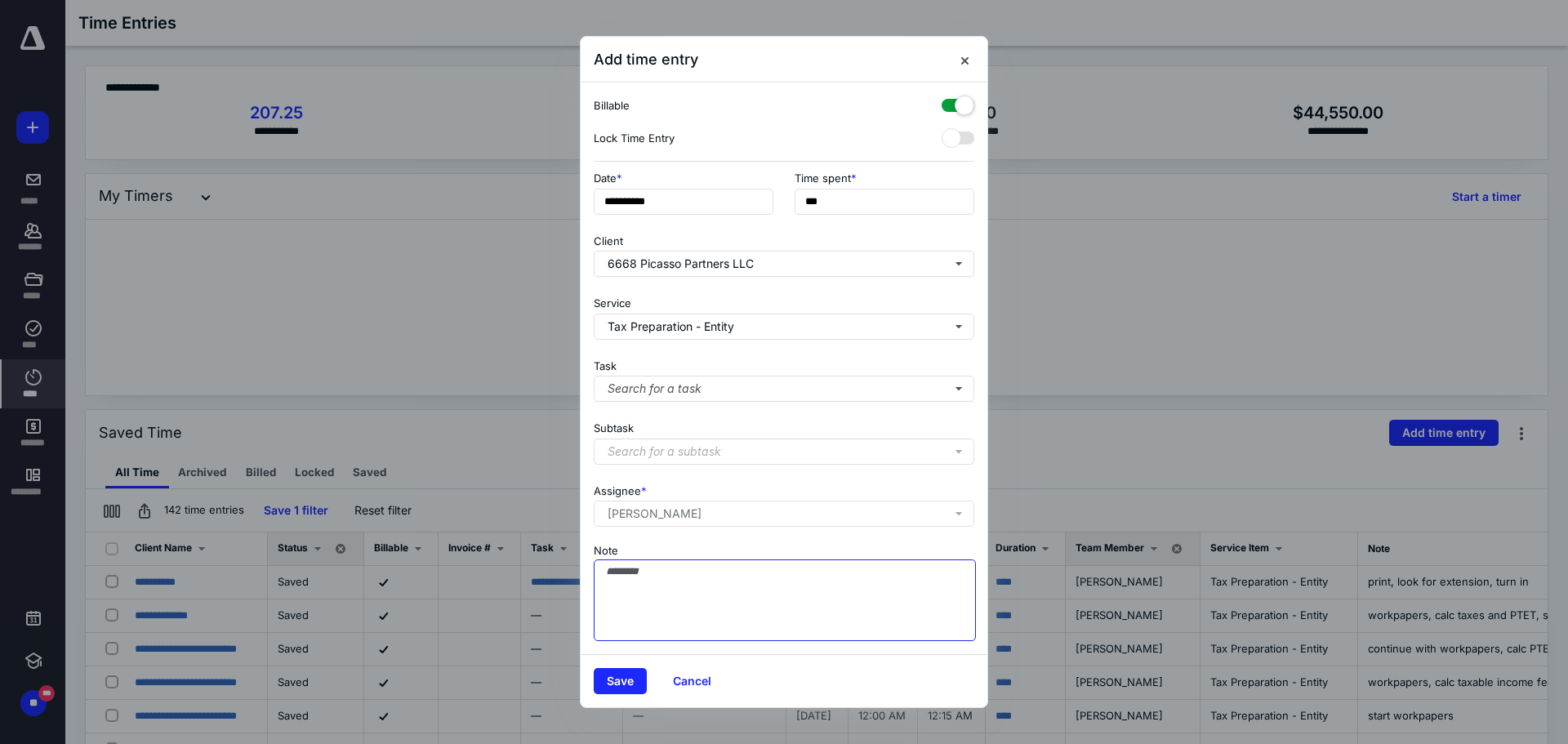 type on "*" 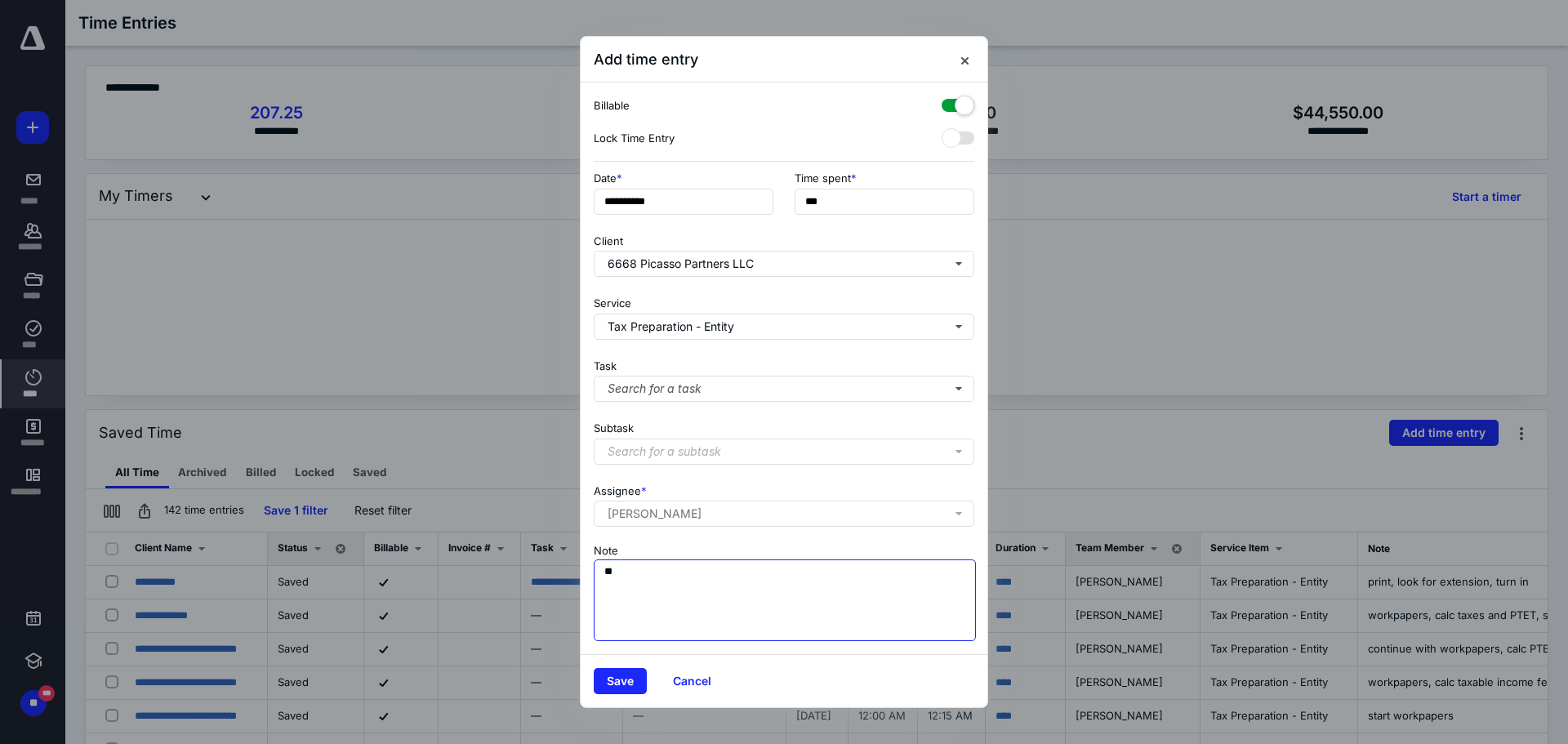 type on "*" 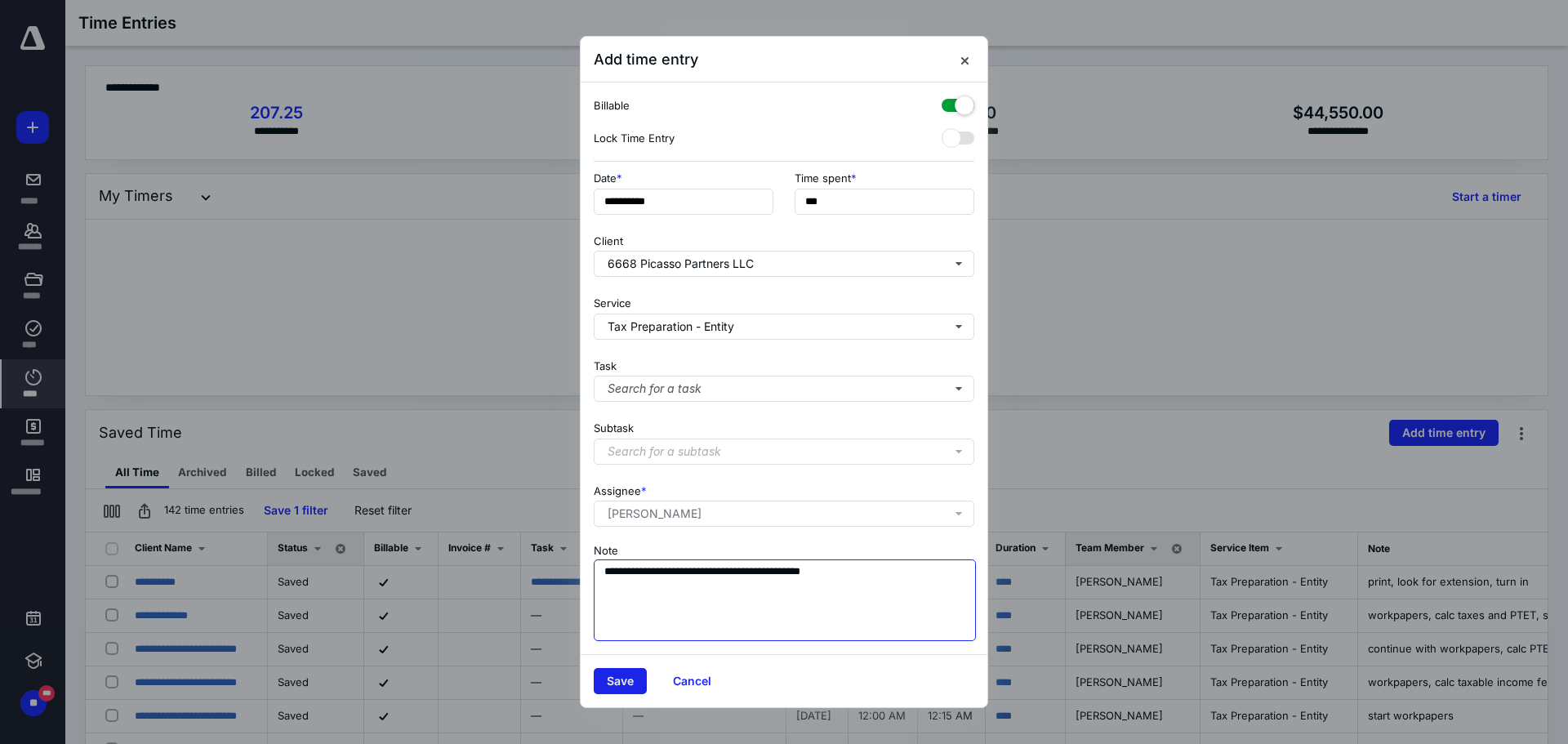 type on "**********" 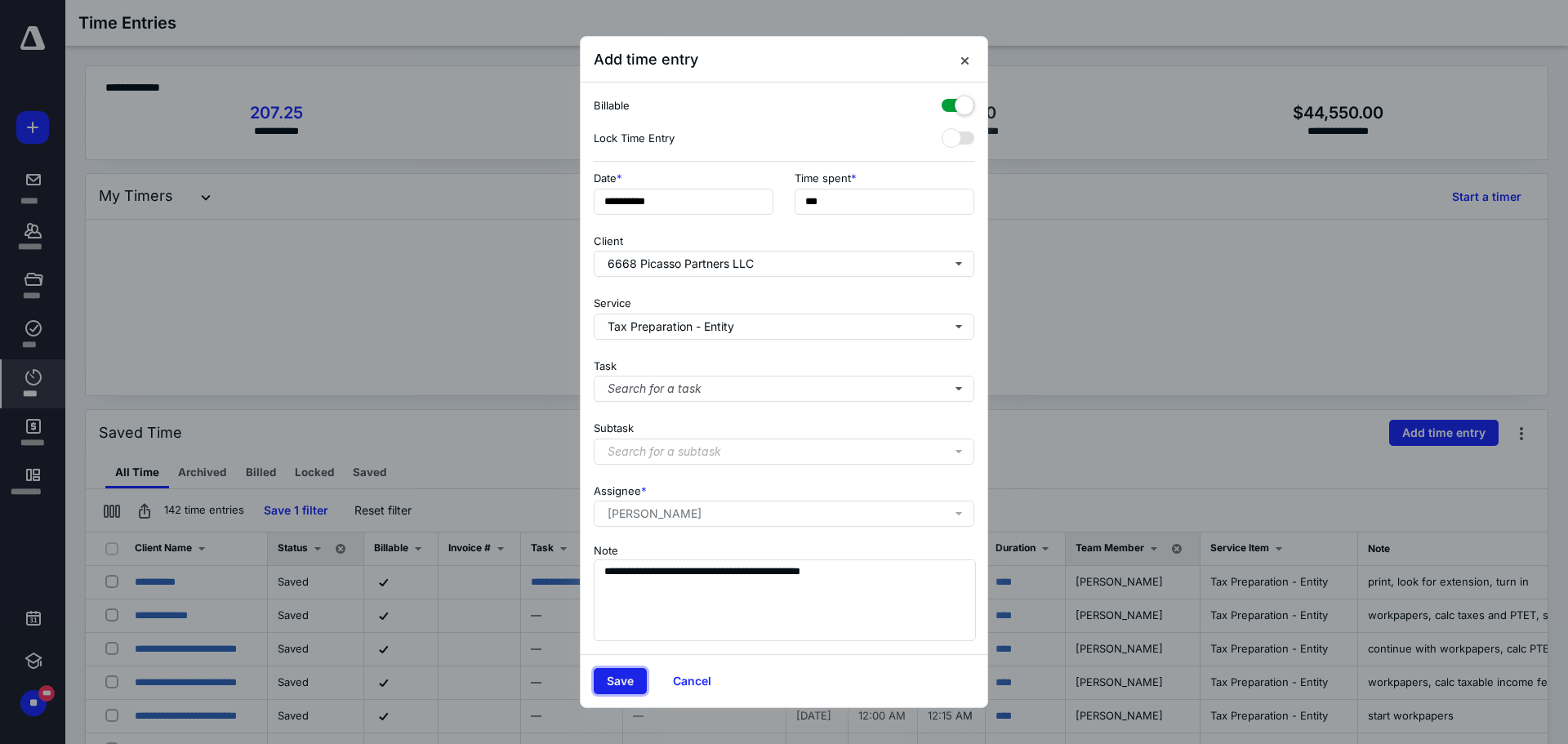 click on "Save" at bounding box center (620, 681) 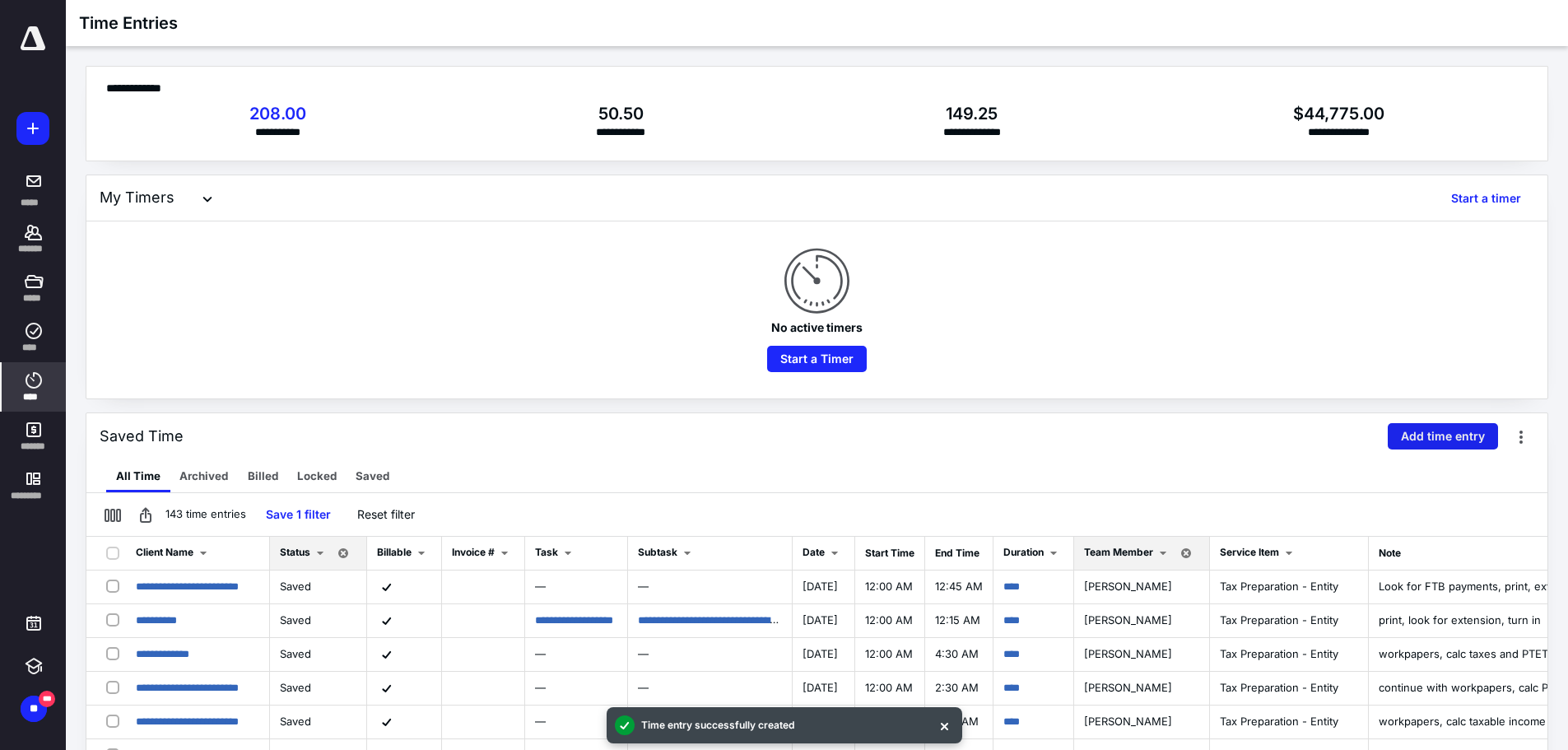 click on "Add time entry" at bounding box center [1443, 436] 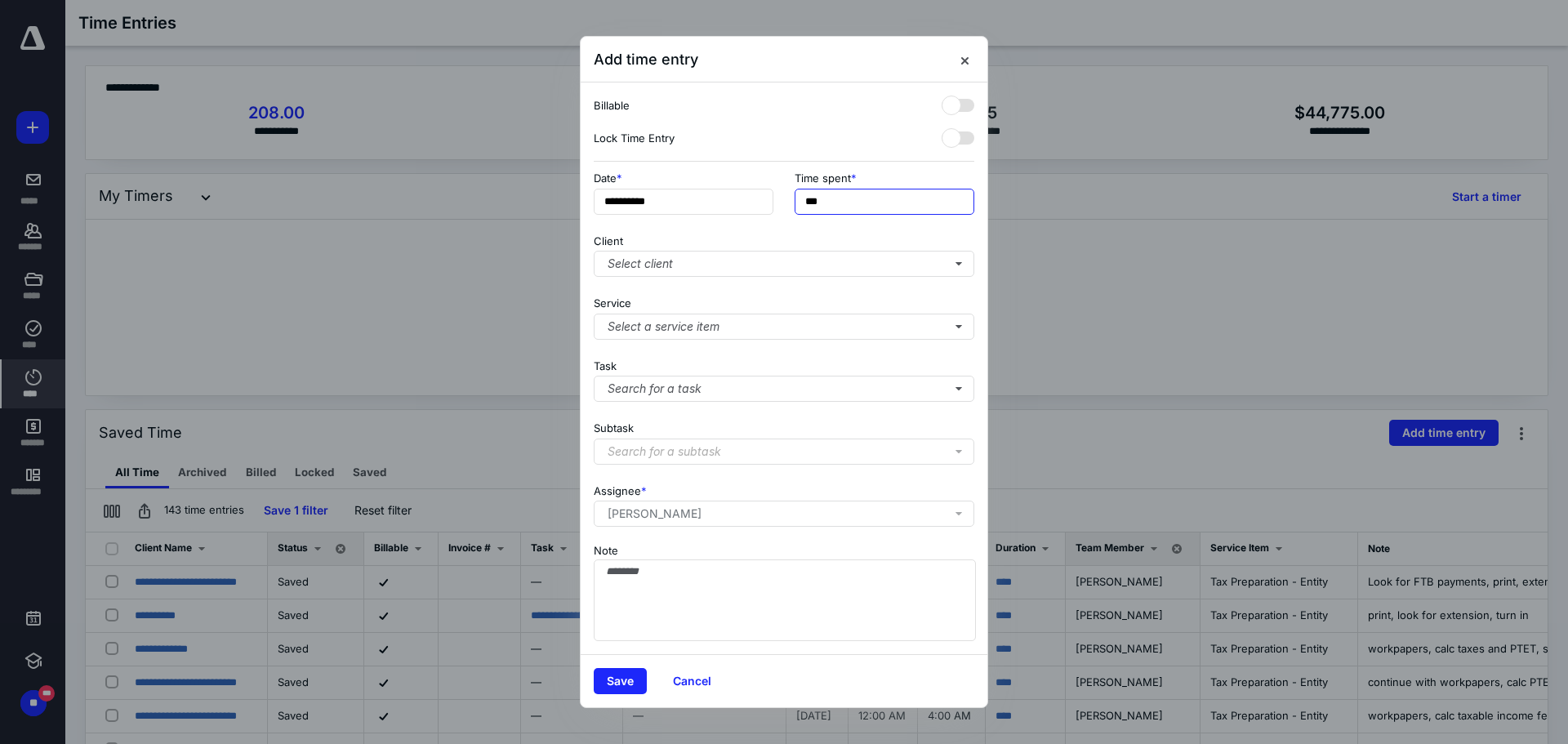 drag, startPoint x: 846, startPoint y: 203, endPoint x: 796, endPoint y: 203, distance: 50 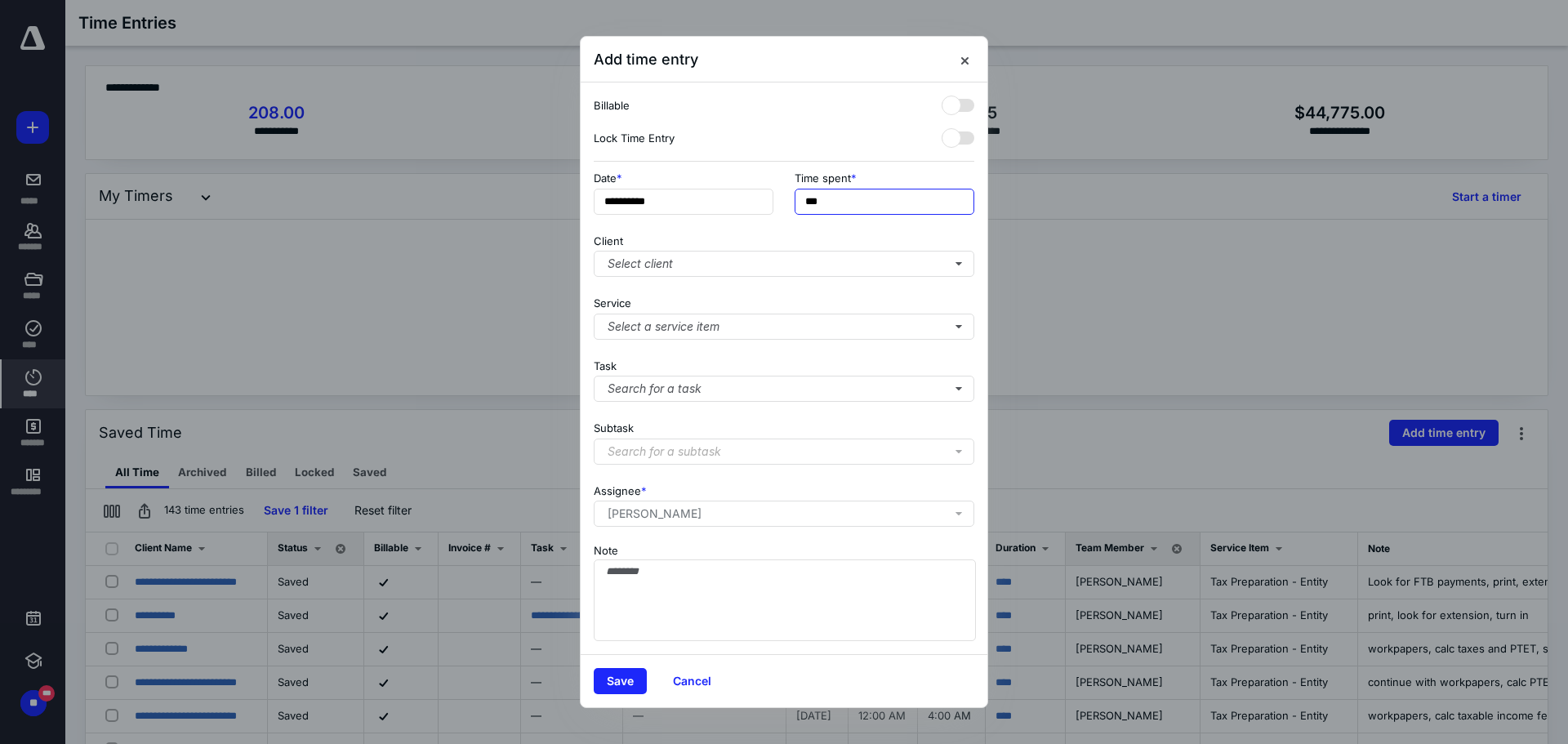 type on "***" 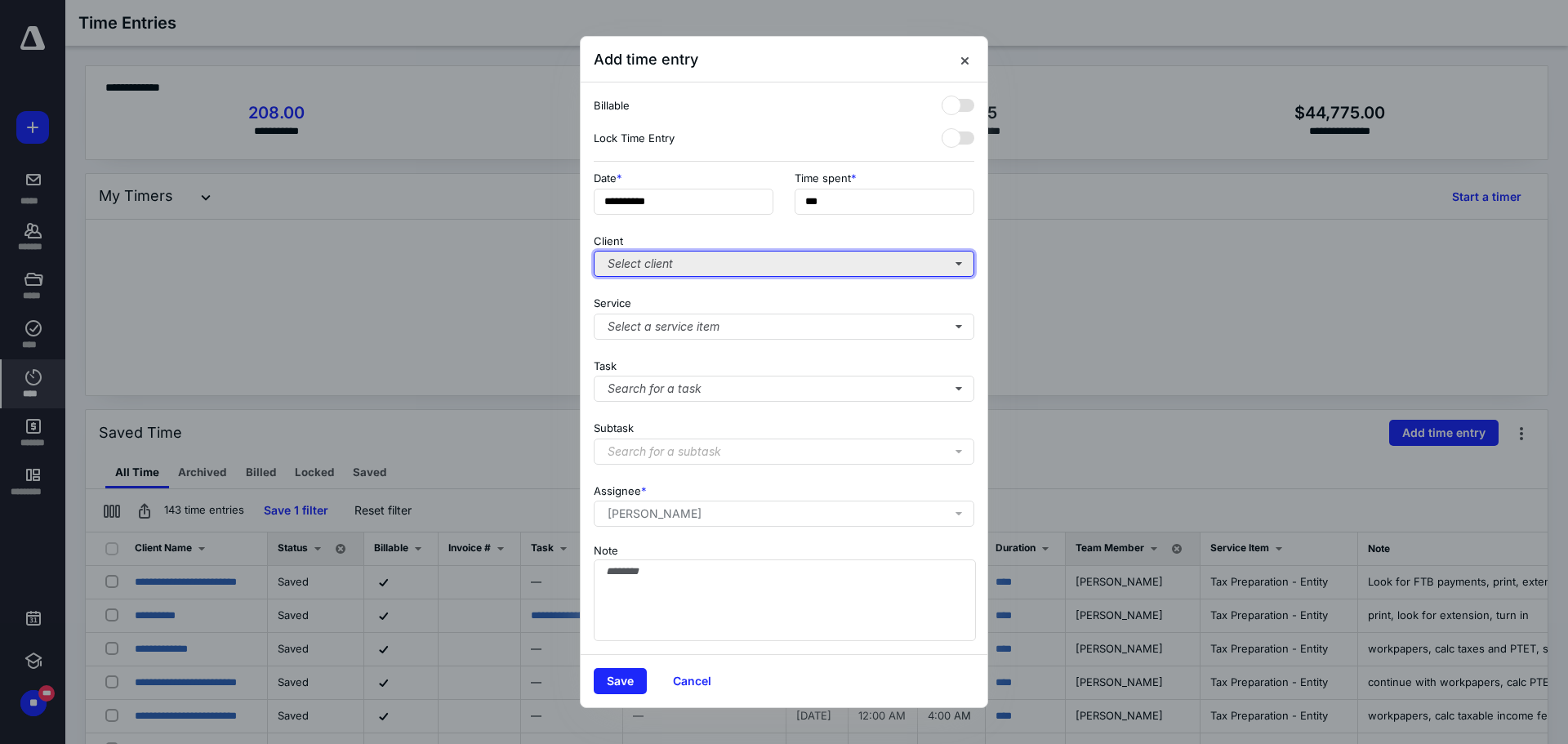 click on "Select client" at bounding box center [784, 264] 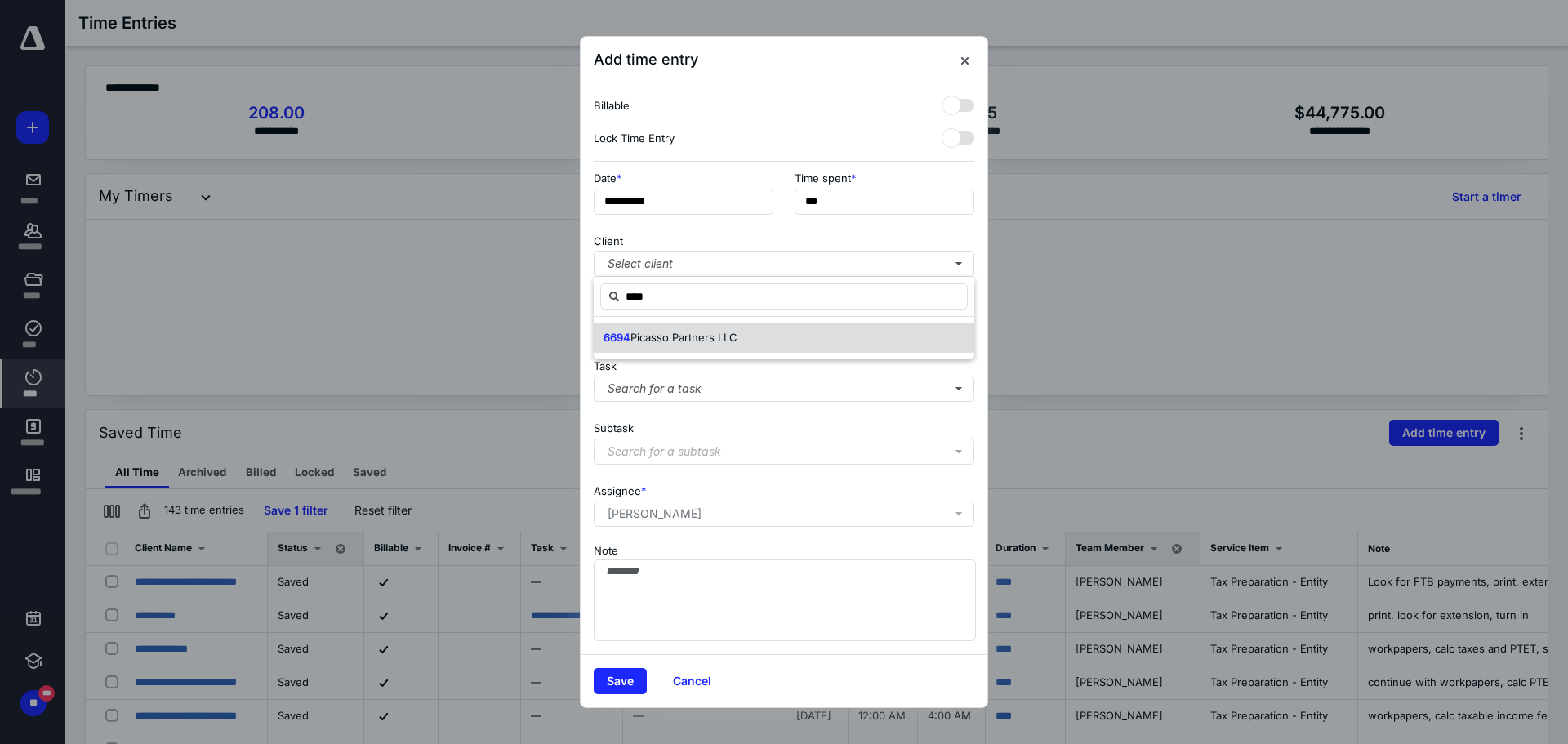 click on "Picasso Partners LLC" at bounding box center (684, 337) 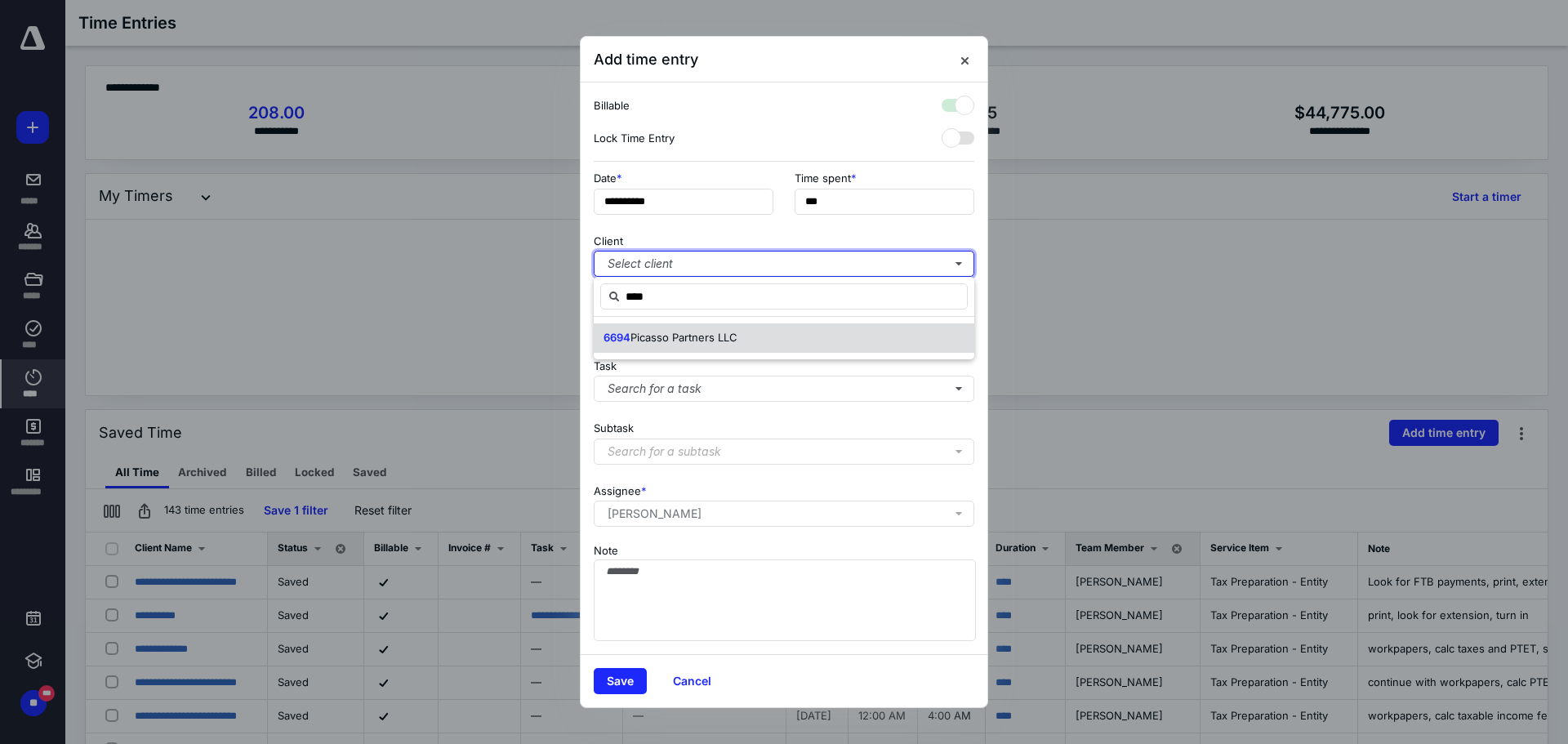 checkbox on "true" 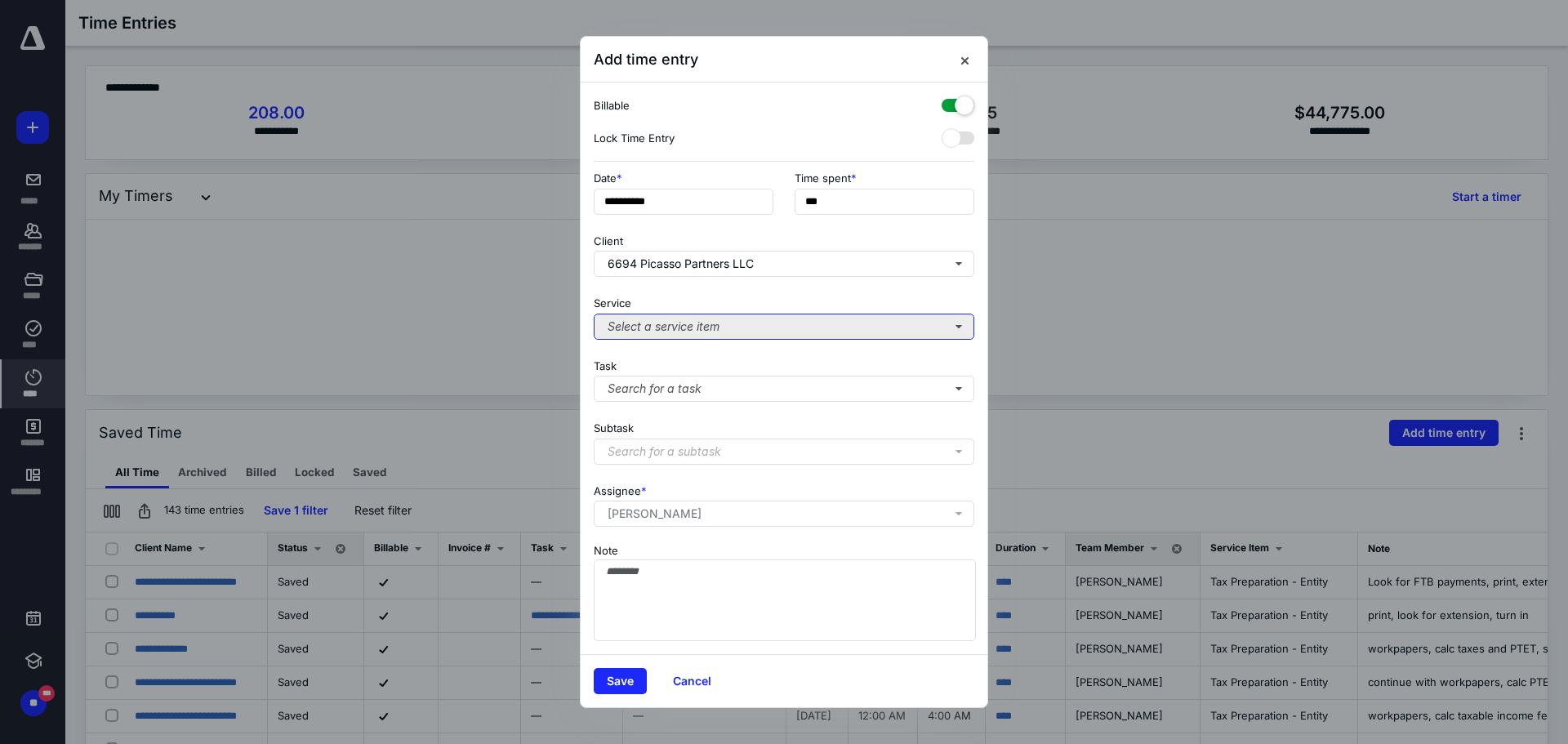 click on "Select a service item" at bounding box center (784, 327) 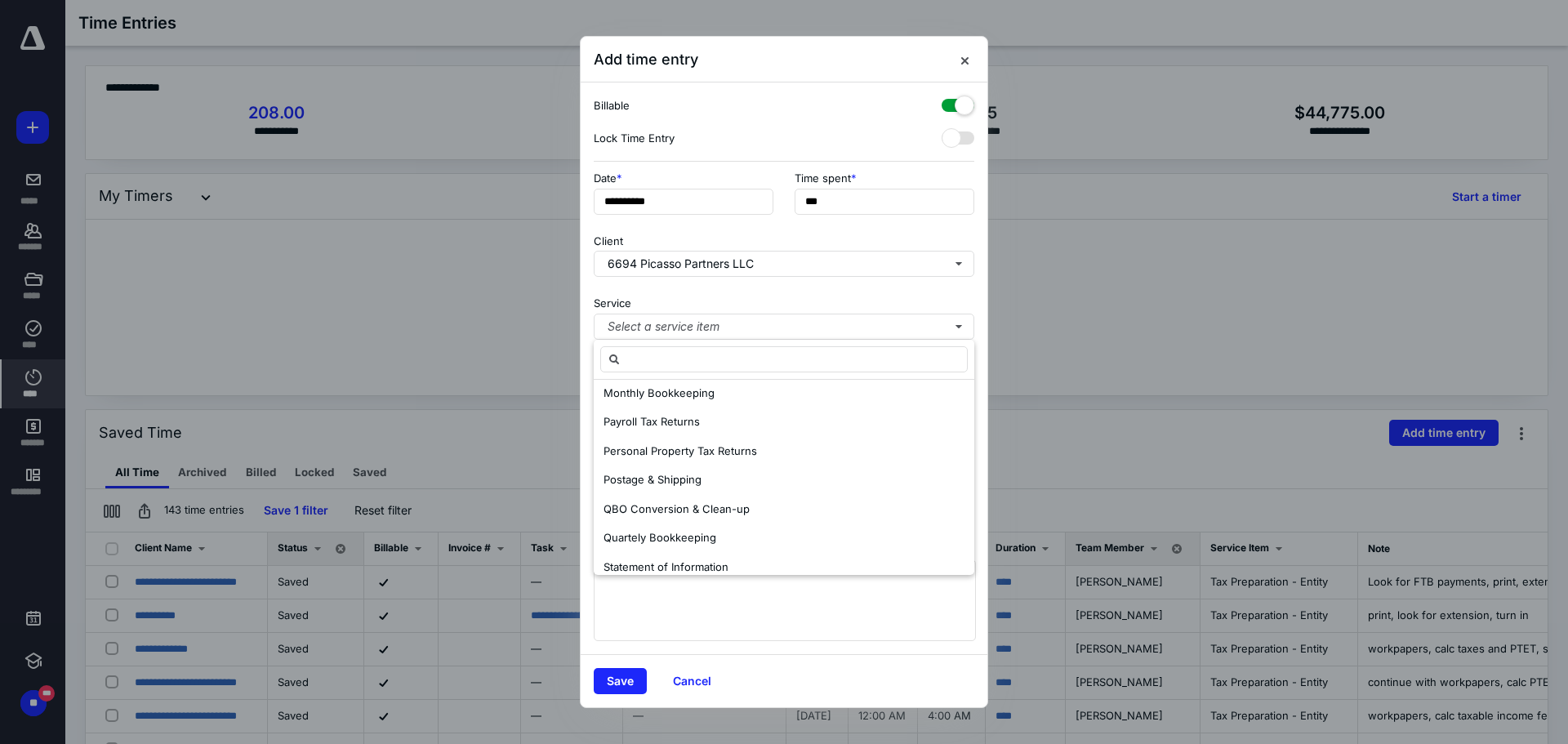 scroll, scrollTop: 427, scrollLeft: 0, axis: vertical 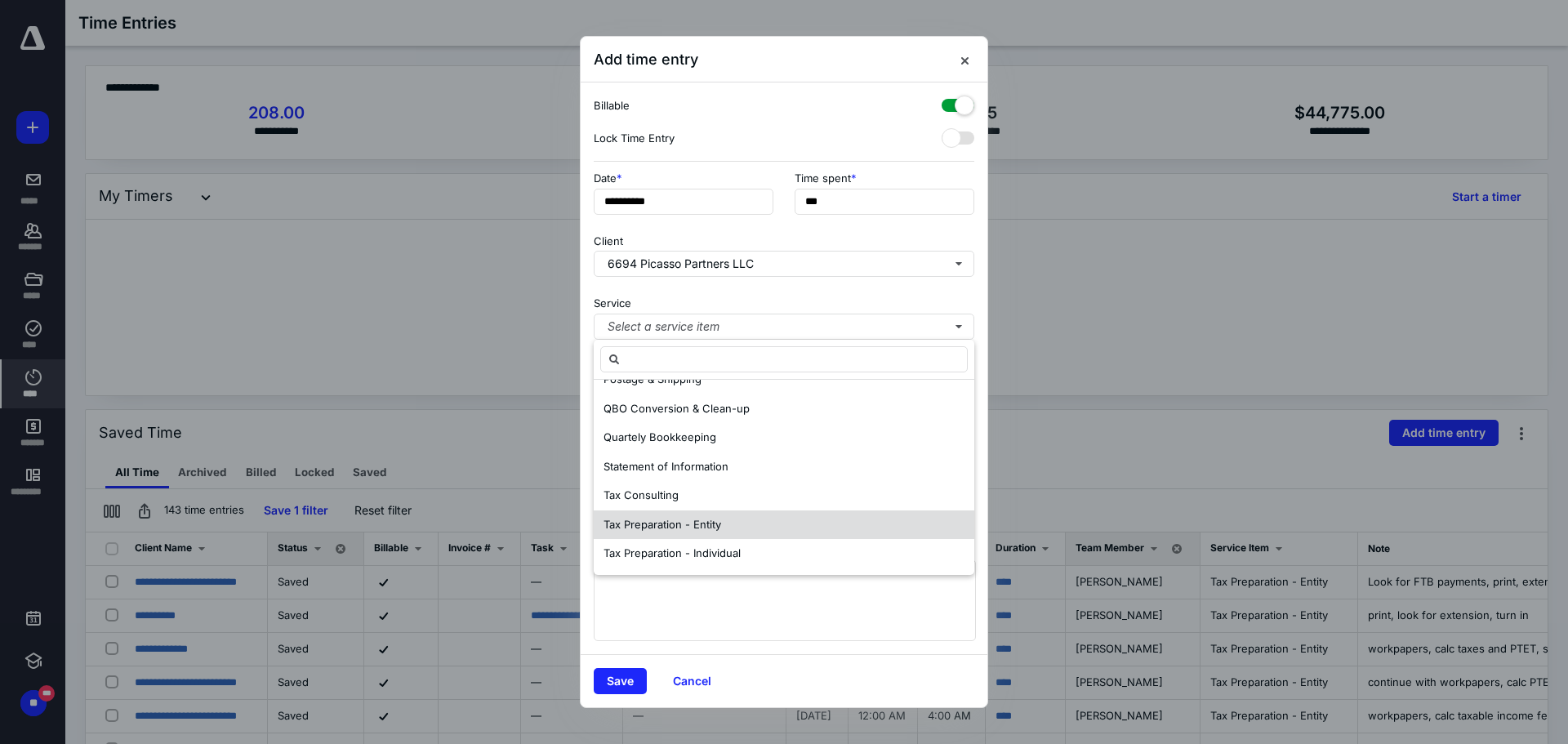 click on "Tax Preparation - Entity" at bounding box center (662, 524) 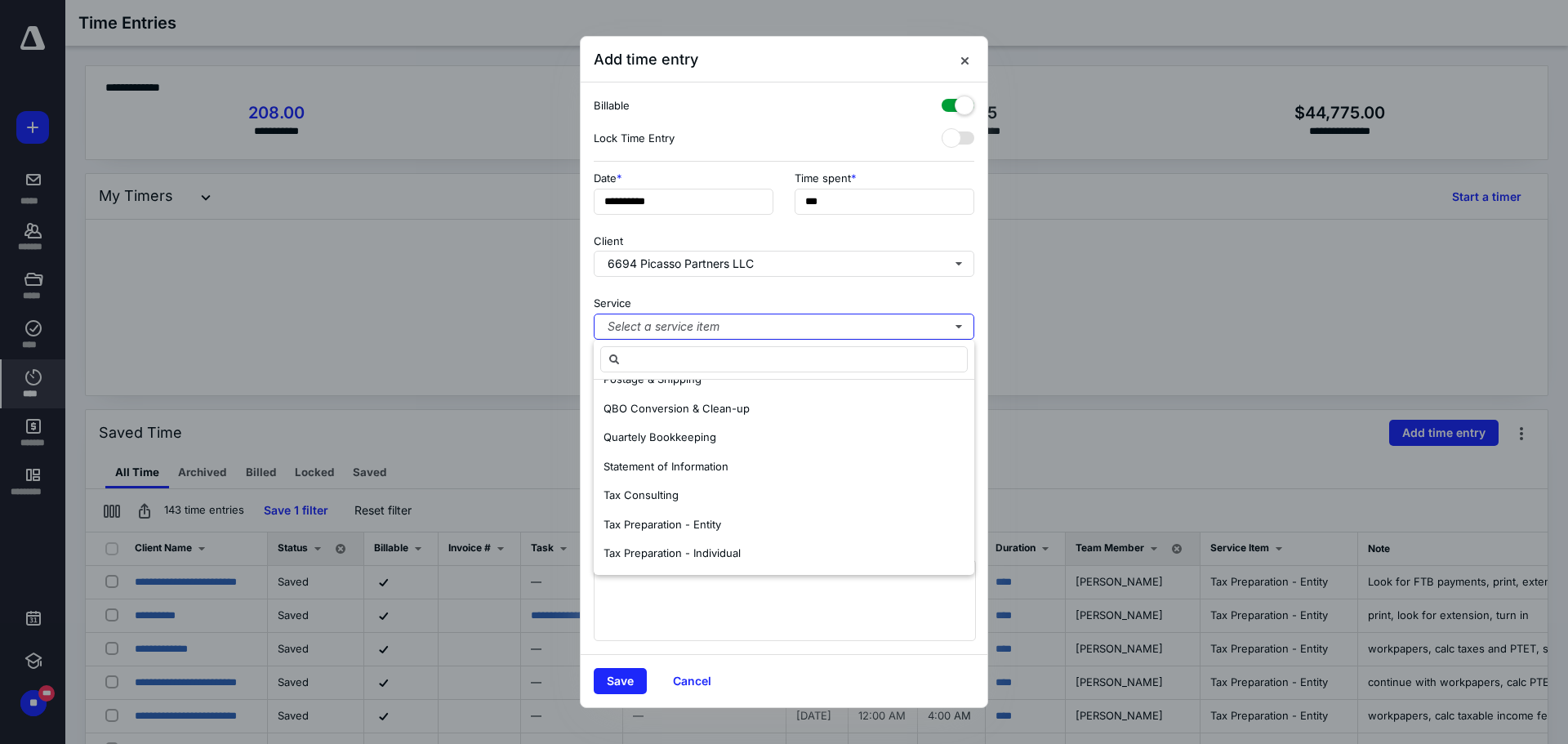 scroll, scrollTop: 0, scrollLeft: 0, axis: both 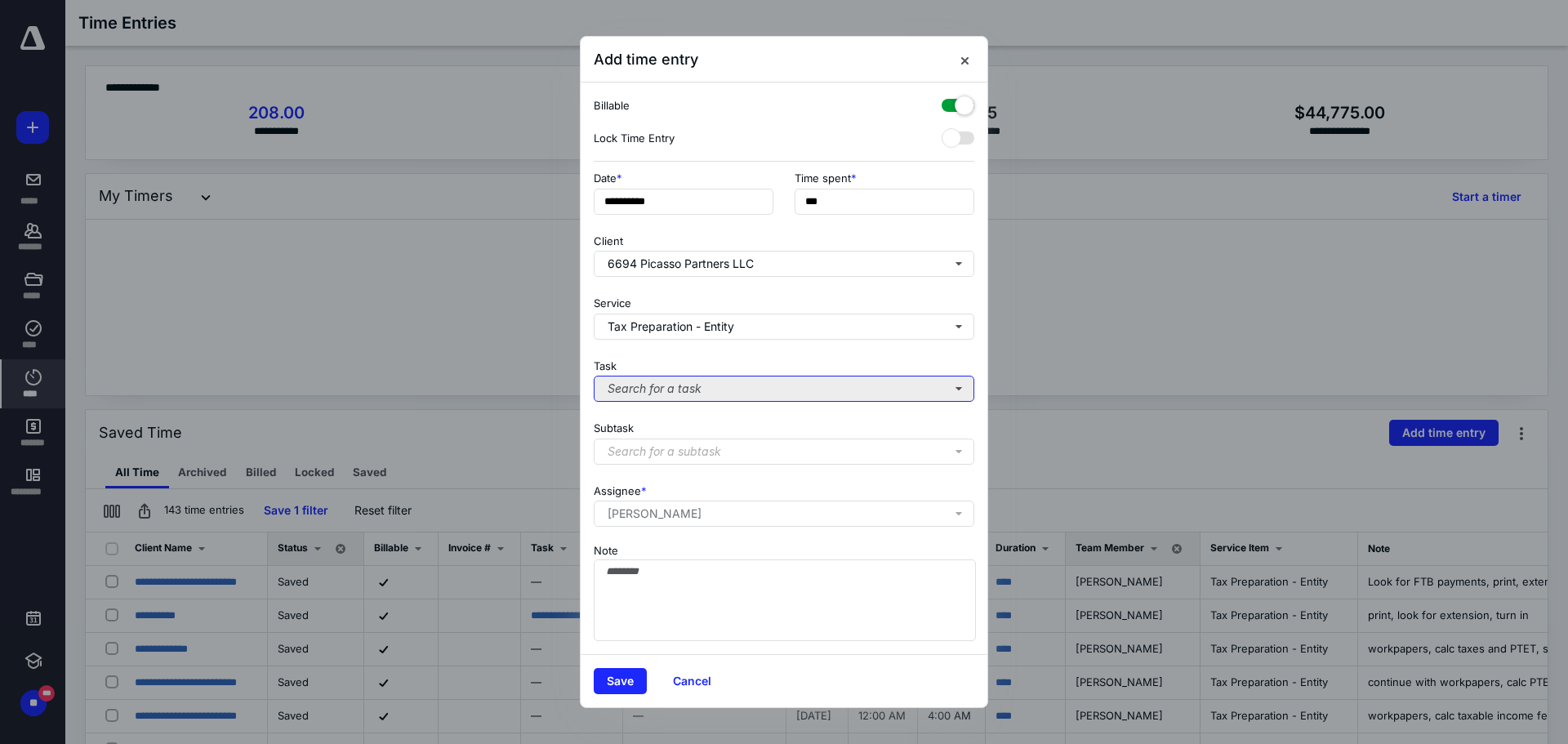 click on "Search for a task" at bounding box center (784, 389) 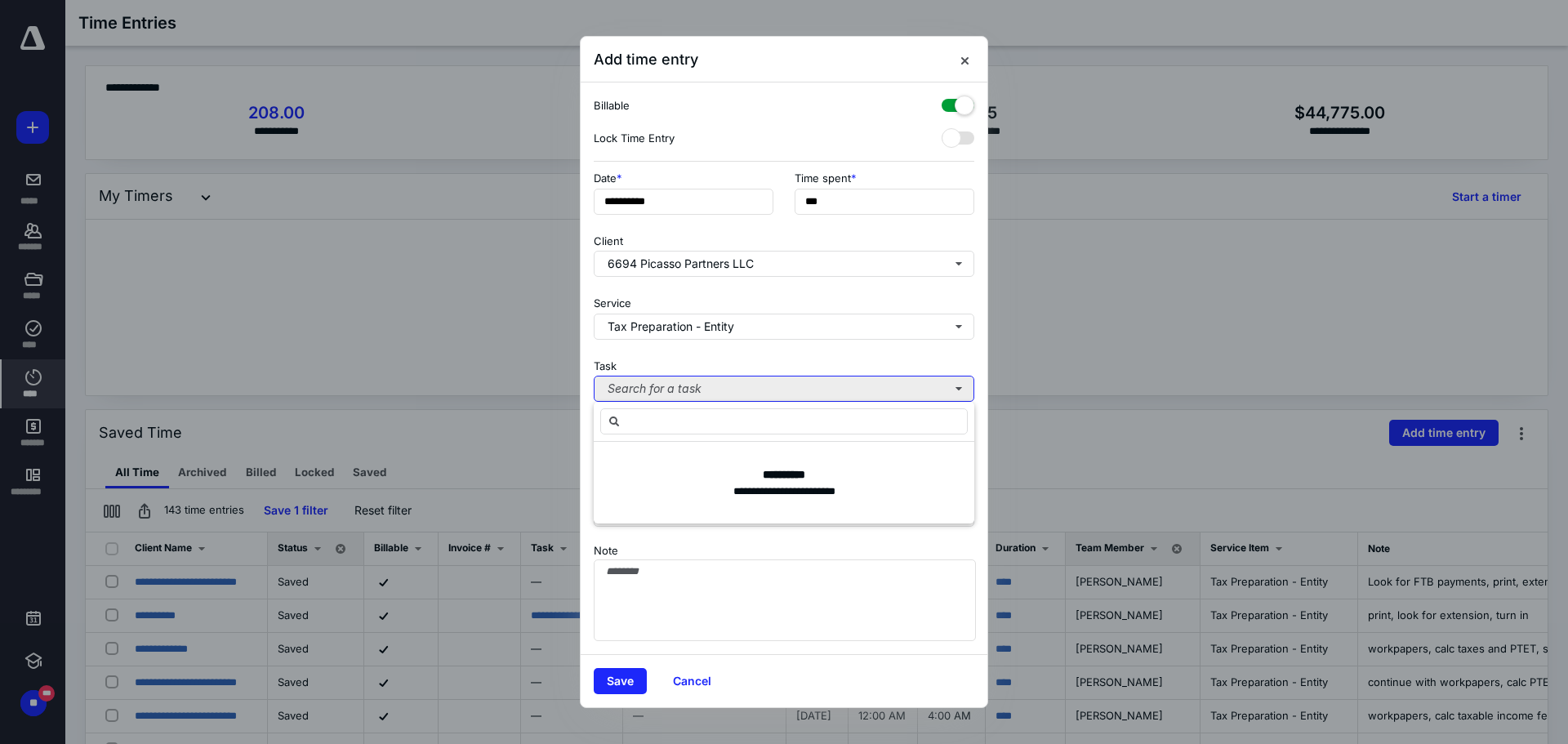 click on "Search for a task" at bounding box center (784, 389) 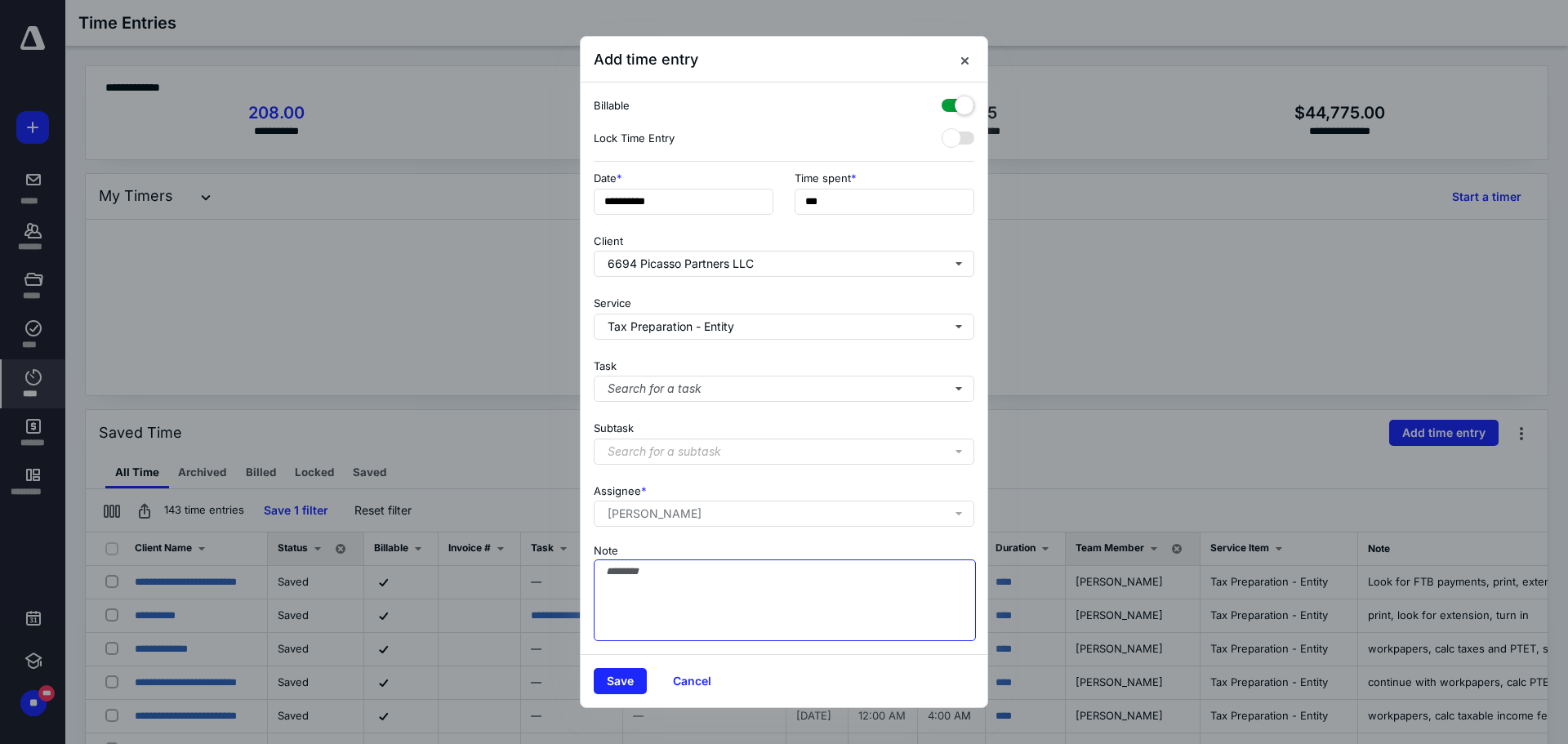 click on "Note" at bounding box center (785, 600) 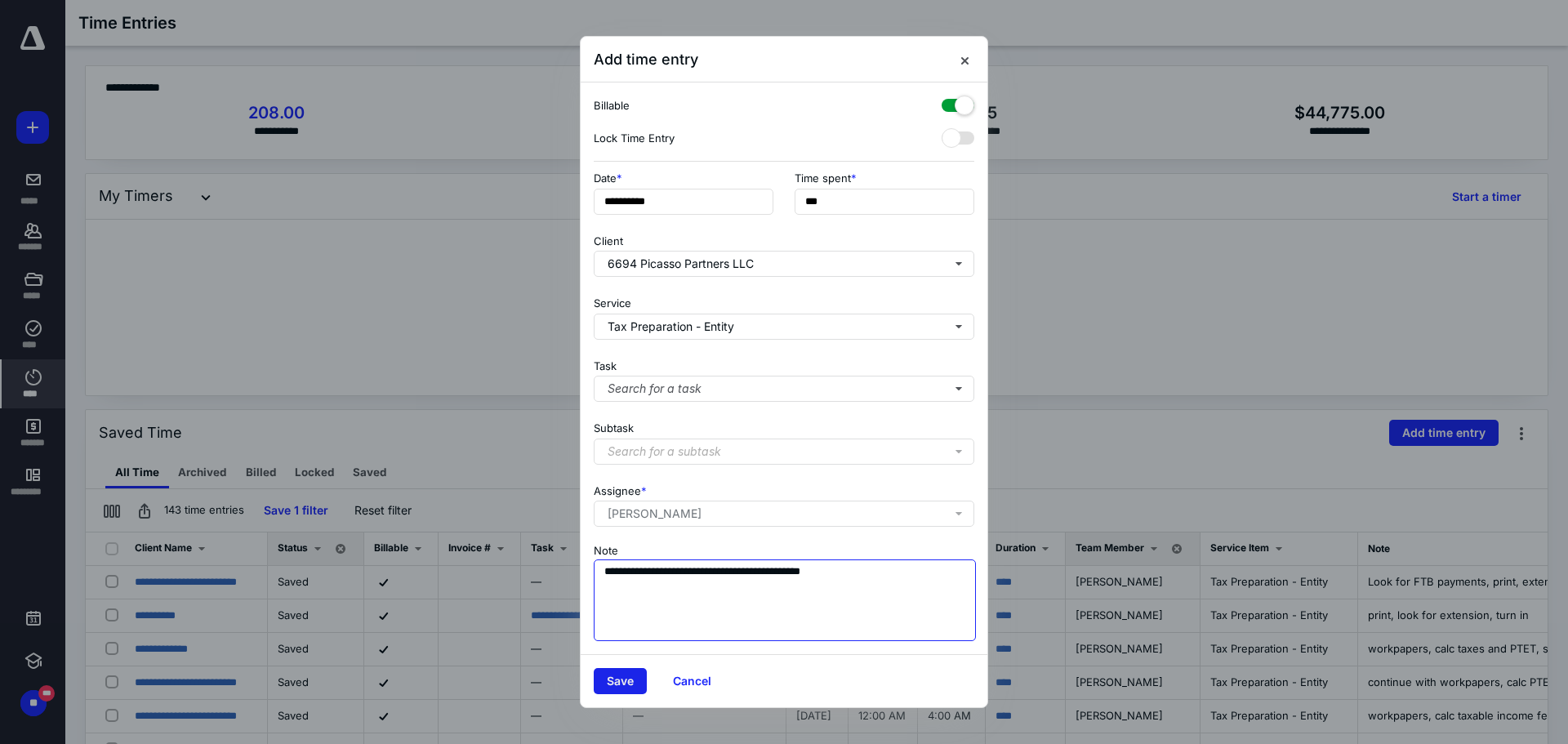 type on "**********" 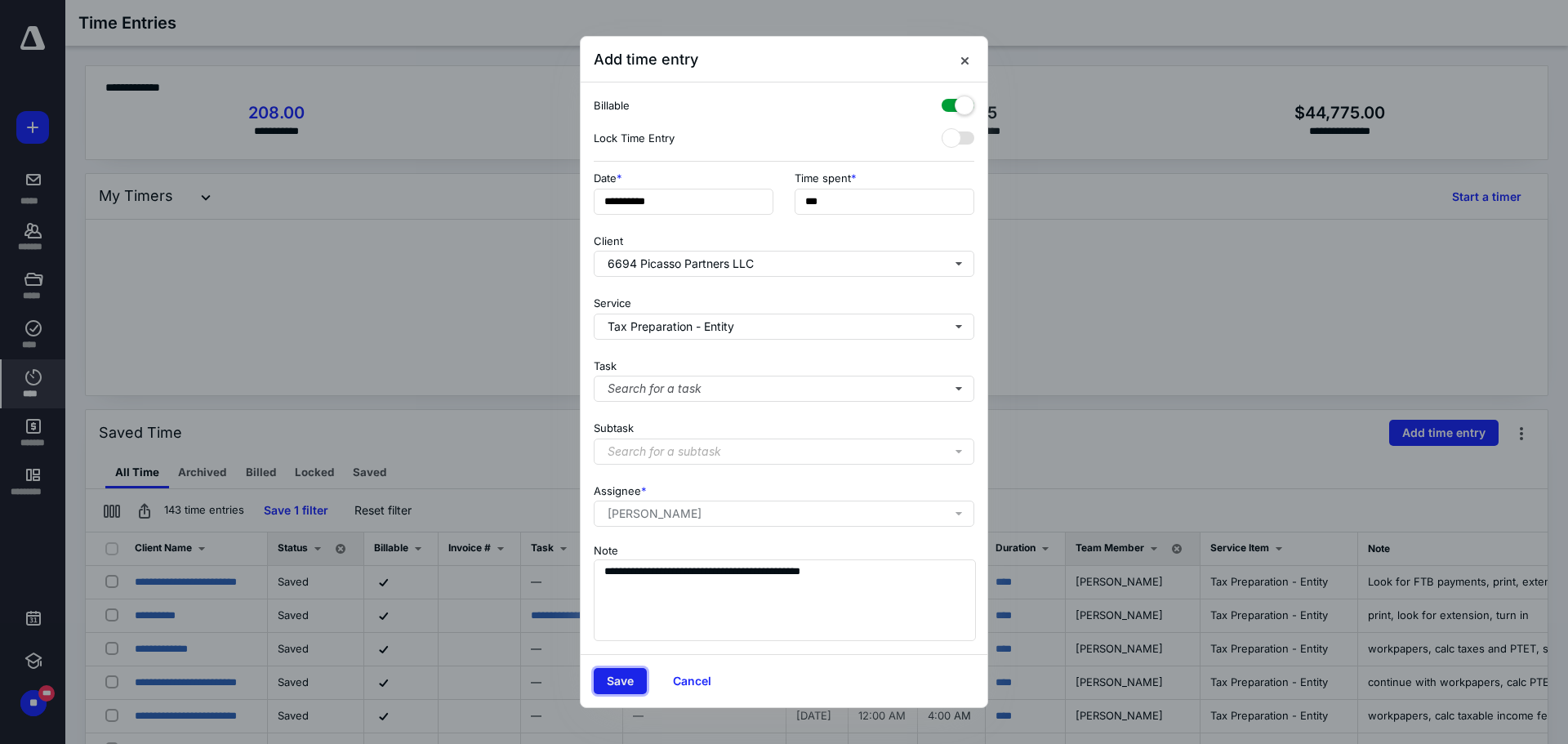 click on "Save" at bounding box center (620, 681) 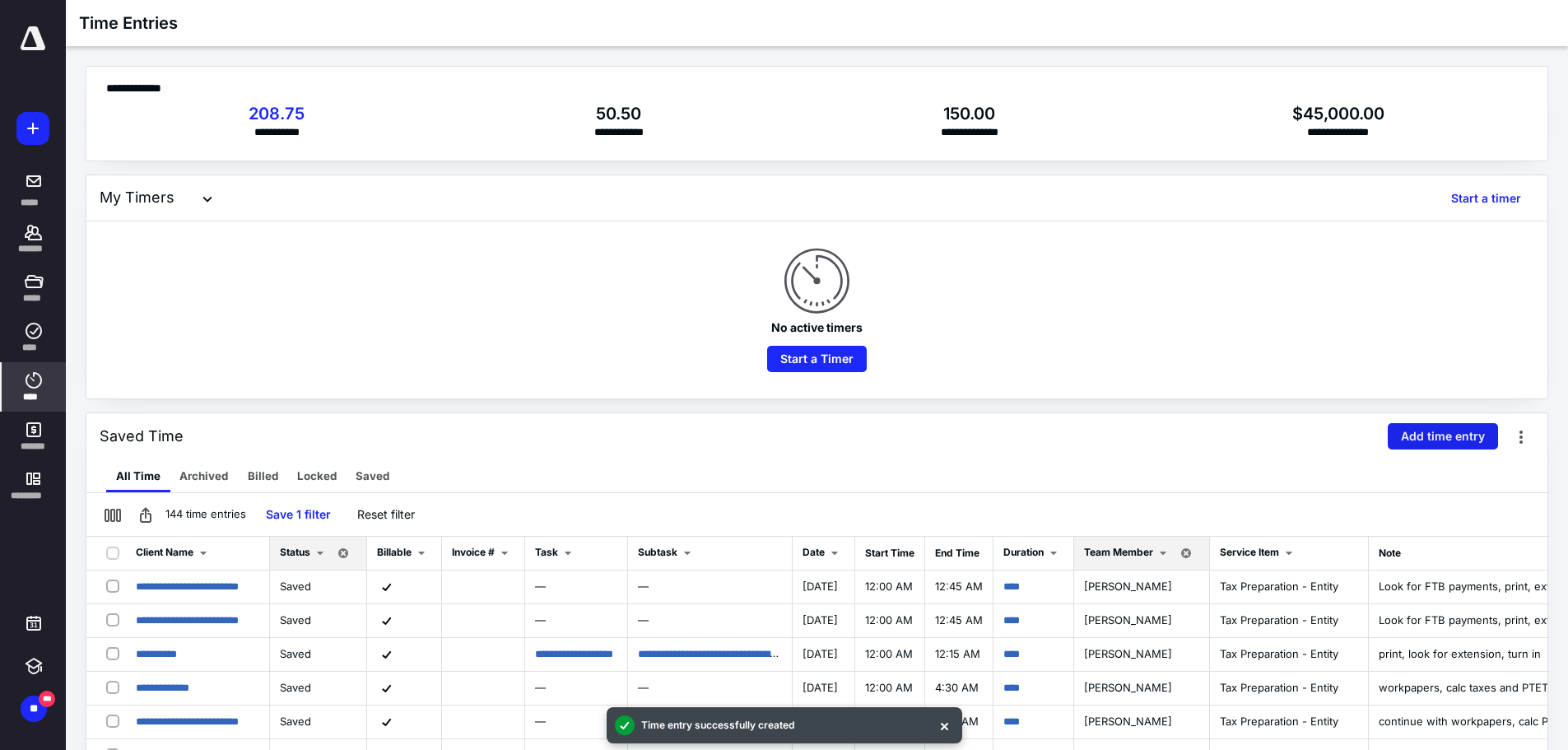 click on "Add time entry" at bounding box center [1443, 436] 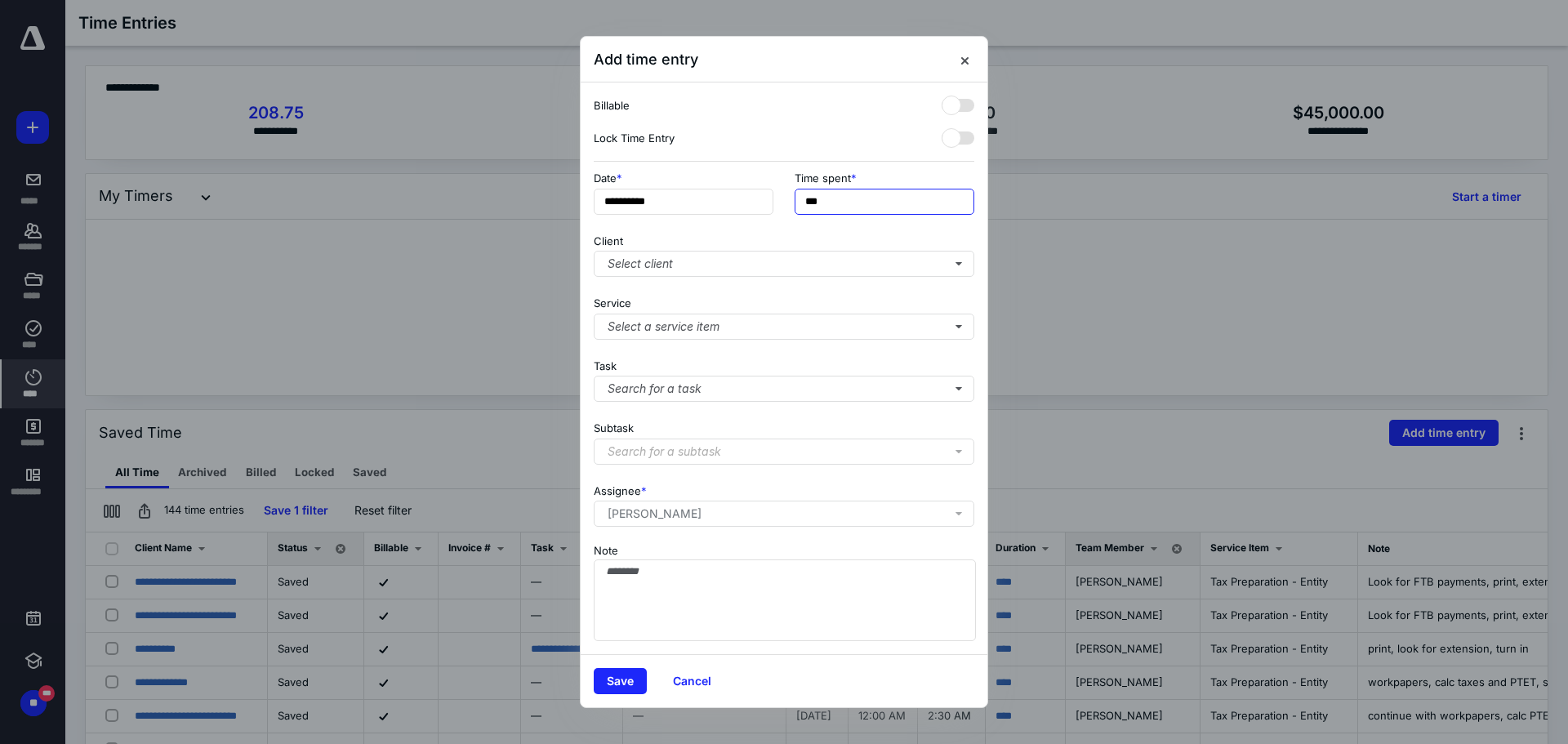 drag, startPoint x: 857, startPoint y: 207, endPoint x: 797, endPoint y: 199, distance: 60.530984 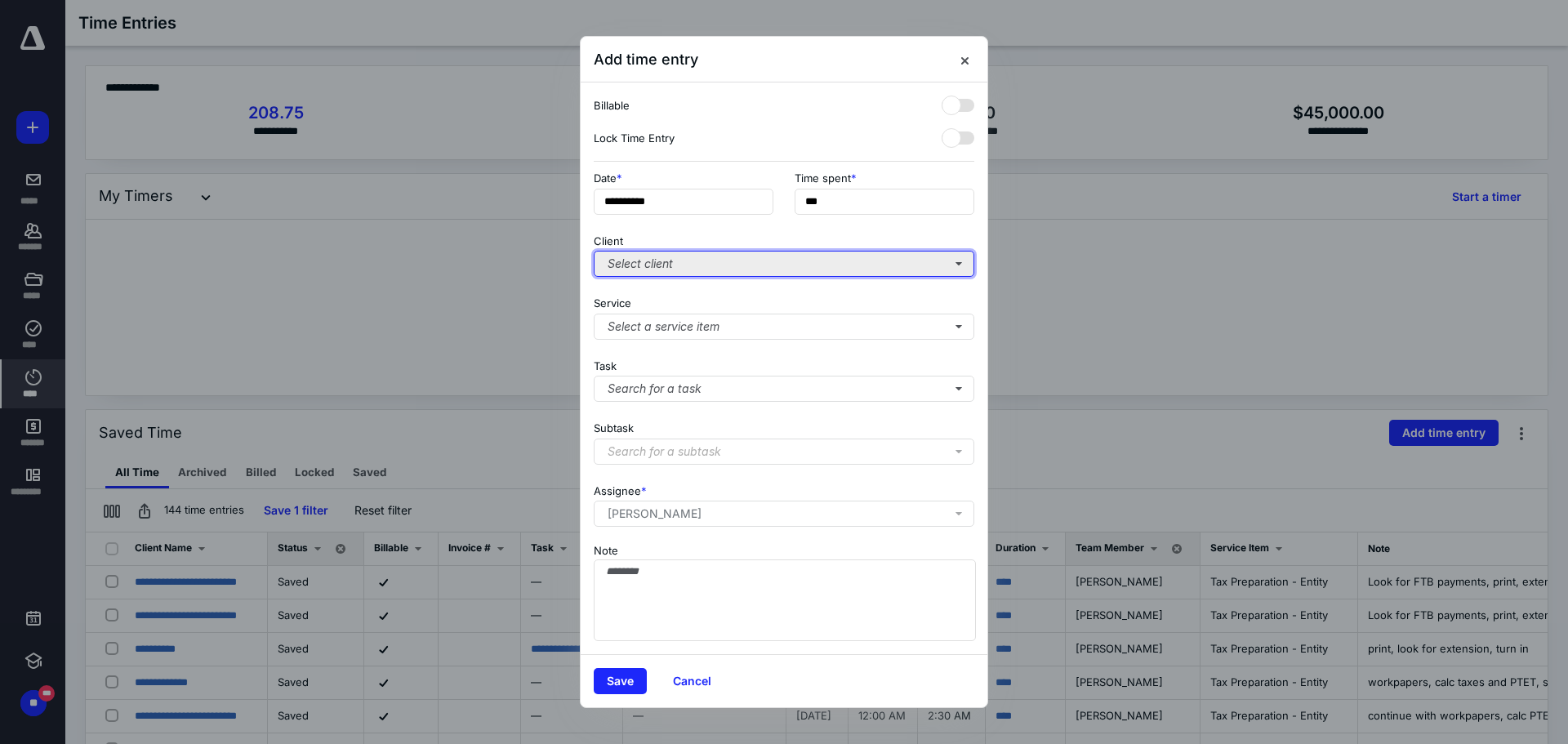 type on "***" 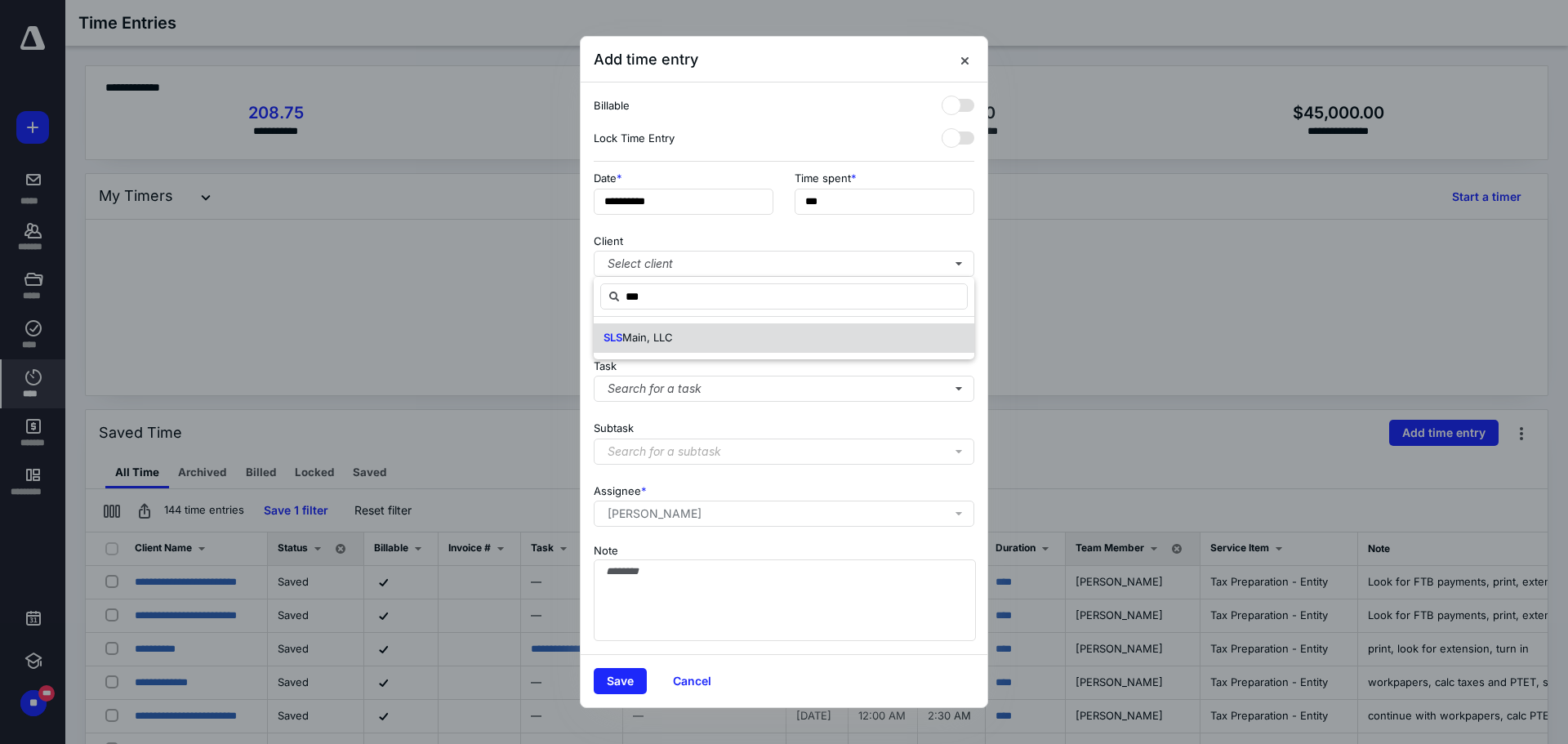 click on "Main, LLC" at bounding box center [648, 337] 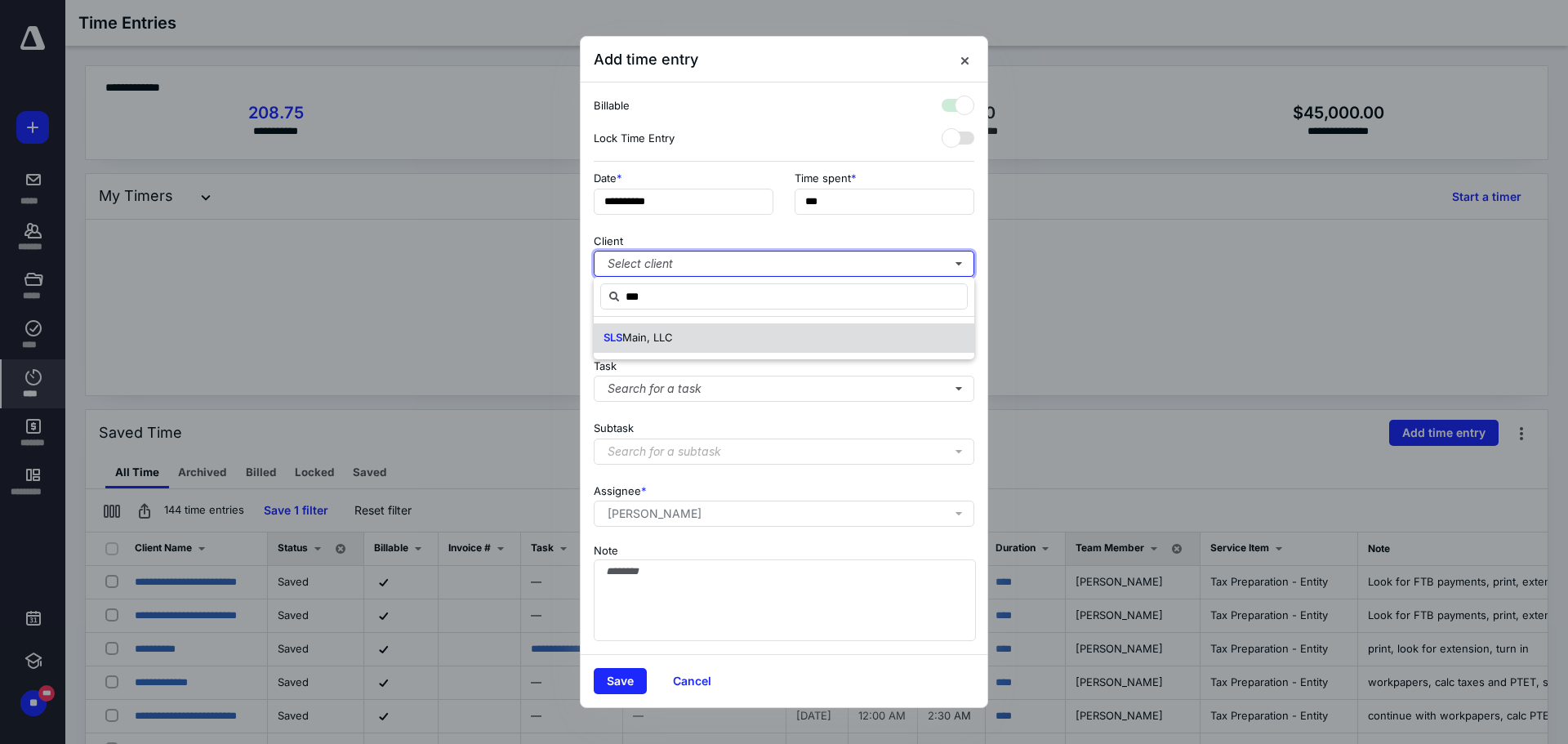 checkbox on "true" 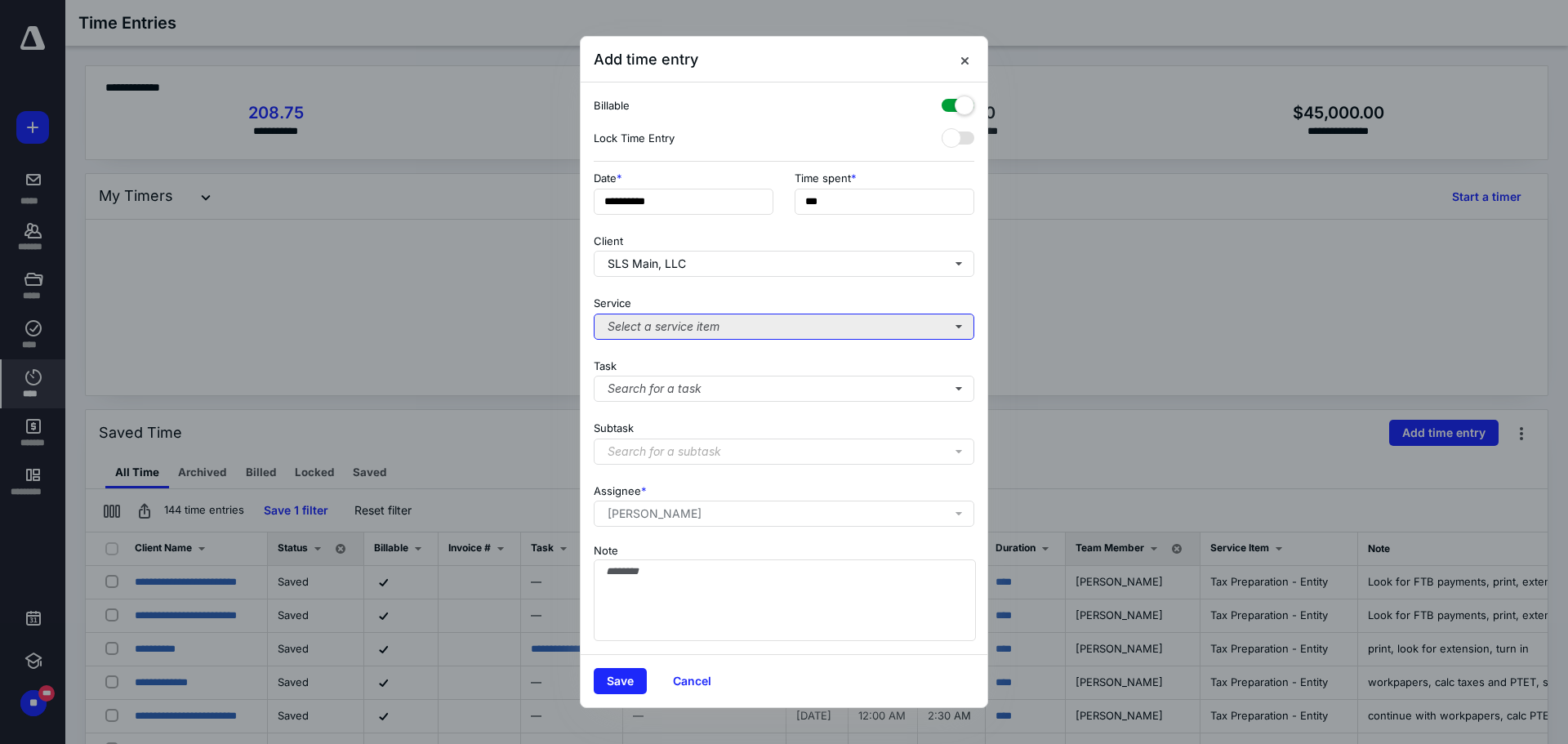 click on "Select a service item" at bounding box center [784, 327] 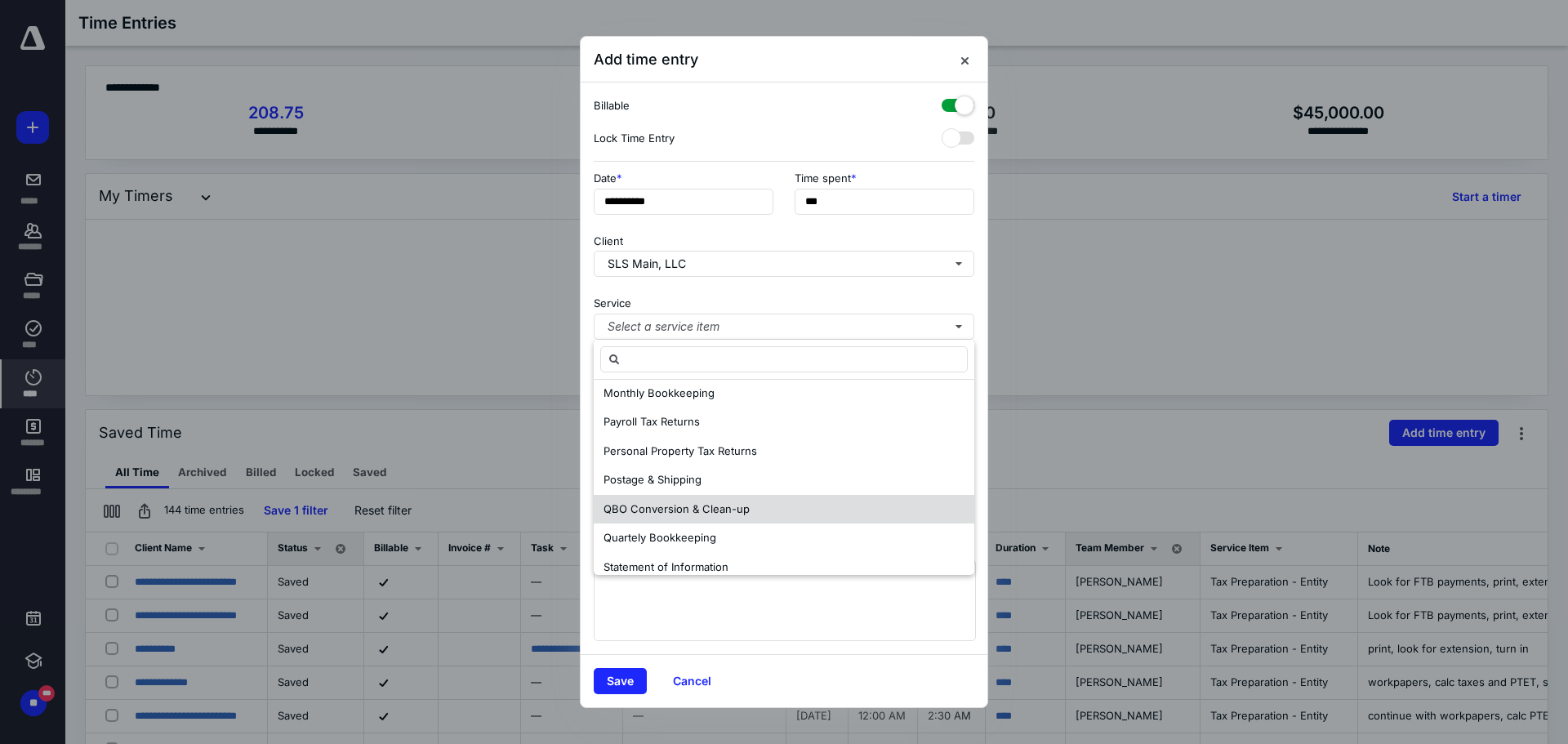 scroll, scrollTop: 408, scrollLeft: 0, axis: vertical 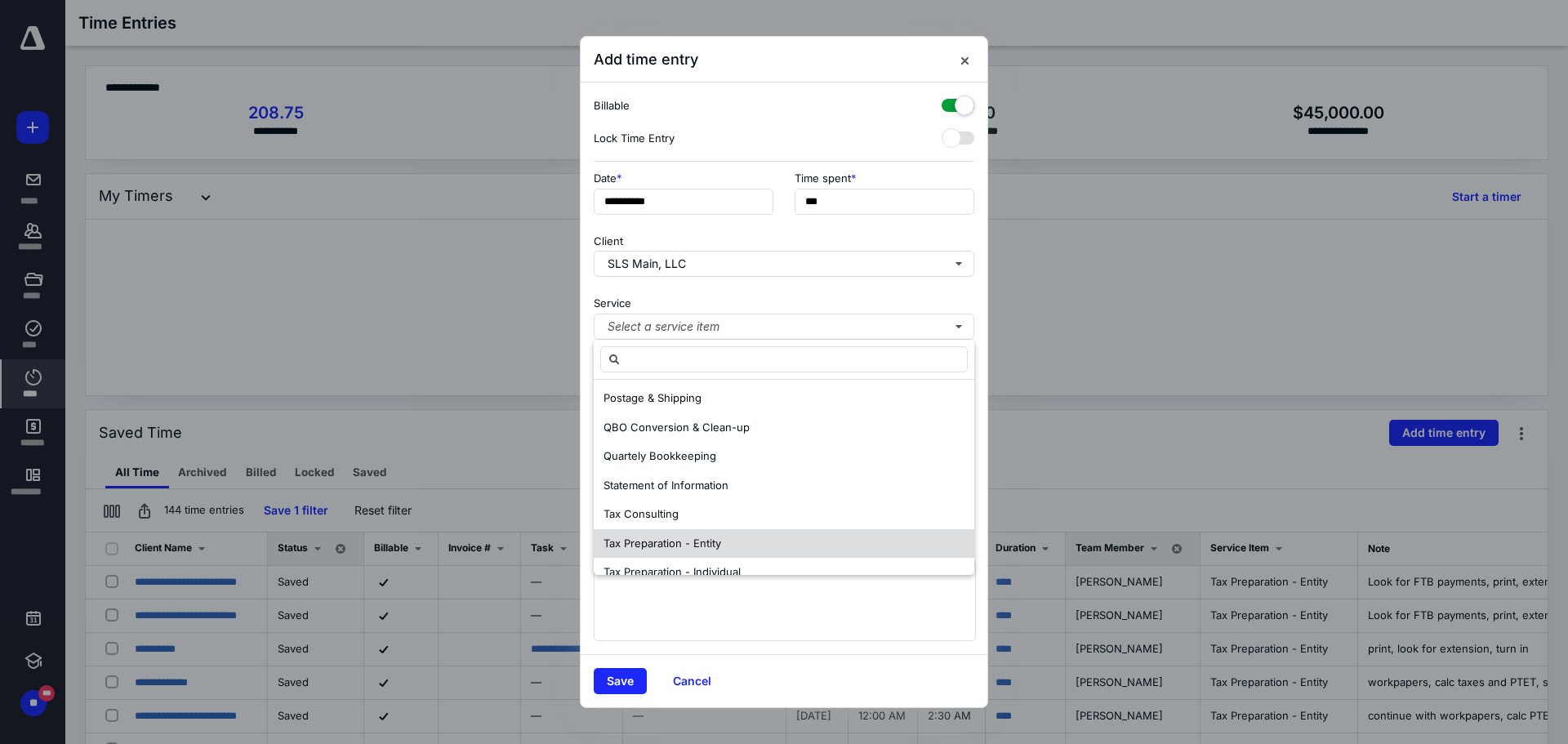 click on "Tax Preparation - Entity" at bounding box center (662, 543) 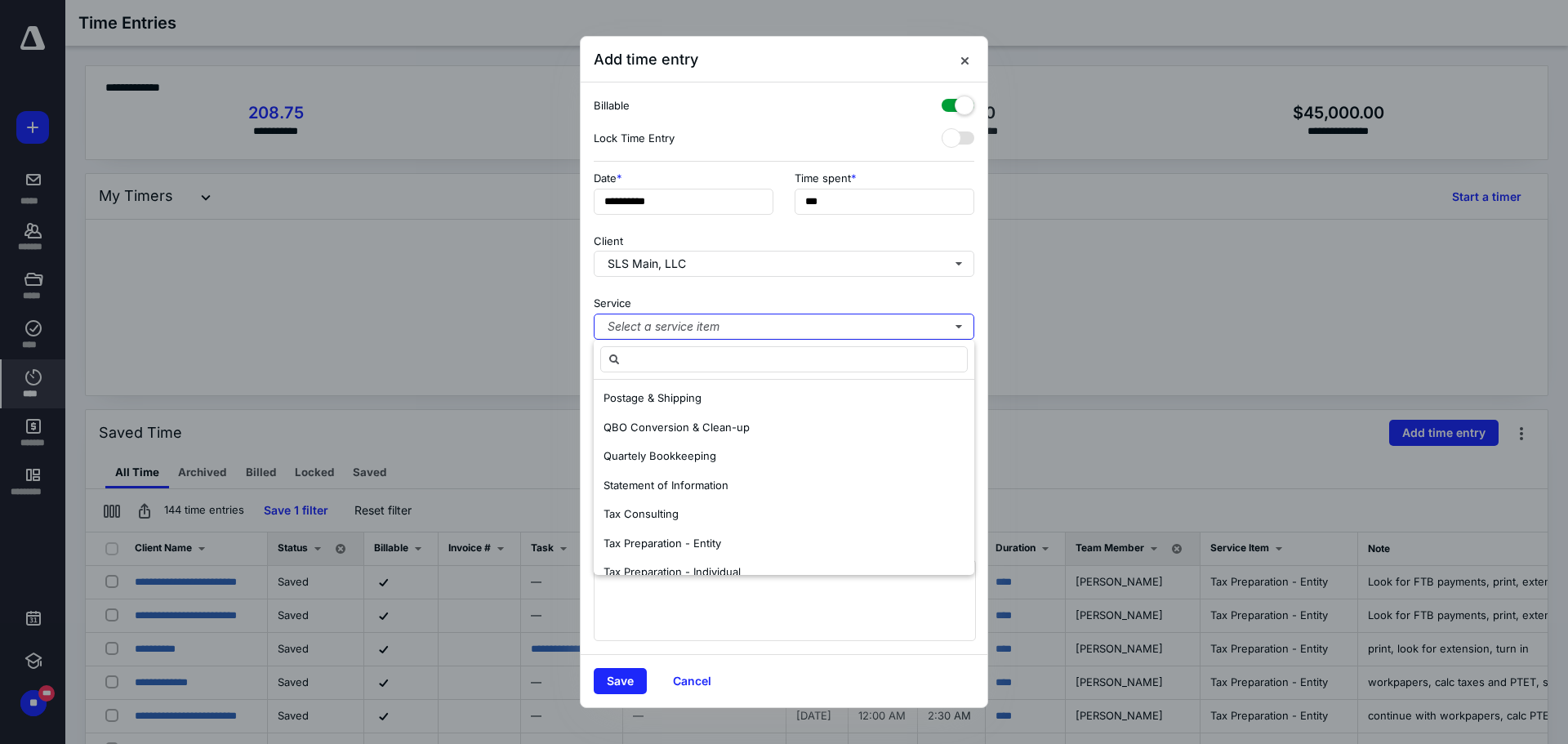 scroll, scrollTop: 0, scrollLeft: 0, axis: both 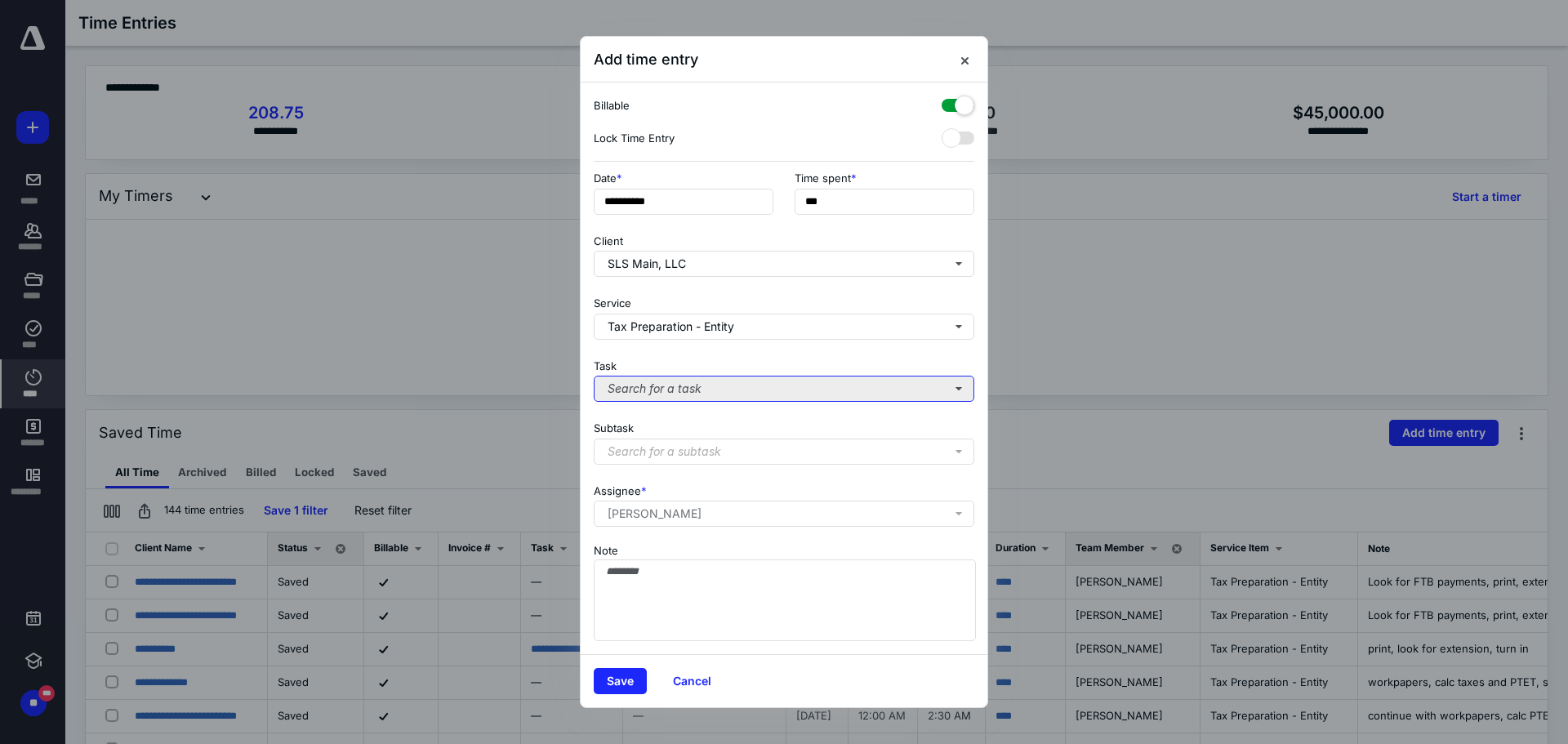 click on "Search for a task" at bounding box center [784, 389] 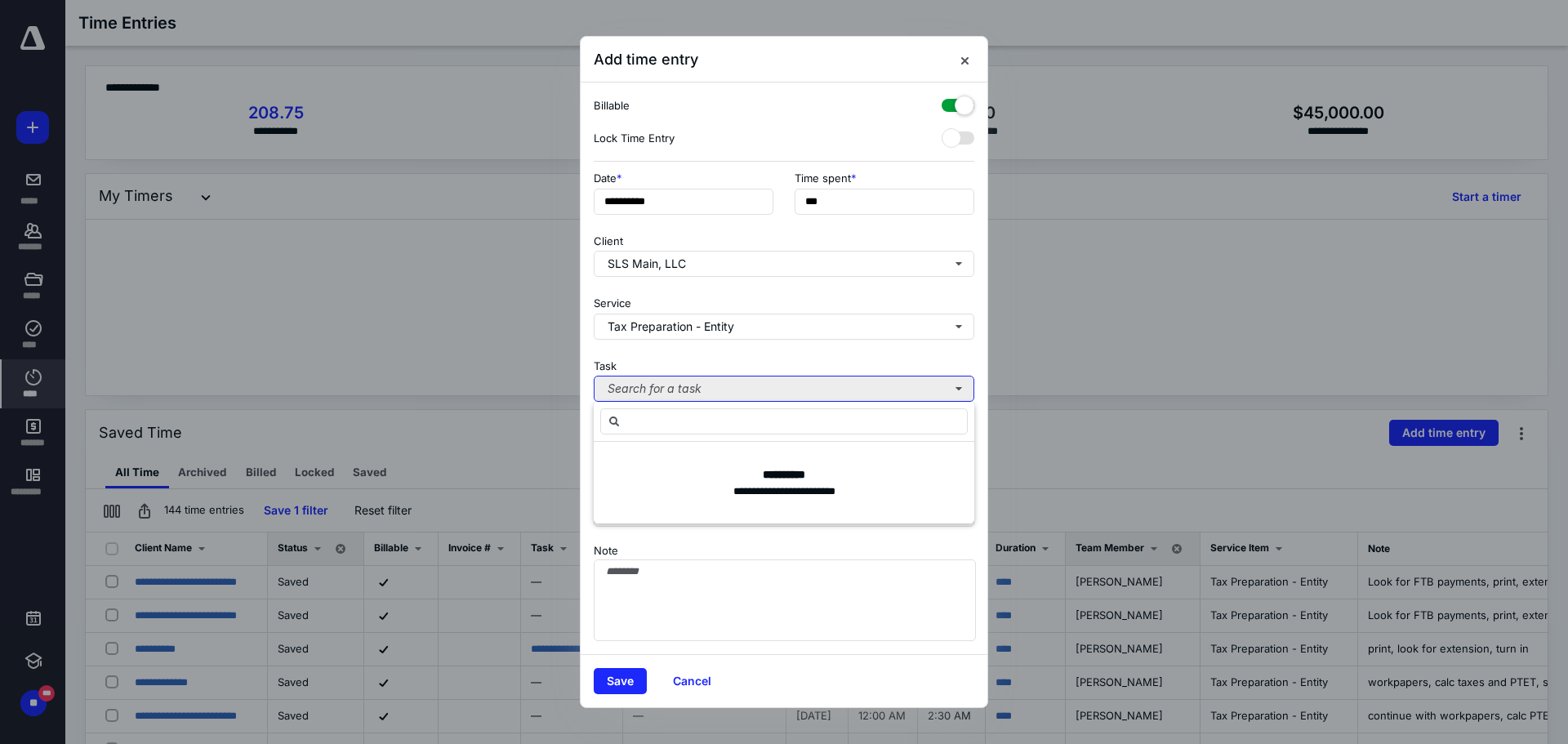 click on "Search for a task" at bounding box center (784, 389) 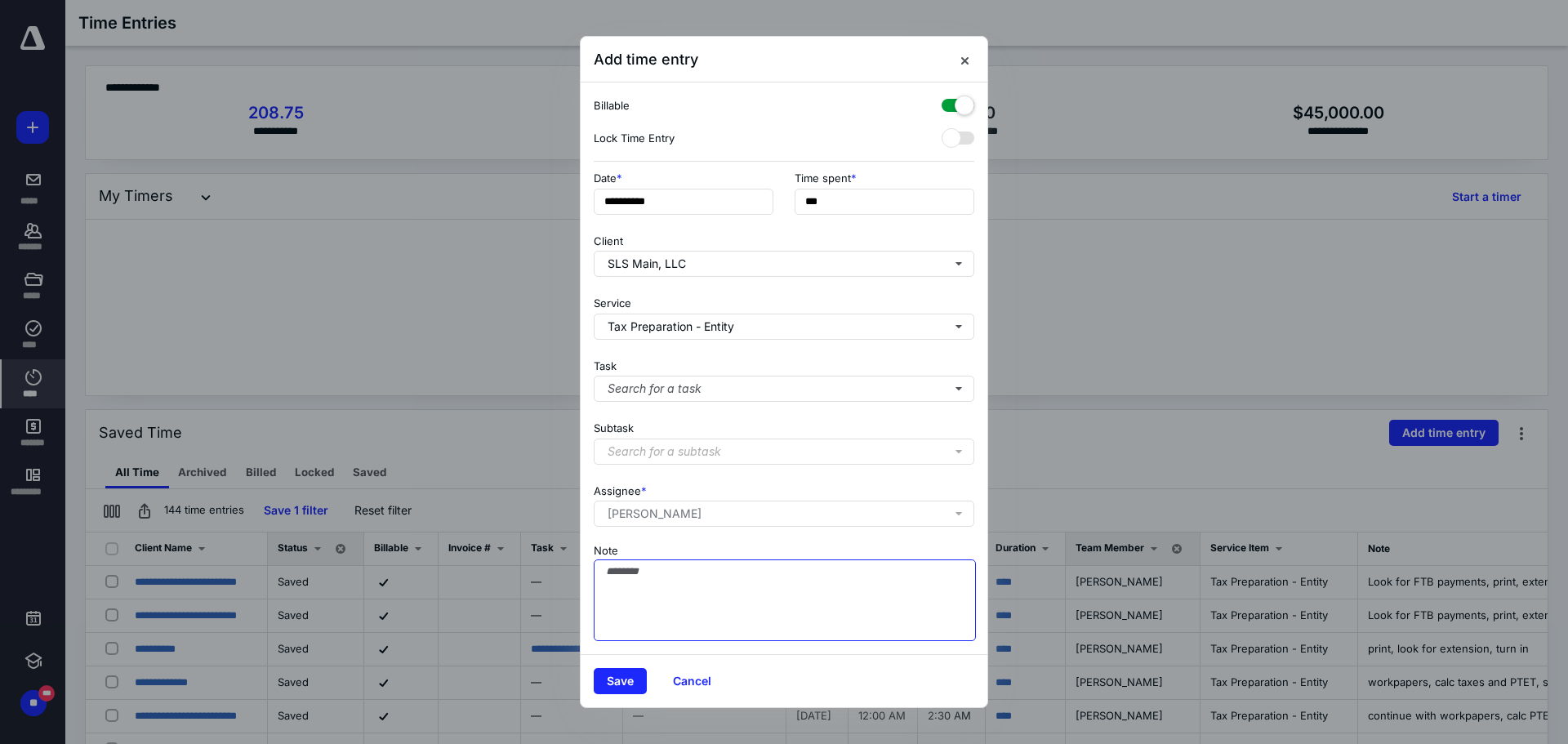 click on "Note" at bounding box center [785, 600] 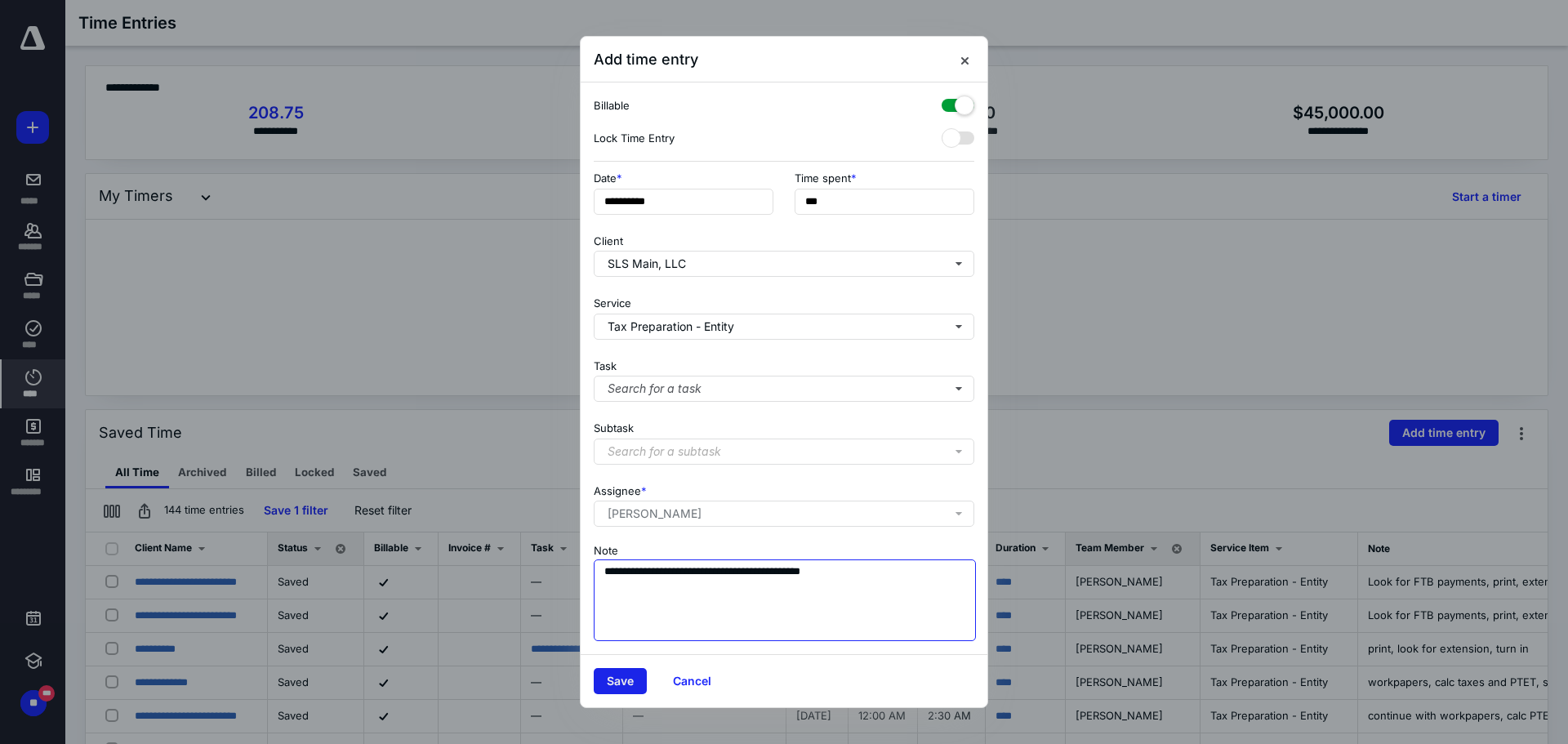 type on "**********" 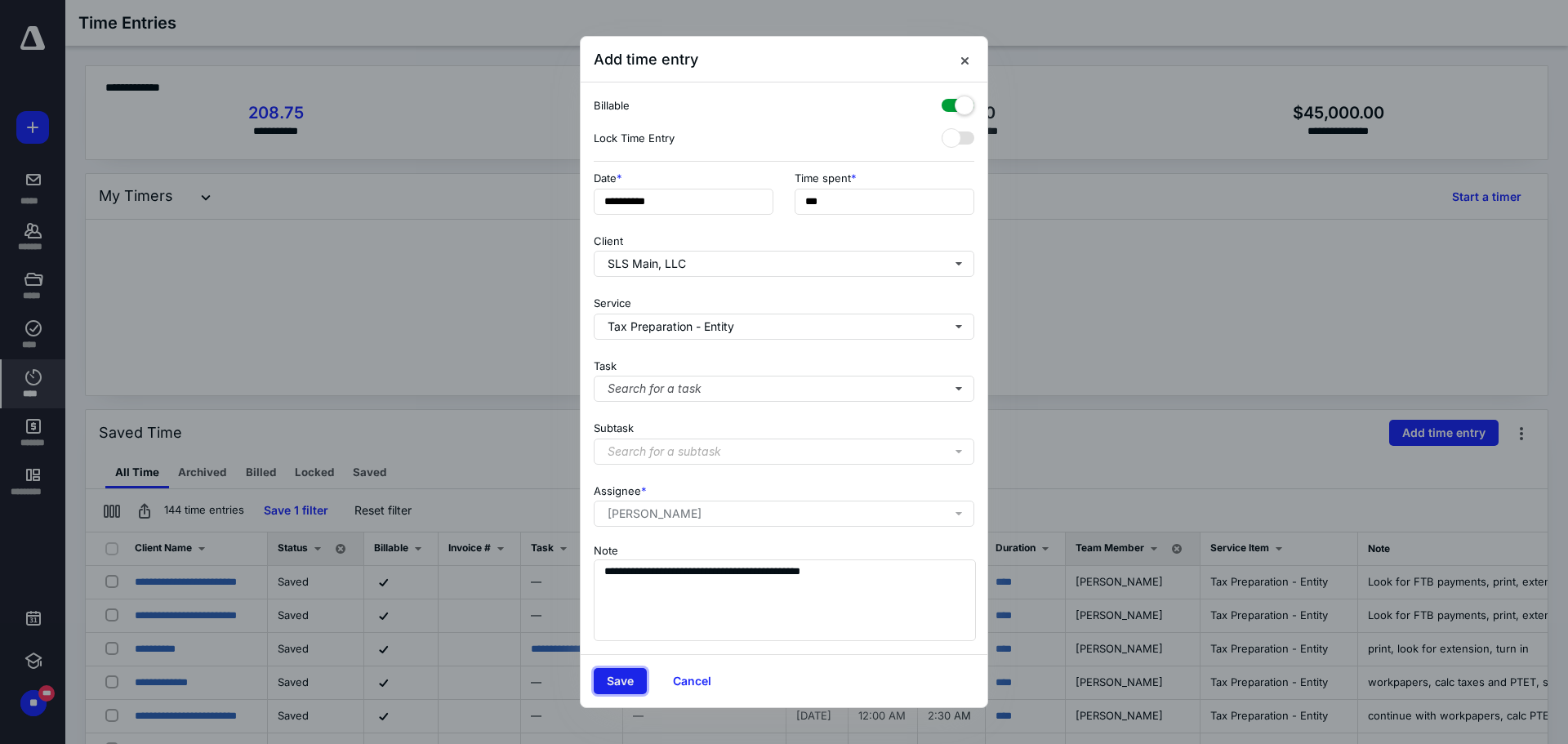 click on "Save" at bounding box center (620, 681) 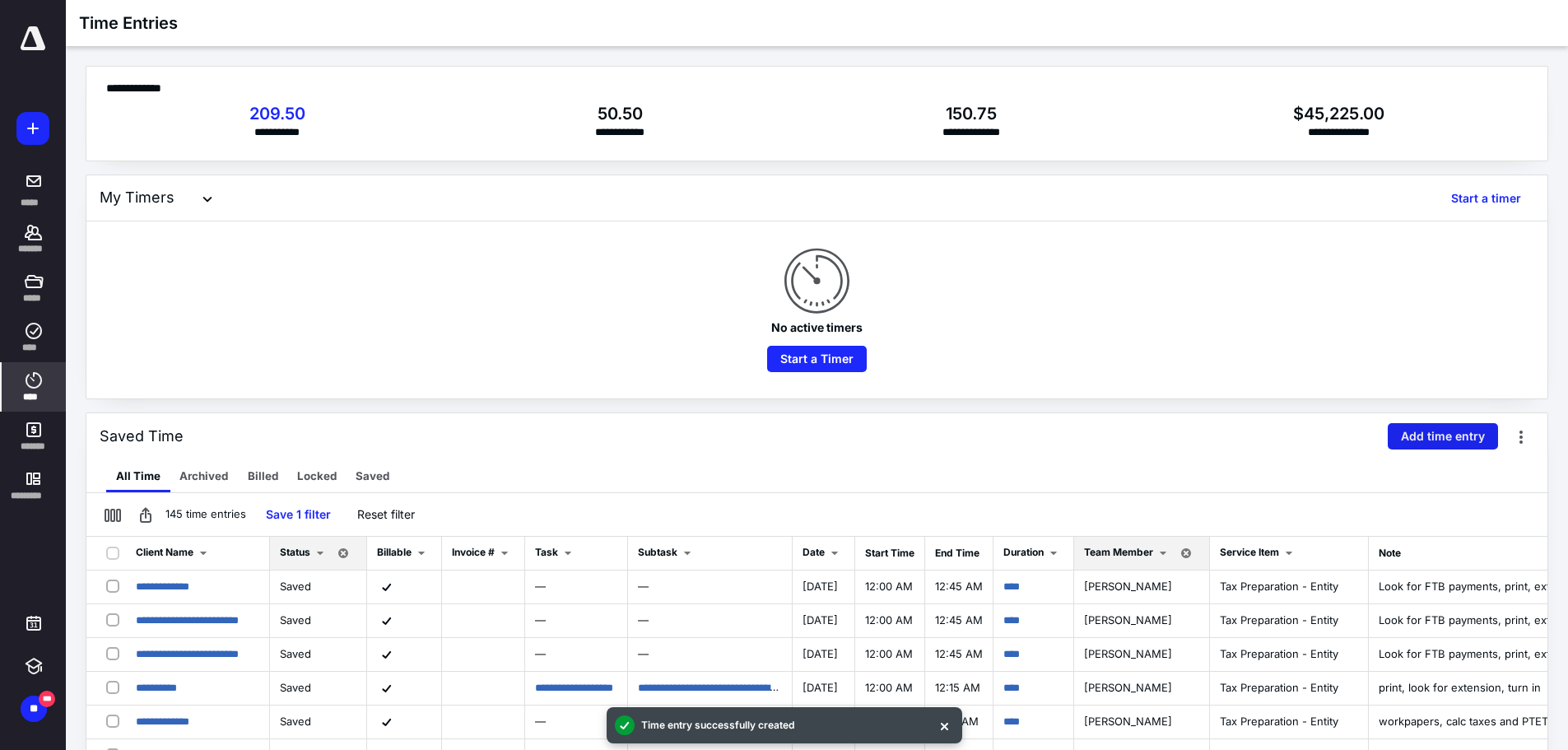 click on "Add time entry" at bounding box center [1443, 436] 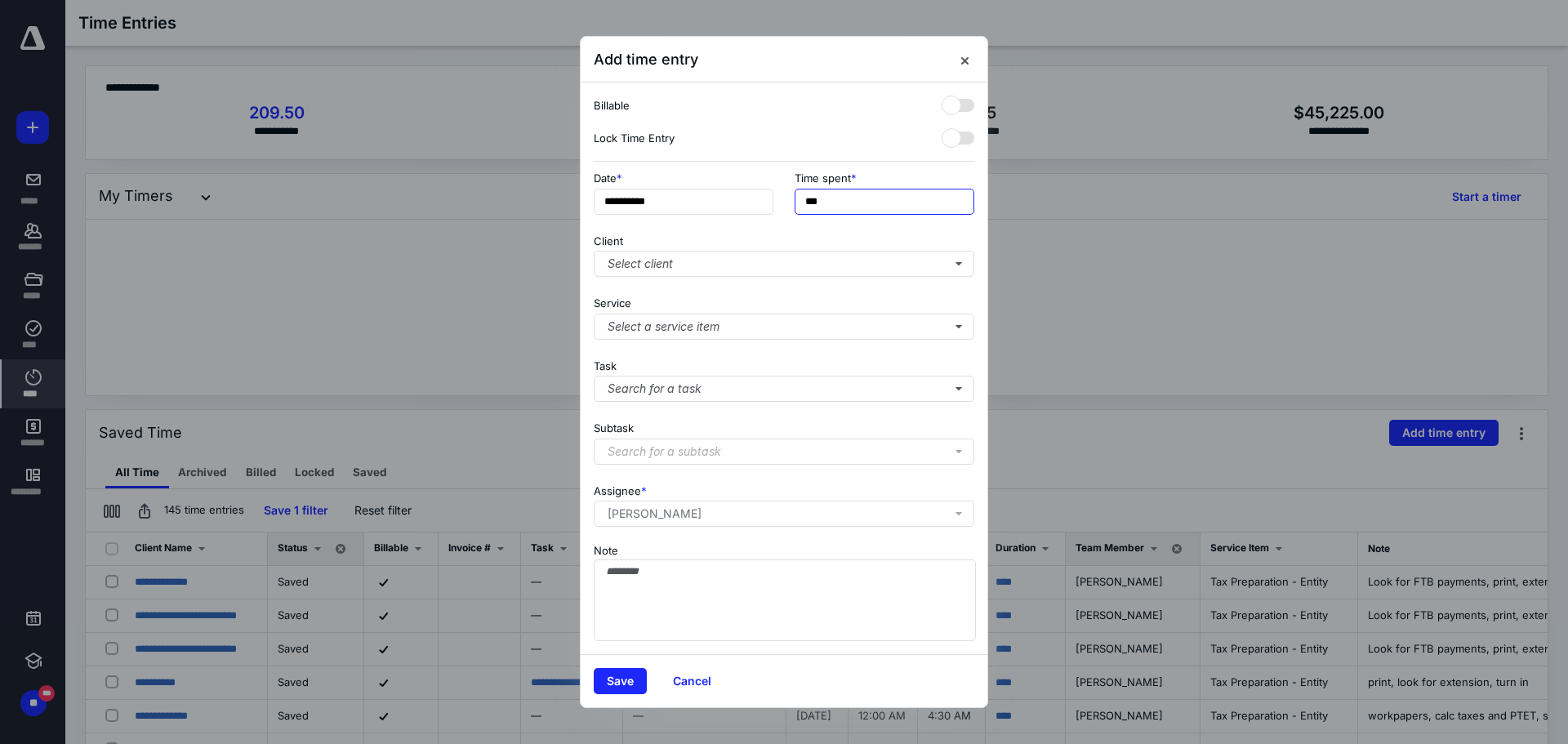 drag, startPoint x: 837, startPoint y: 202, endPoint x: 800, endPoint y: 199, distance: 37.12142 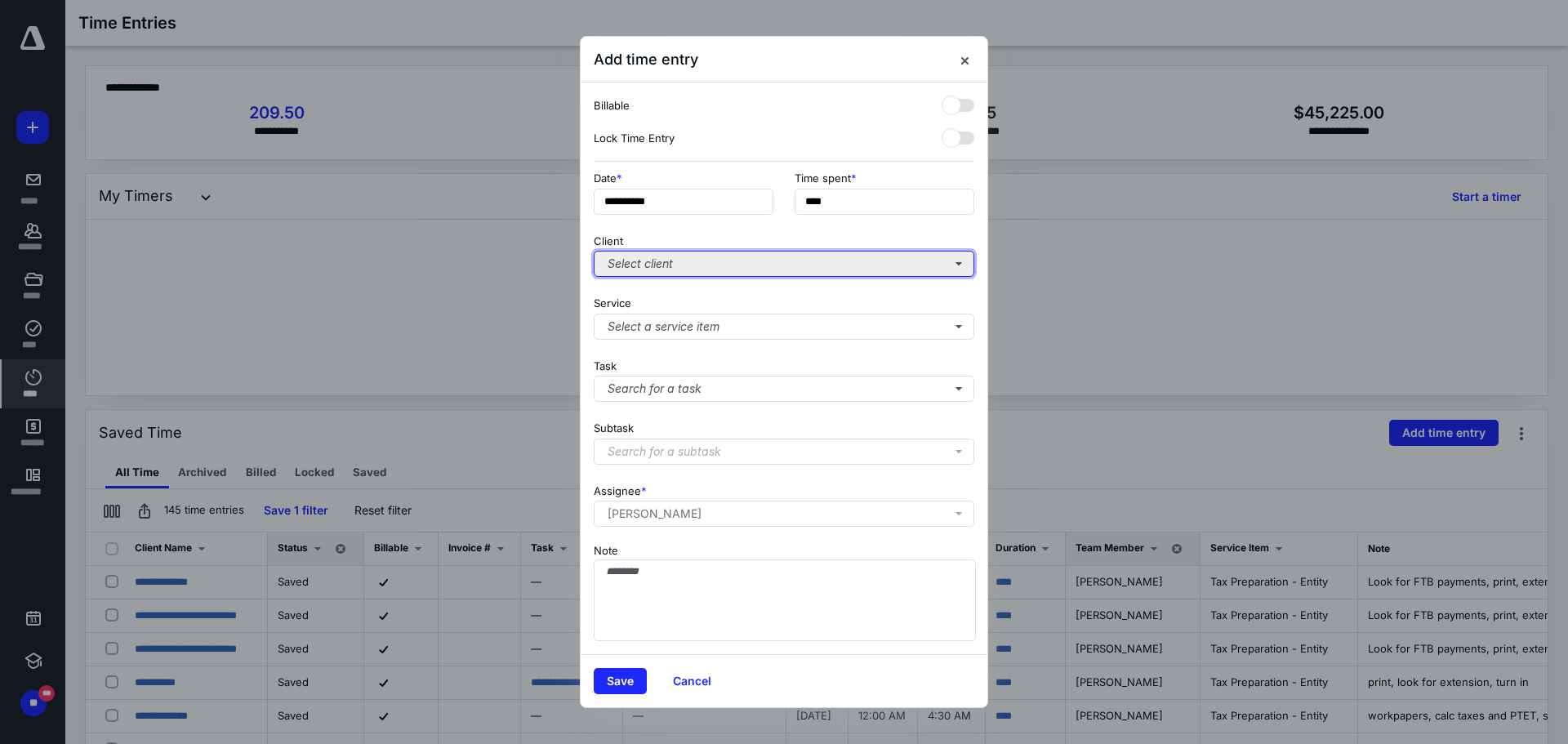 type on "**" 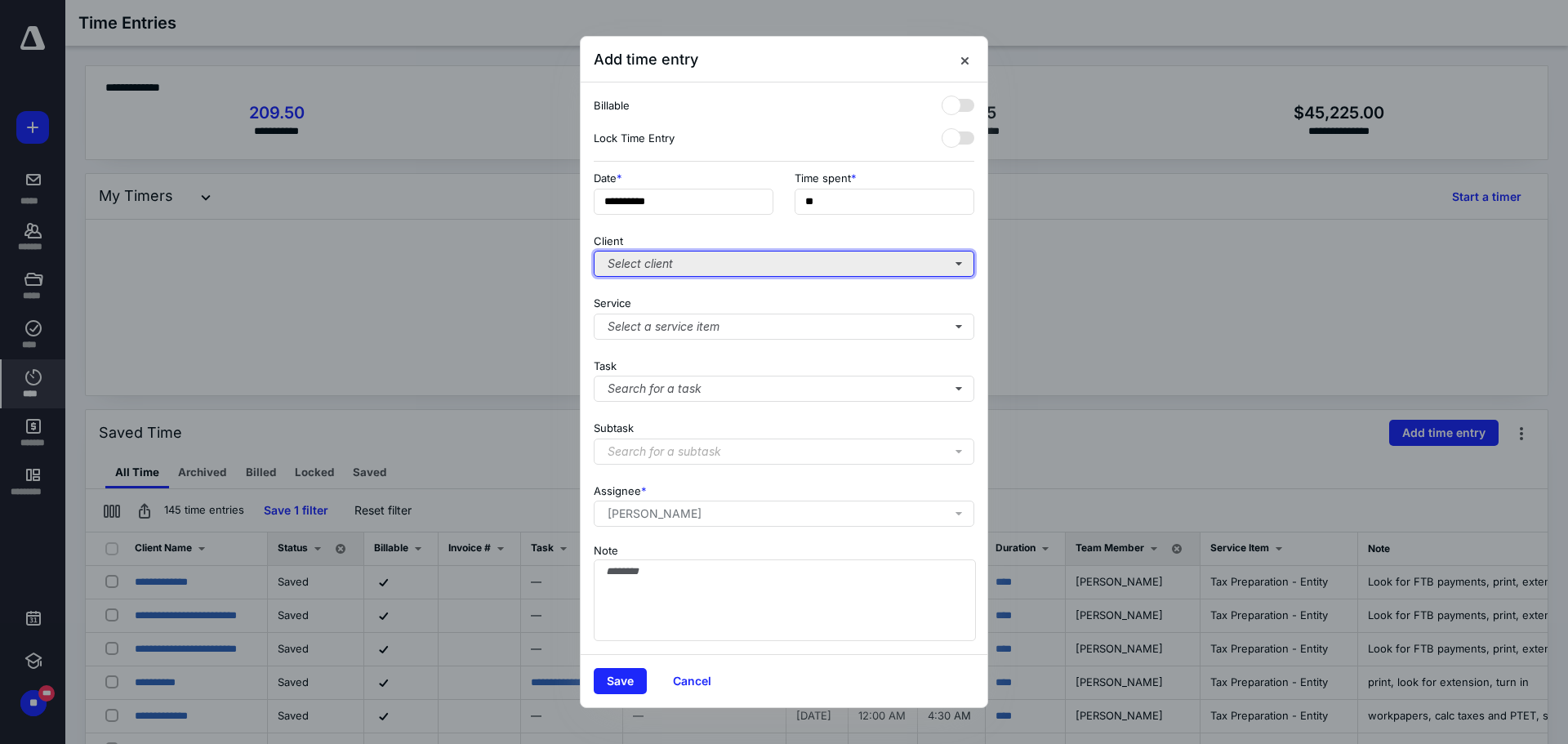 click on "Select client" at bounding box center (784, 264) 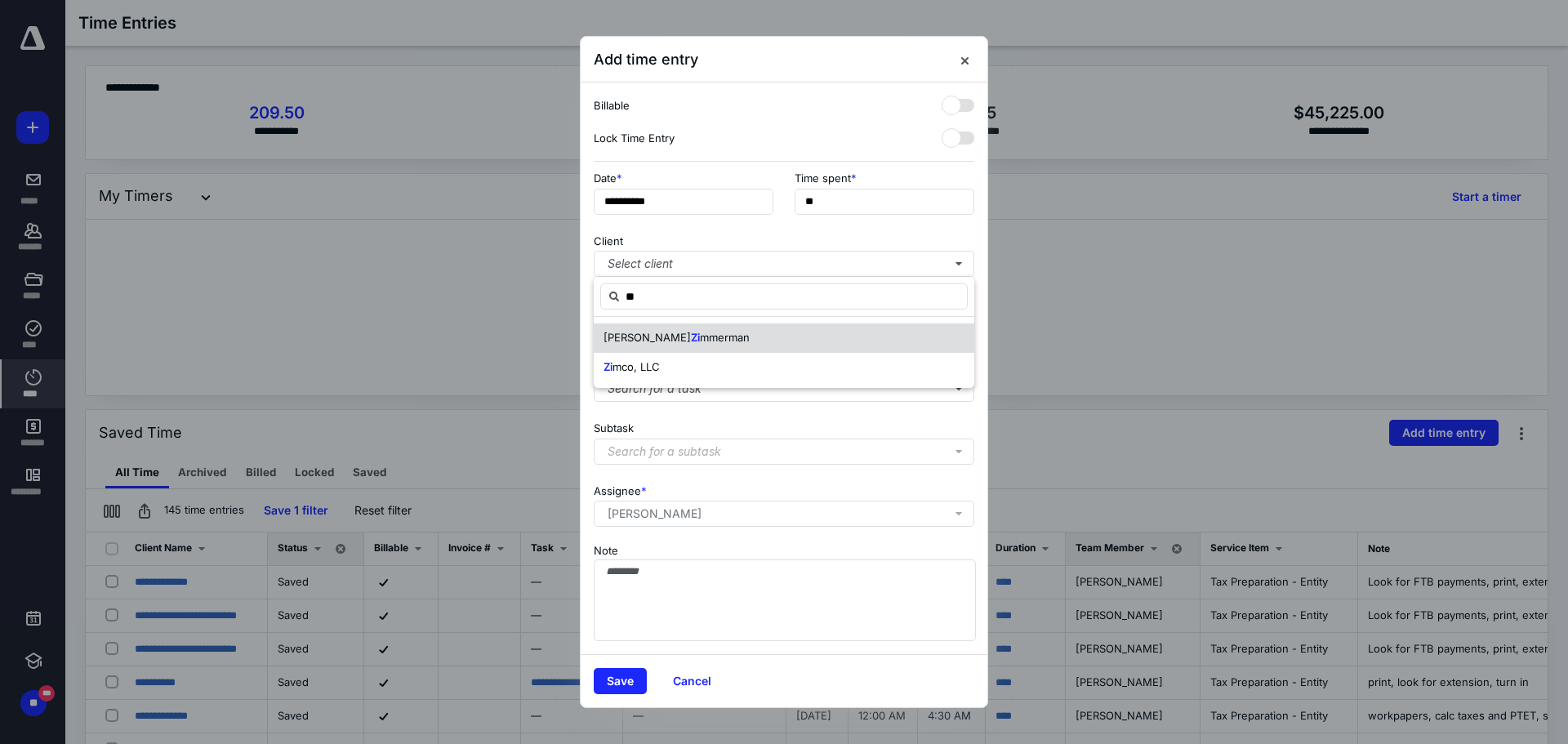 type on "*" 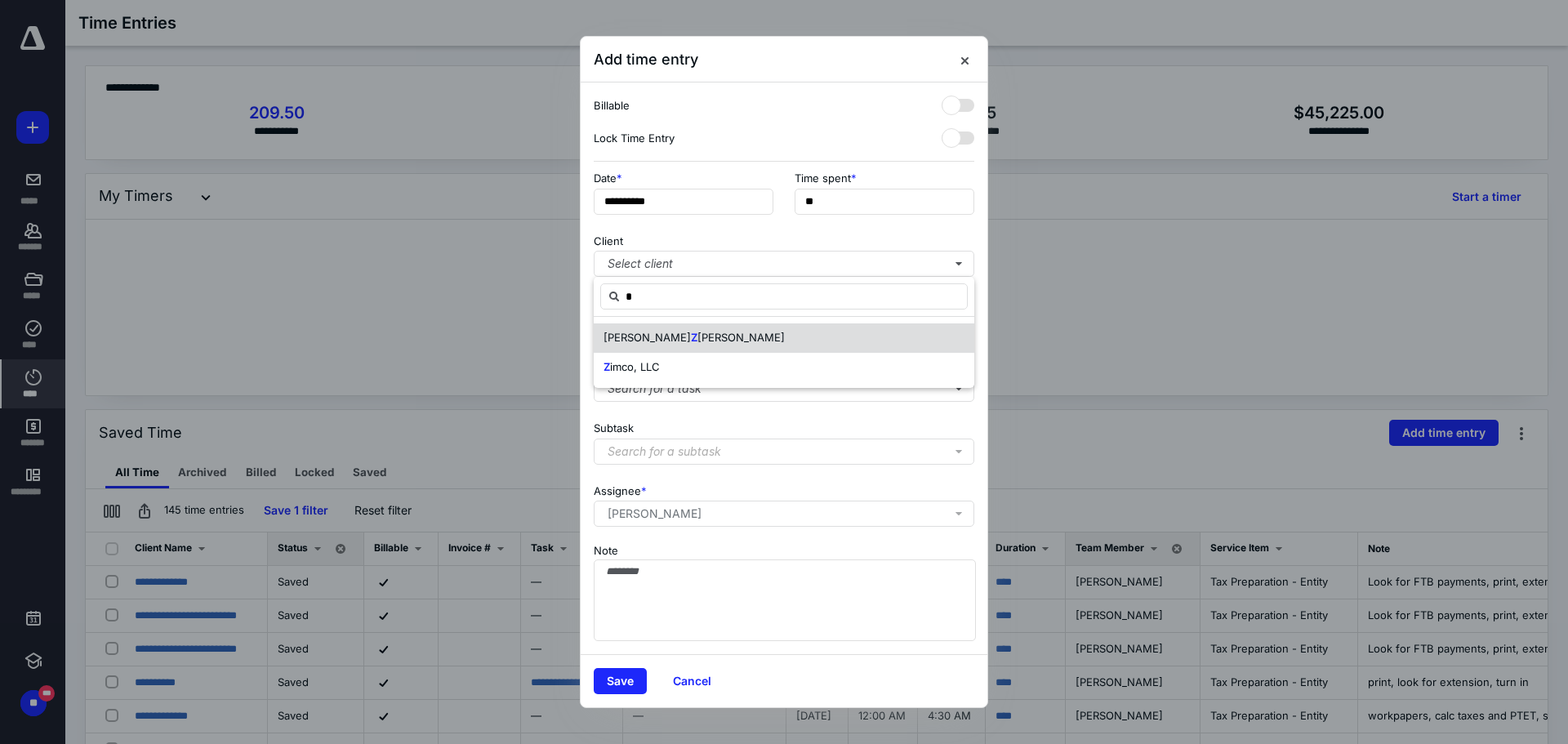 type 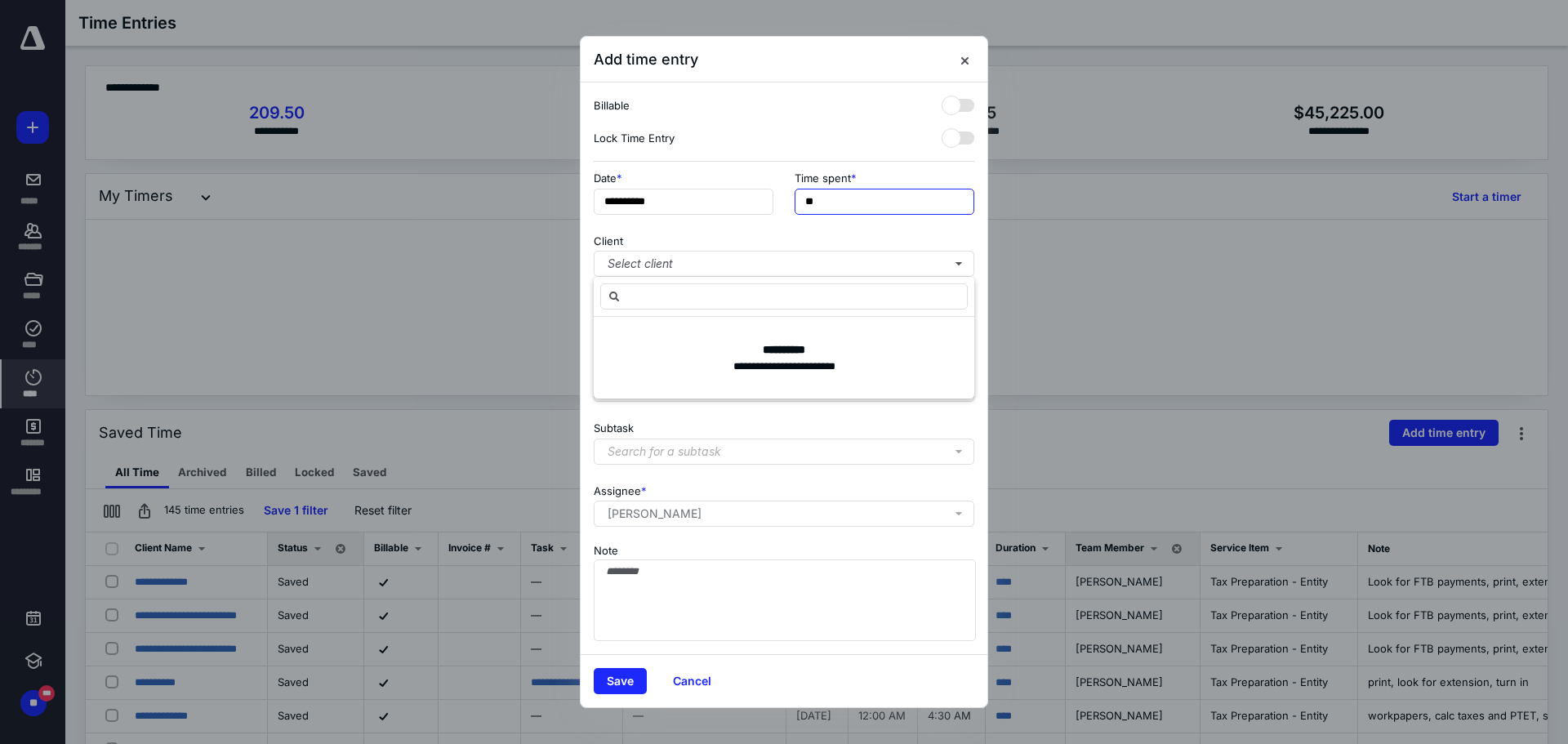 drag, startPoint x: 834, startPoint y: 200, endPoint x: 798, endPoint y: 204, distance: 36.22154 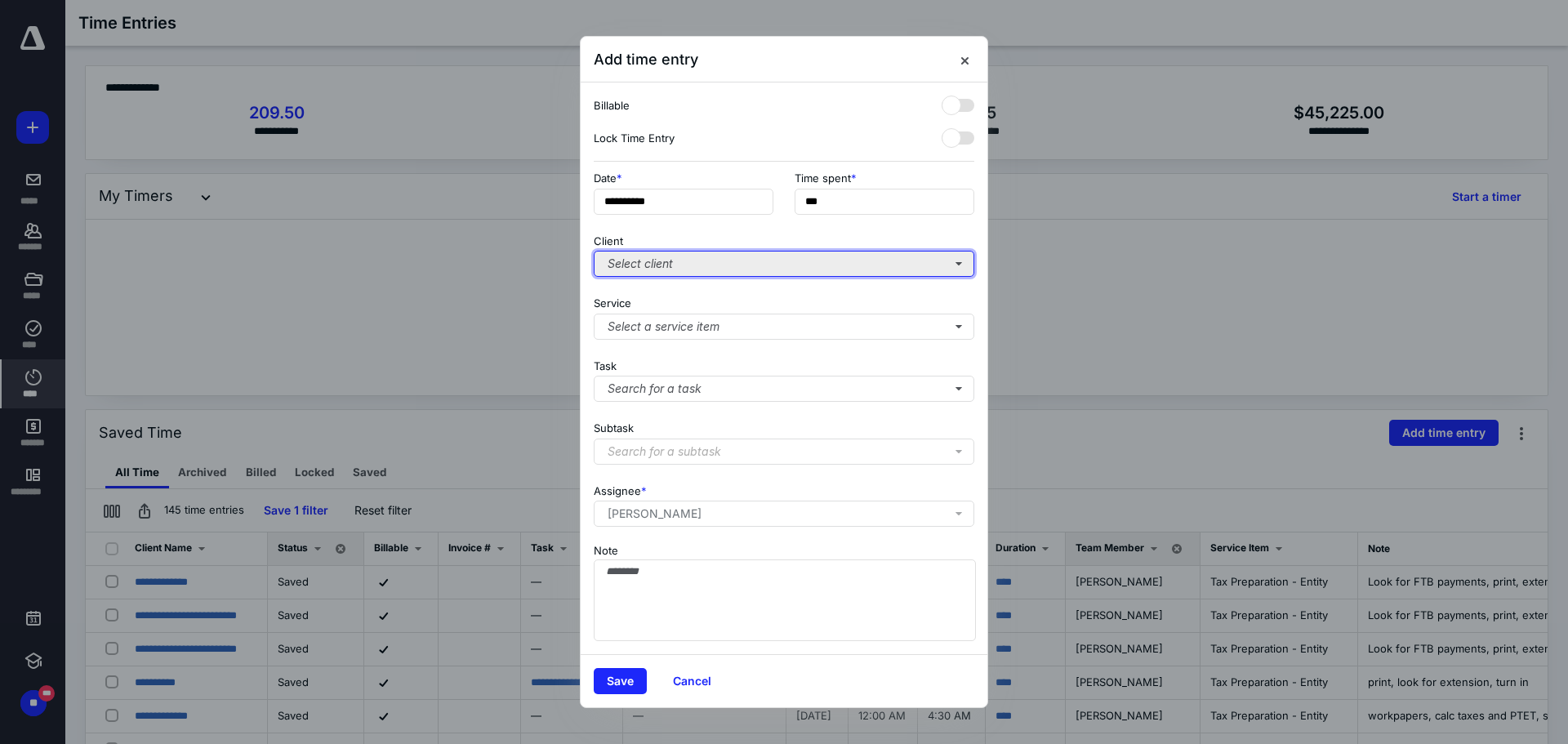 type on "***" 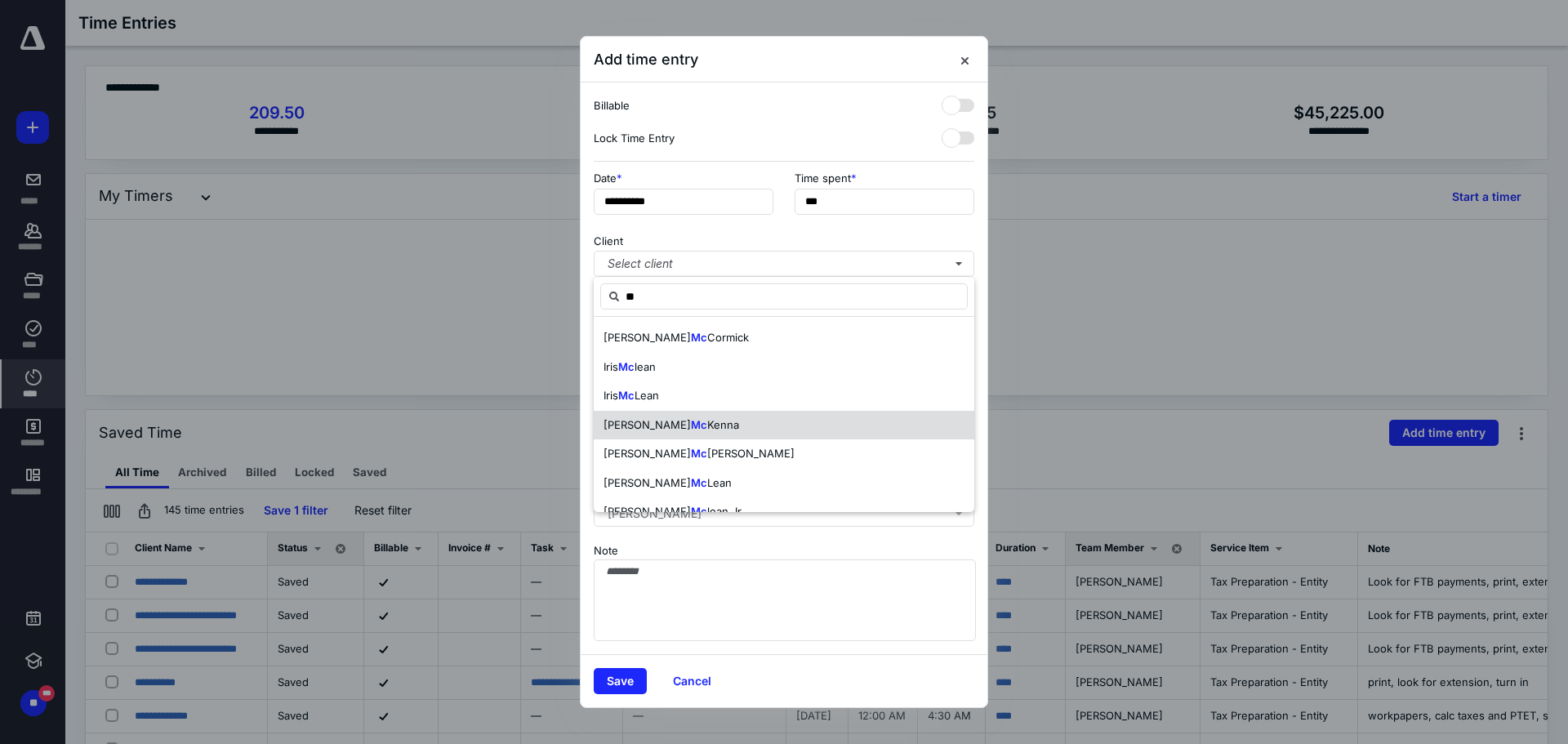 click on "Kenna" at bounding box center [723, 425] 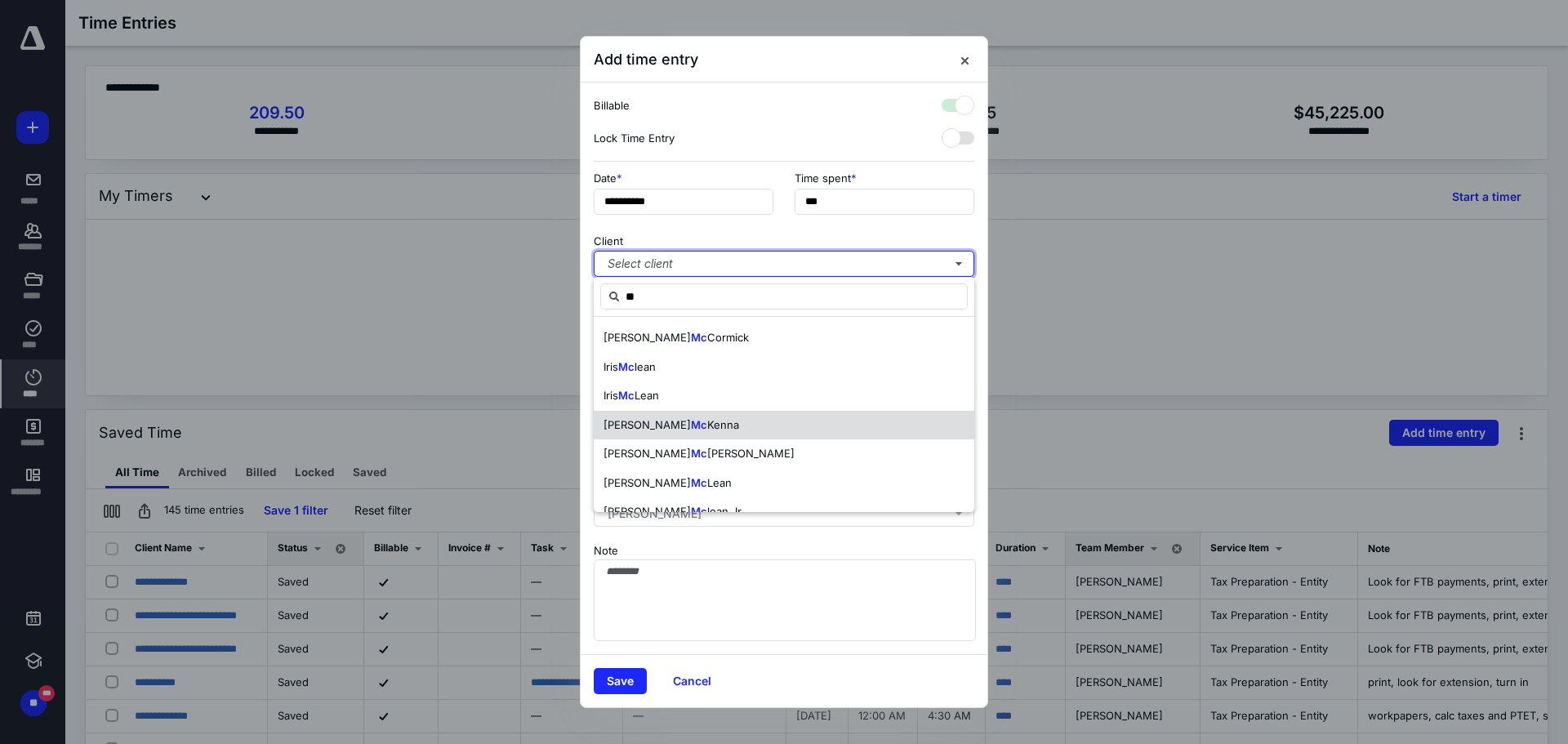 checkbox on "true" 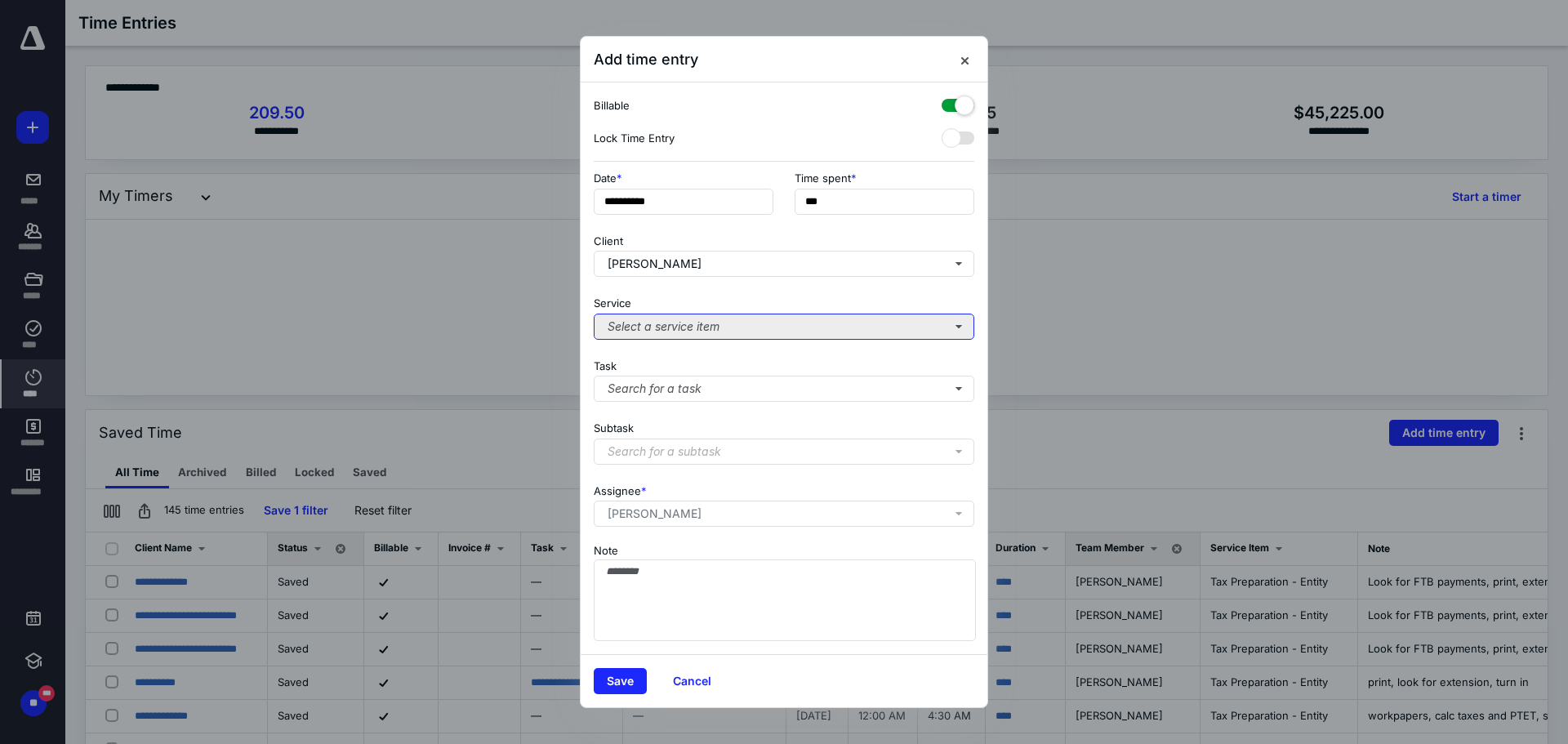 click on "Select a service item" at bounding box center (784, 327) 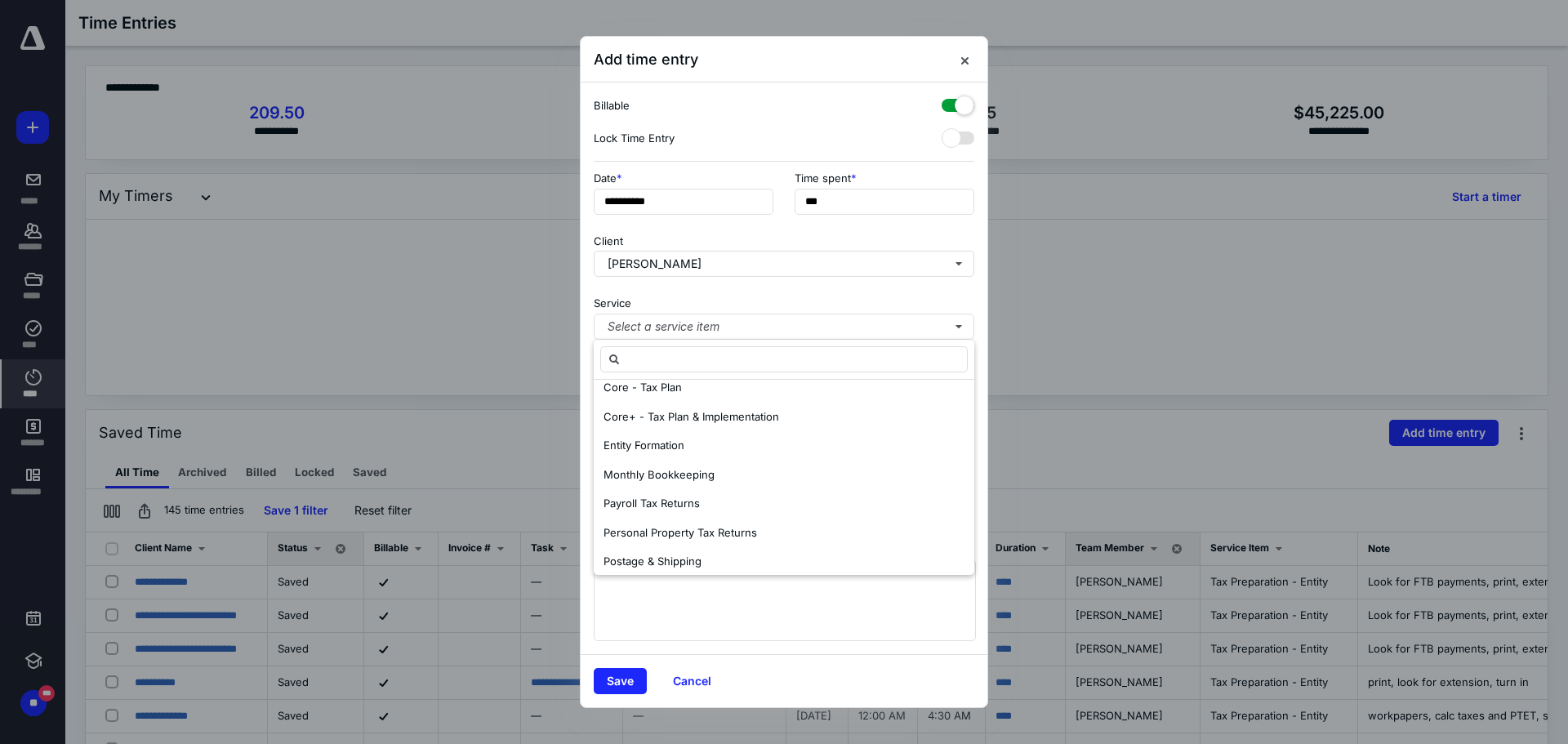 scroll, scrollTop: 427, scrollLeft: 0, axis: vertical 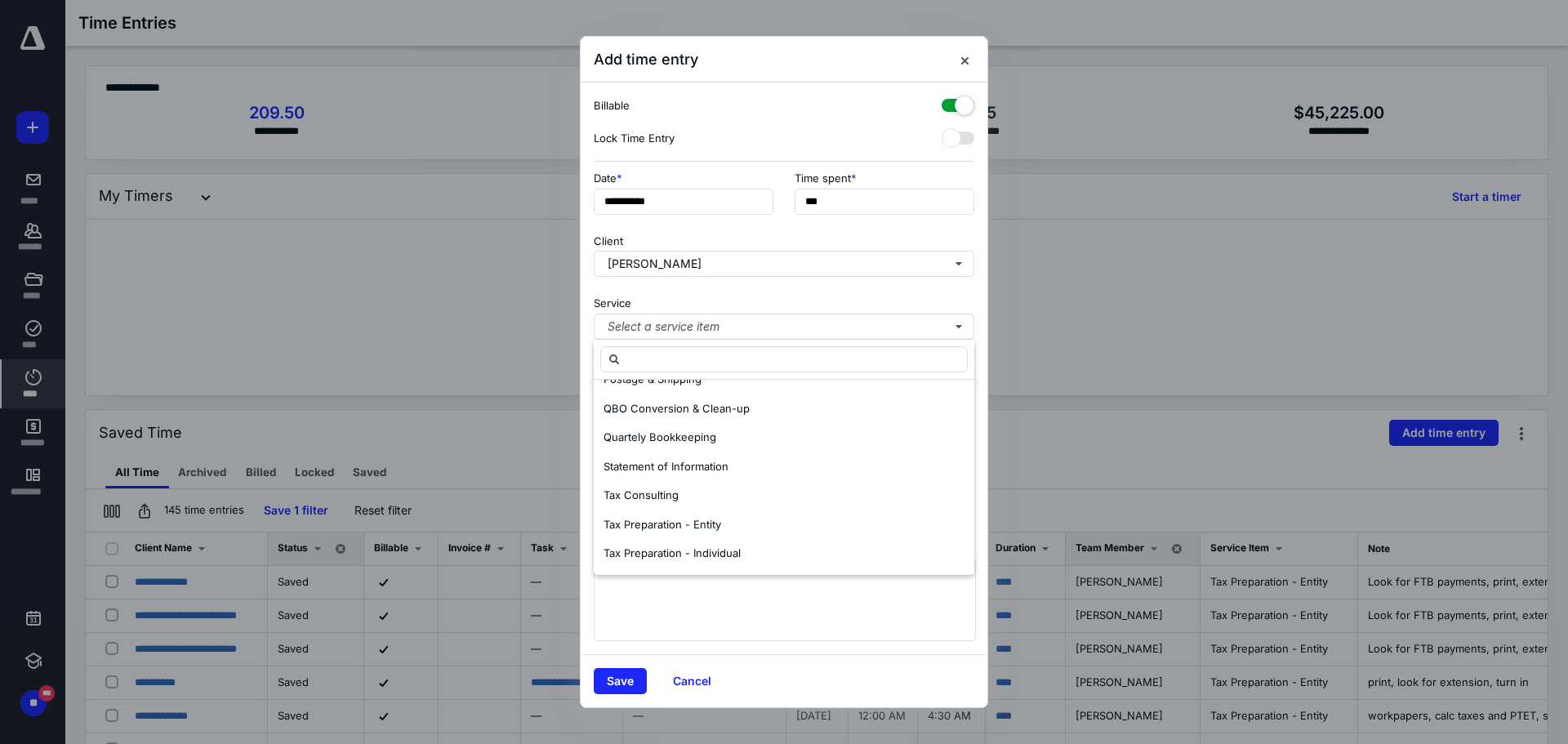 drag, startPoint x: 711, startPoint y: 552, endPoint x: 708, endPoint y: 544, distance: 8.544004 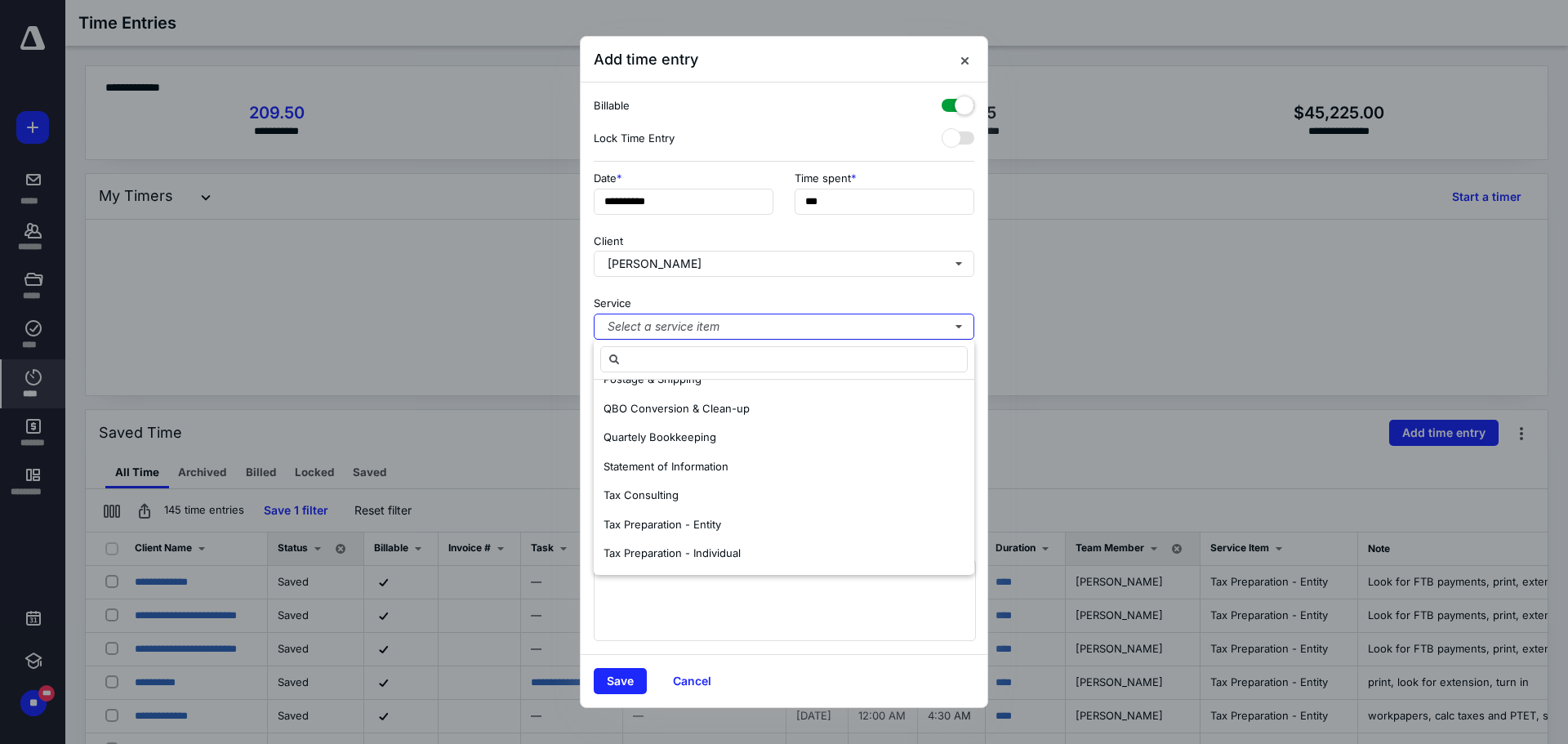 scroll, scrollTop: 0, scrollLeft: 0, axis: both 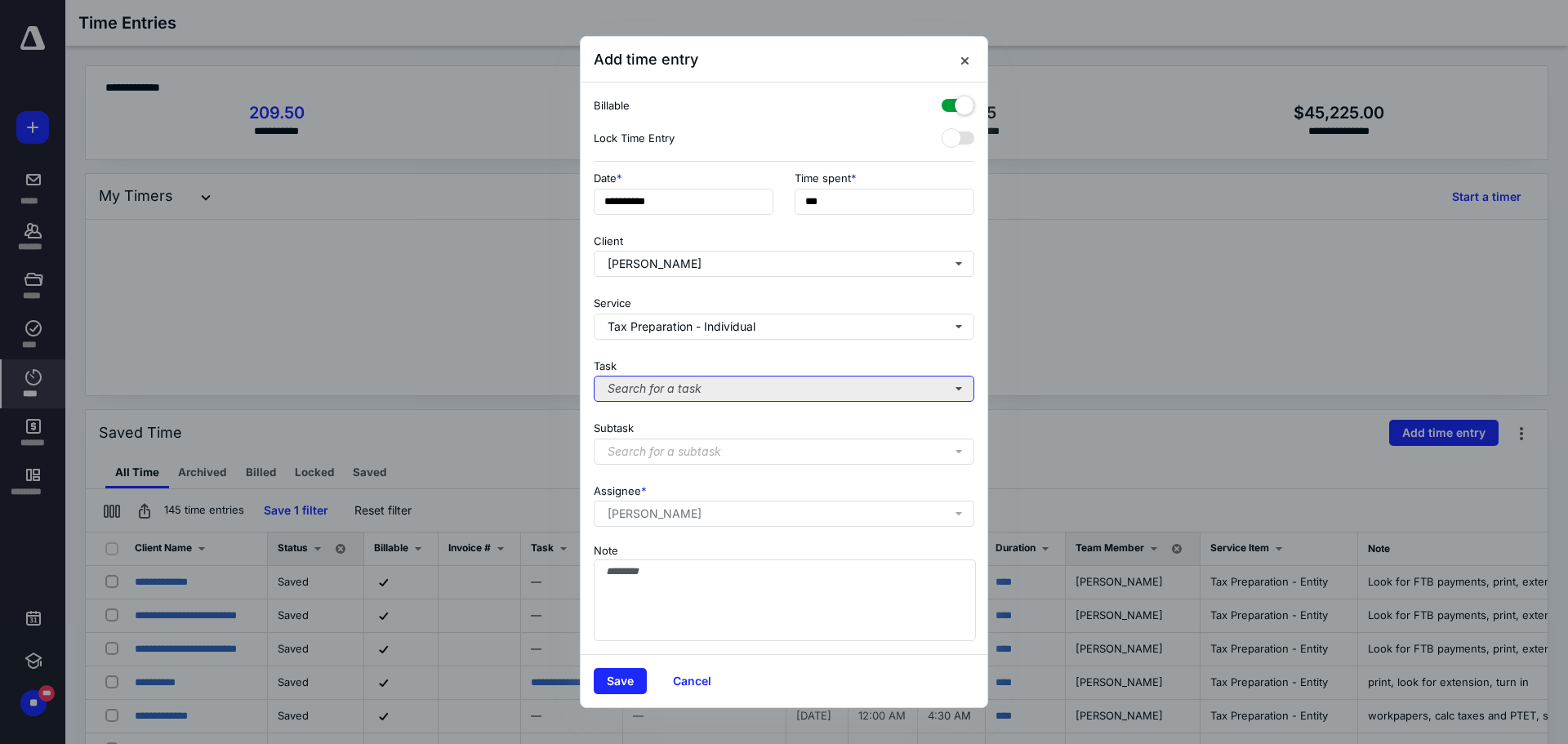 click on "Search for a task" at bounding box center (784, 389) 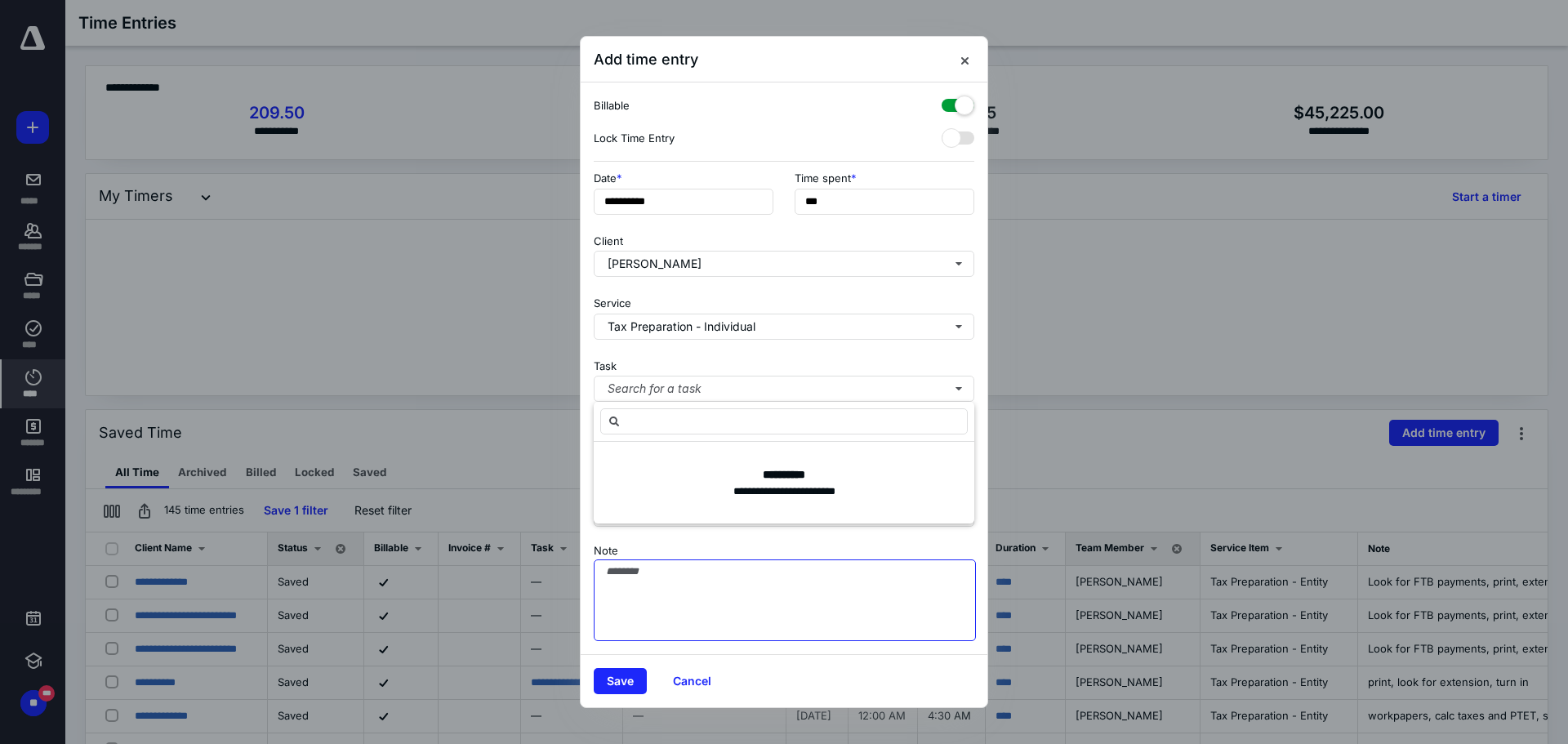 click on "Note" at bounding box center [785, 600] 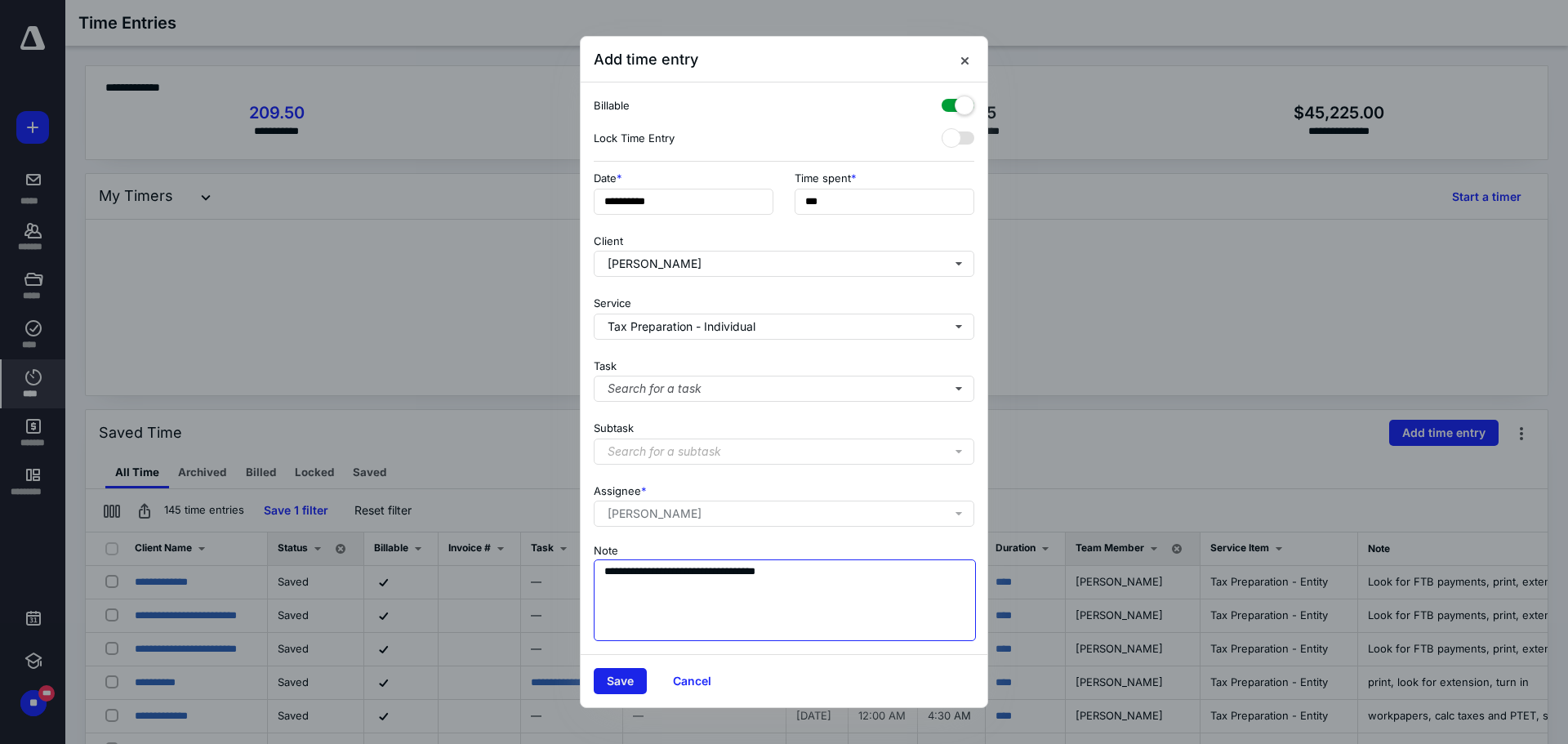 type on "**********" 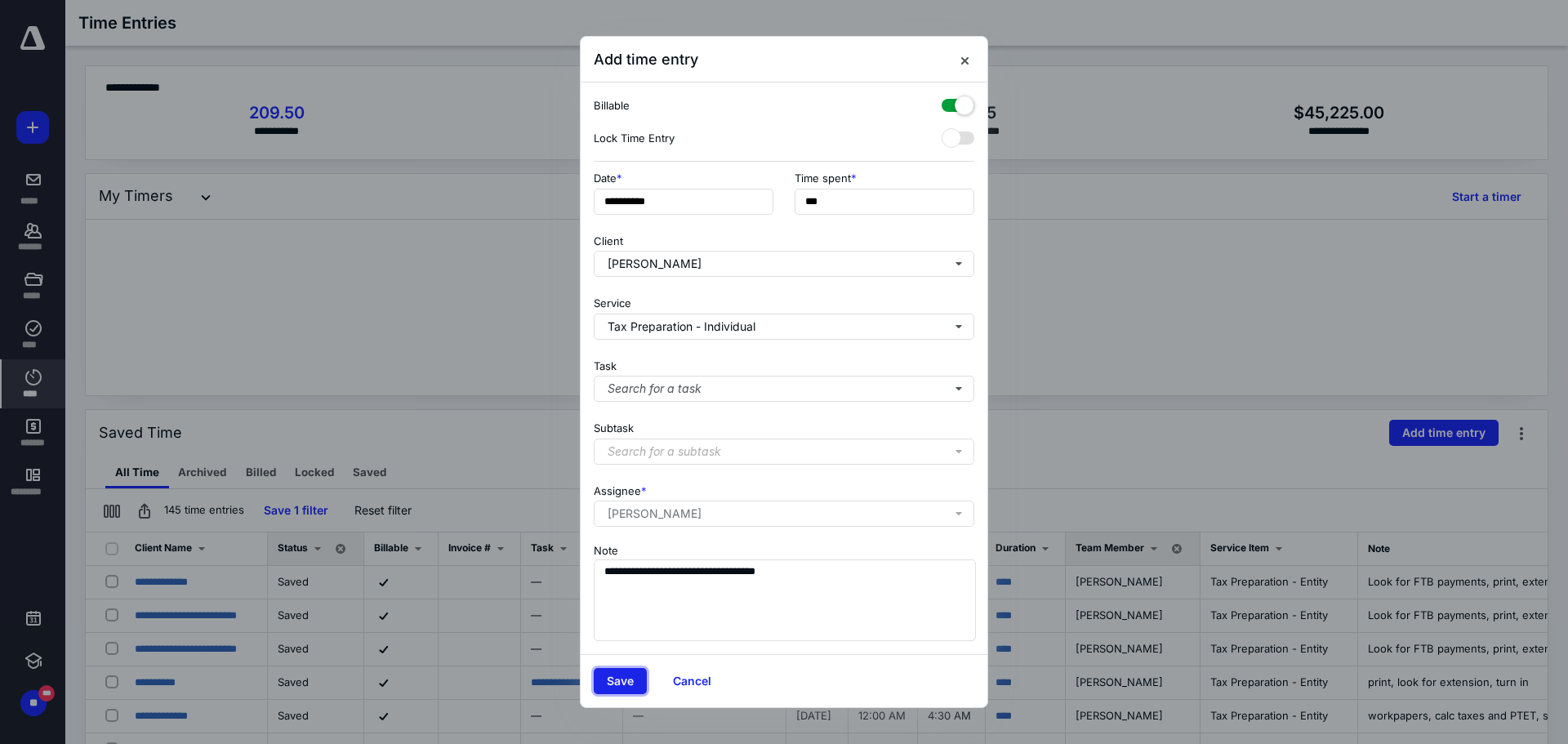 click on "Save" at bounding box center [620, 681] 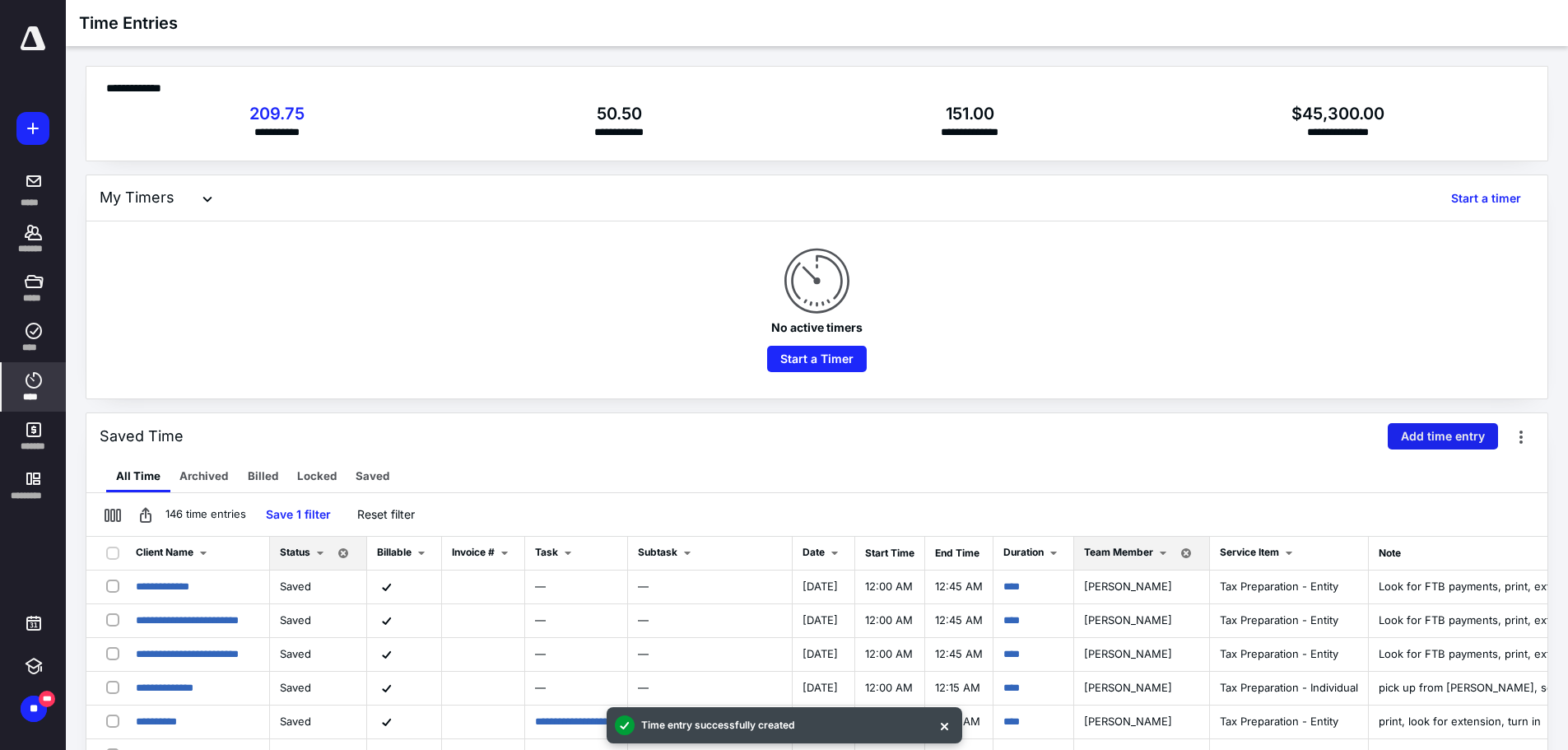 click on "Add time entry" at bounding box center [1443, 436] 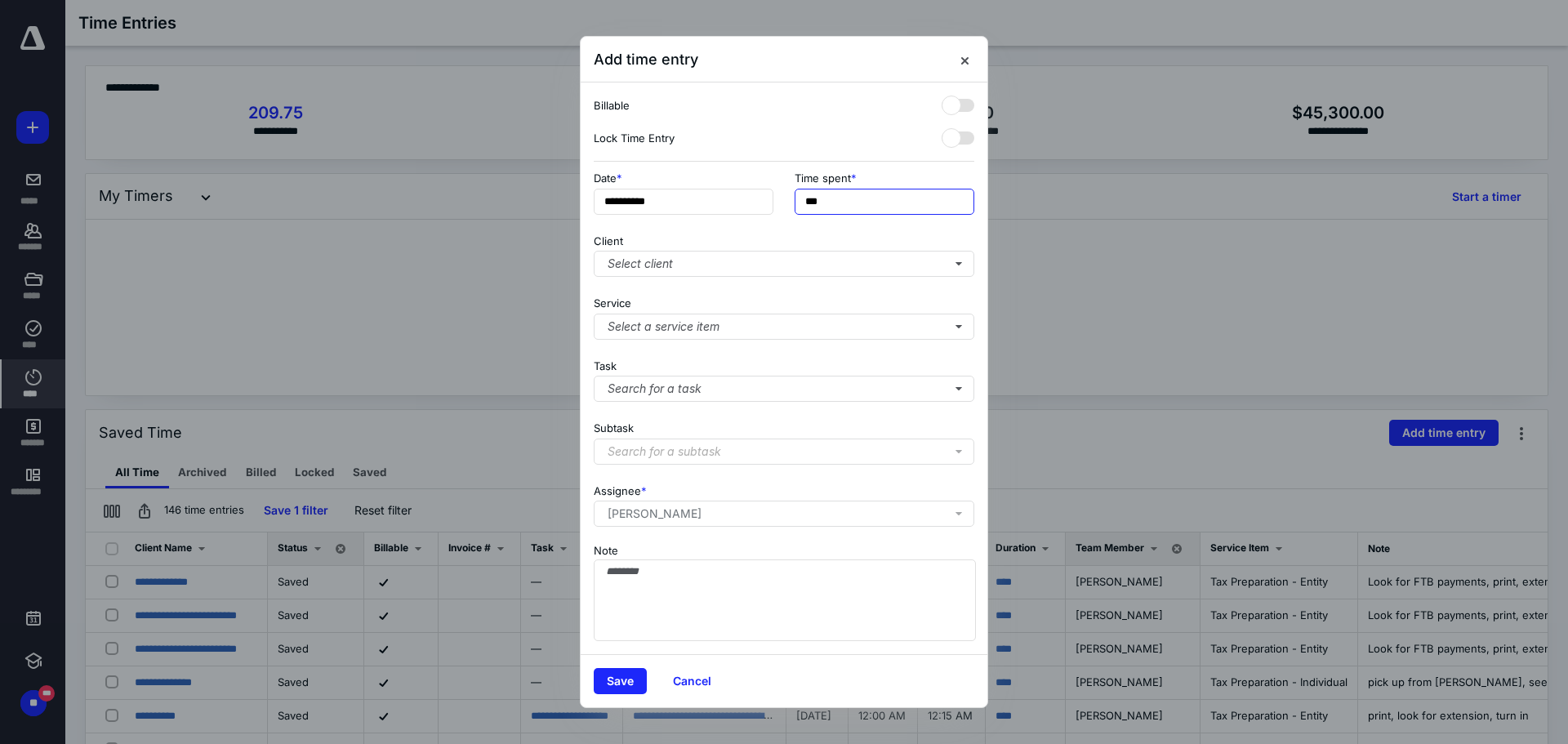 drag, startPoint x: 843, startPoint y: 205, endPoint x: 802, endPoint y: 208, distance: 41.10961 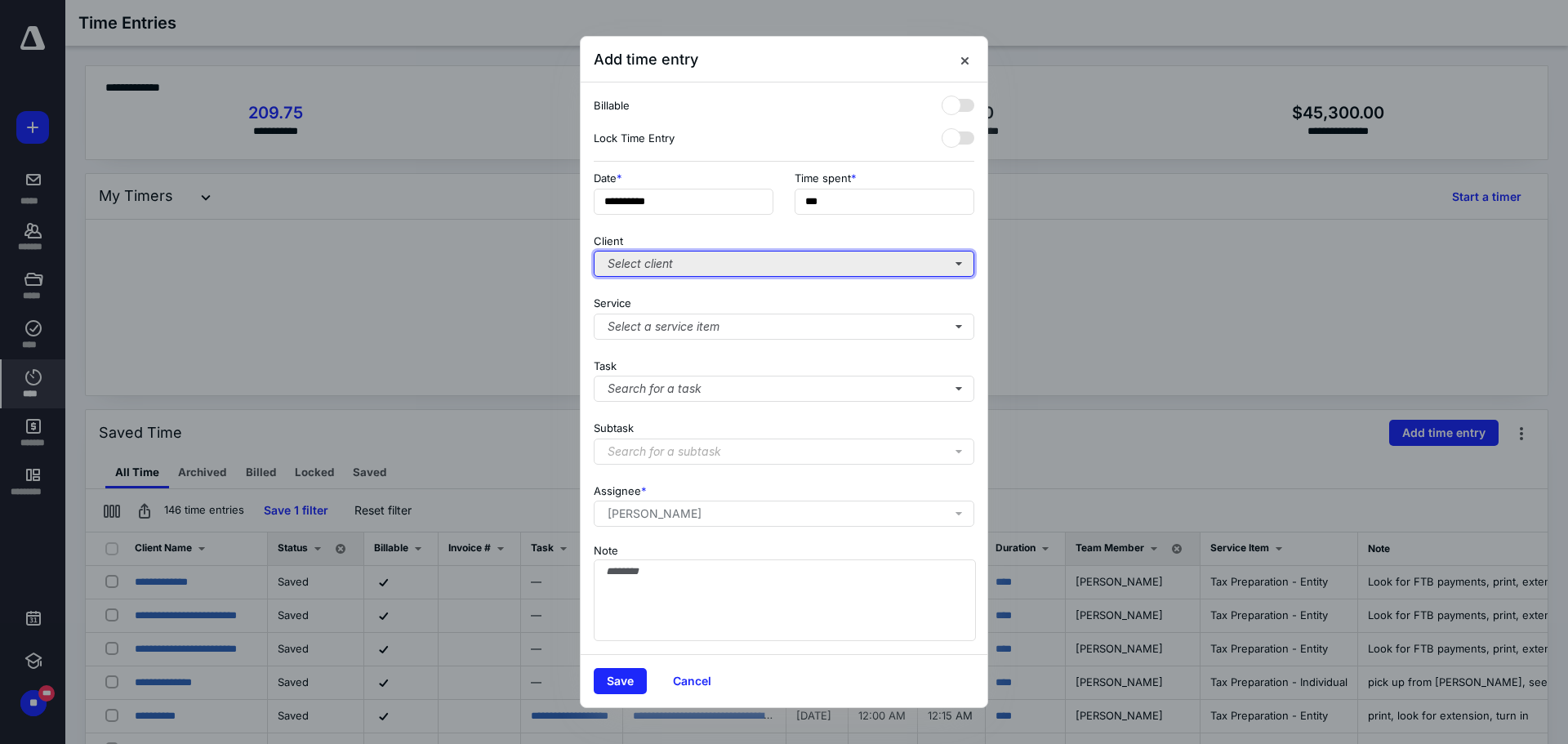 type on "***" 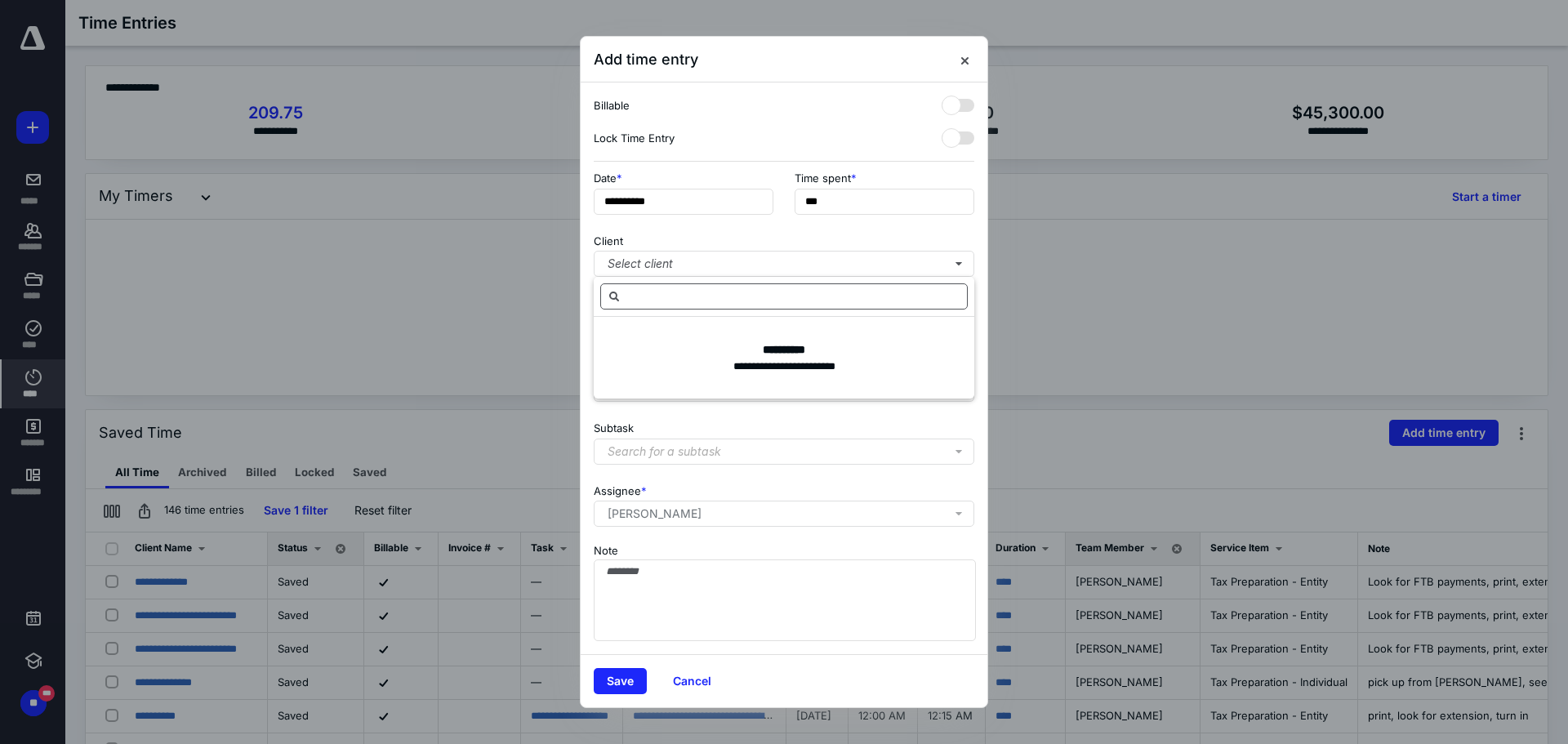 click at bounding box center [784, 296] 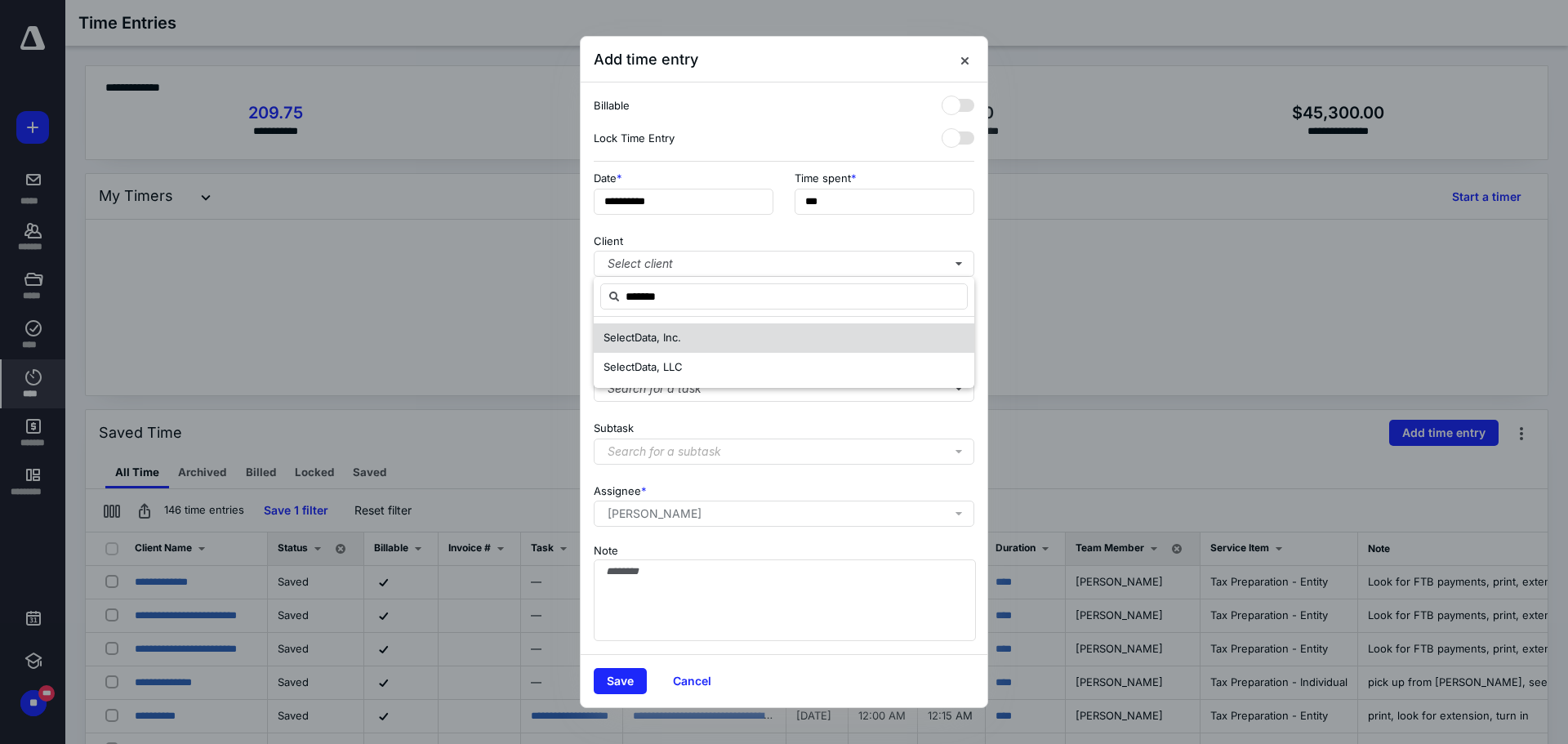 click on "Data, Inc." at bounding box center [657, 337] 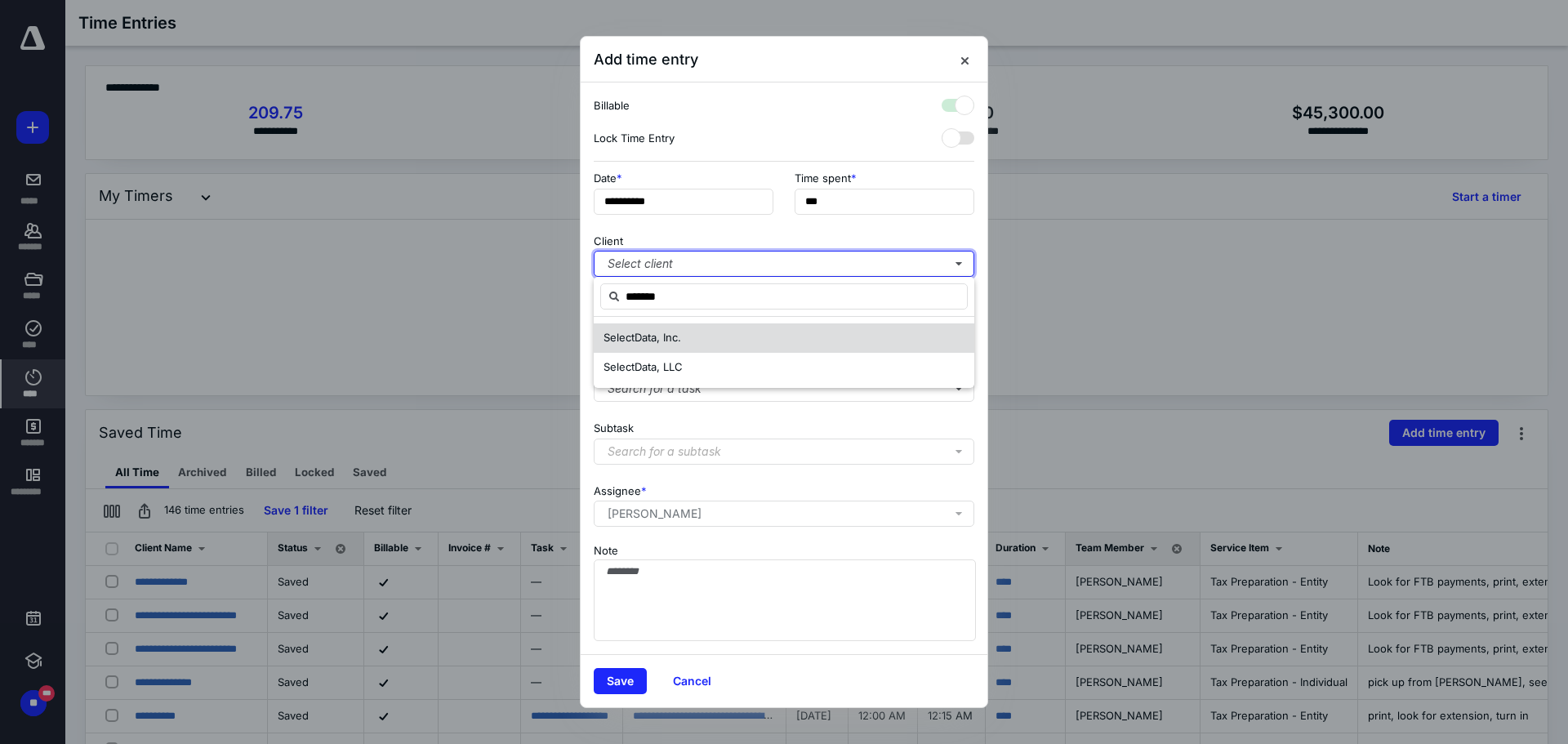 checkbox on "true" 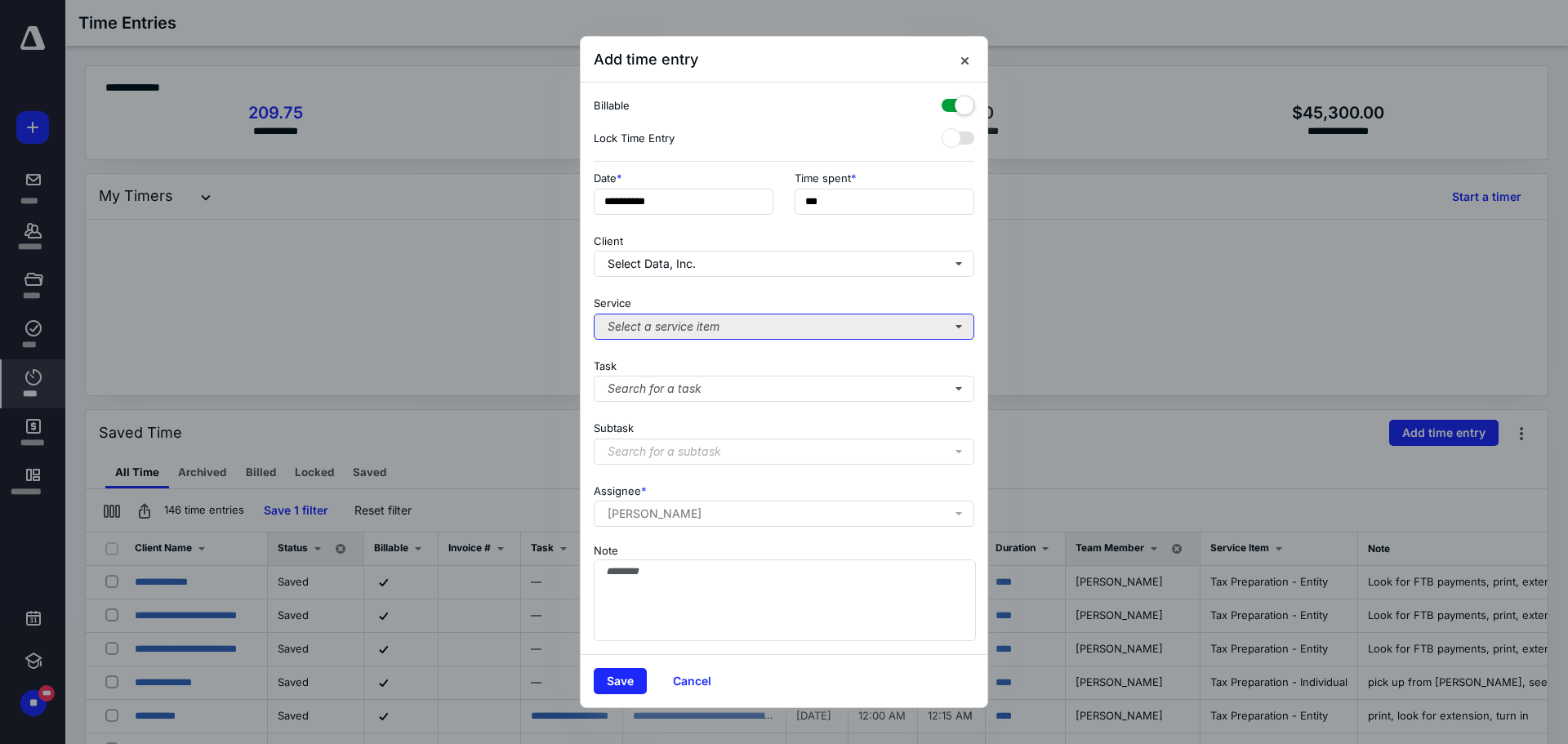 click on "Select a service item" at bounding box center [784, 327] 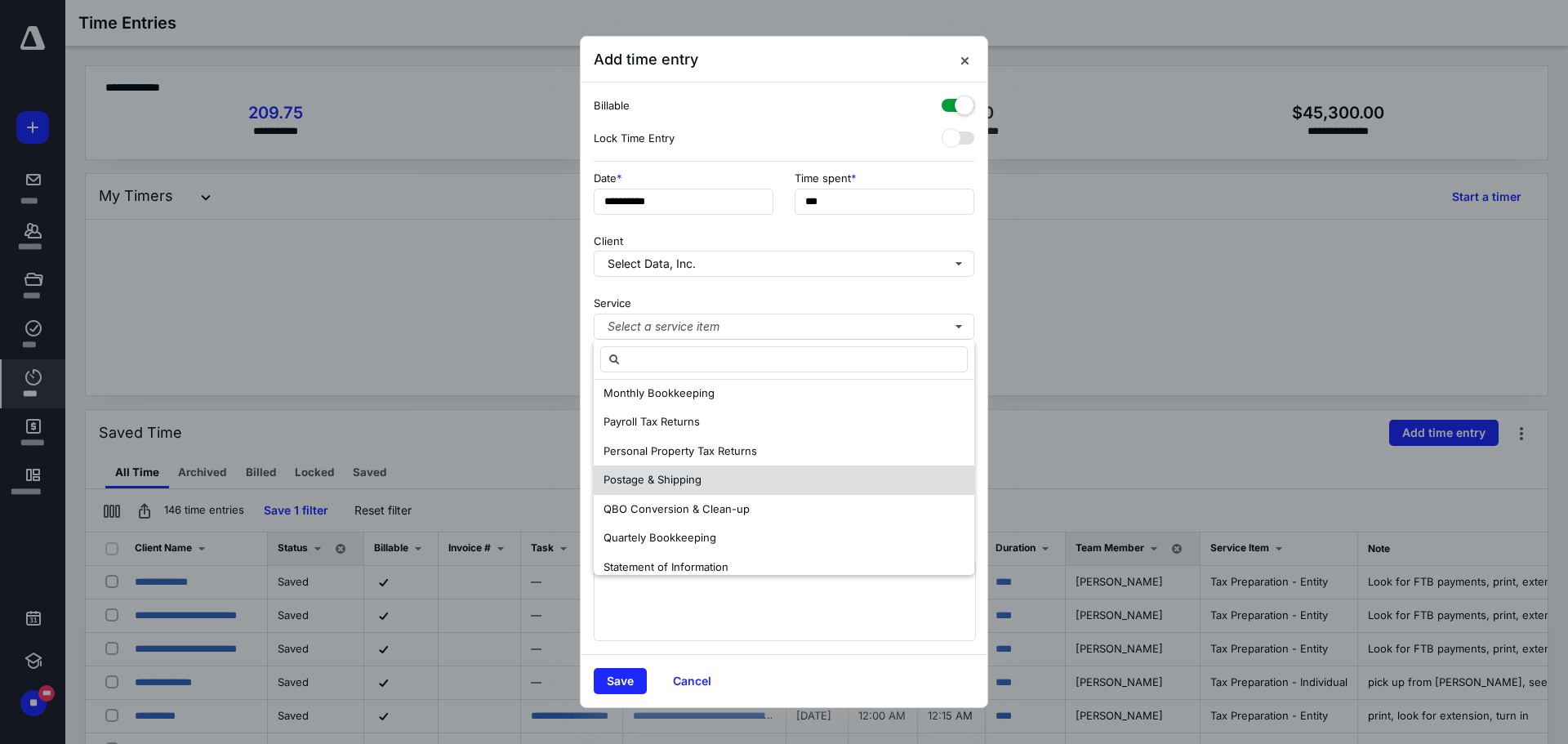 scroll, scrollTop: 427, scrollLeft: 0, axis: vertical 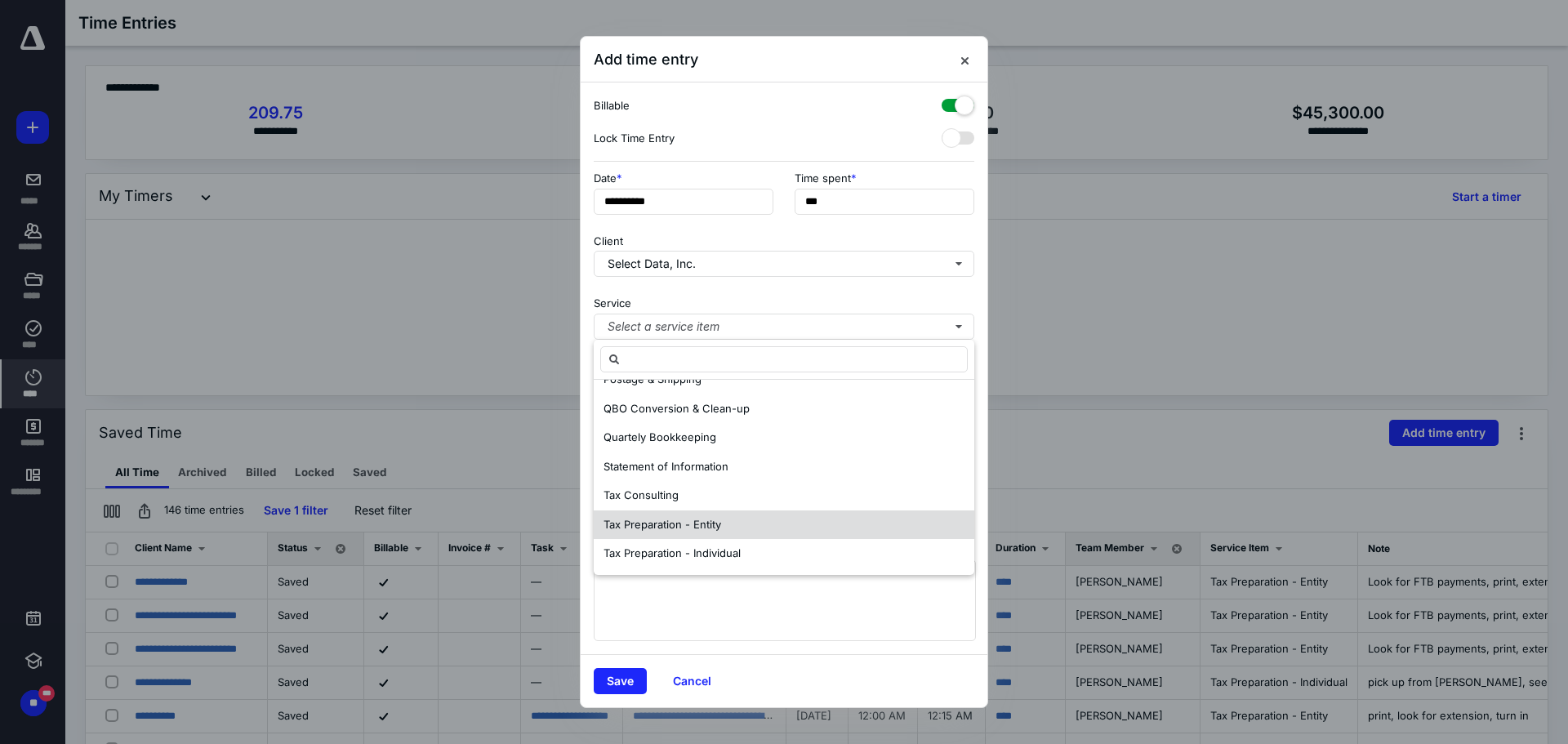 click on "Tax Preparation - Entity" at bounding box center (662, 524) 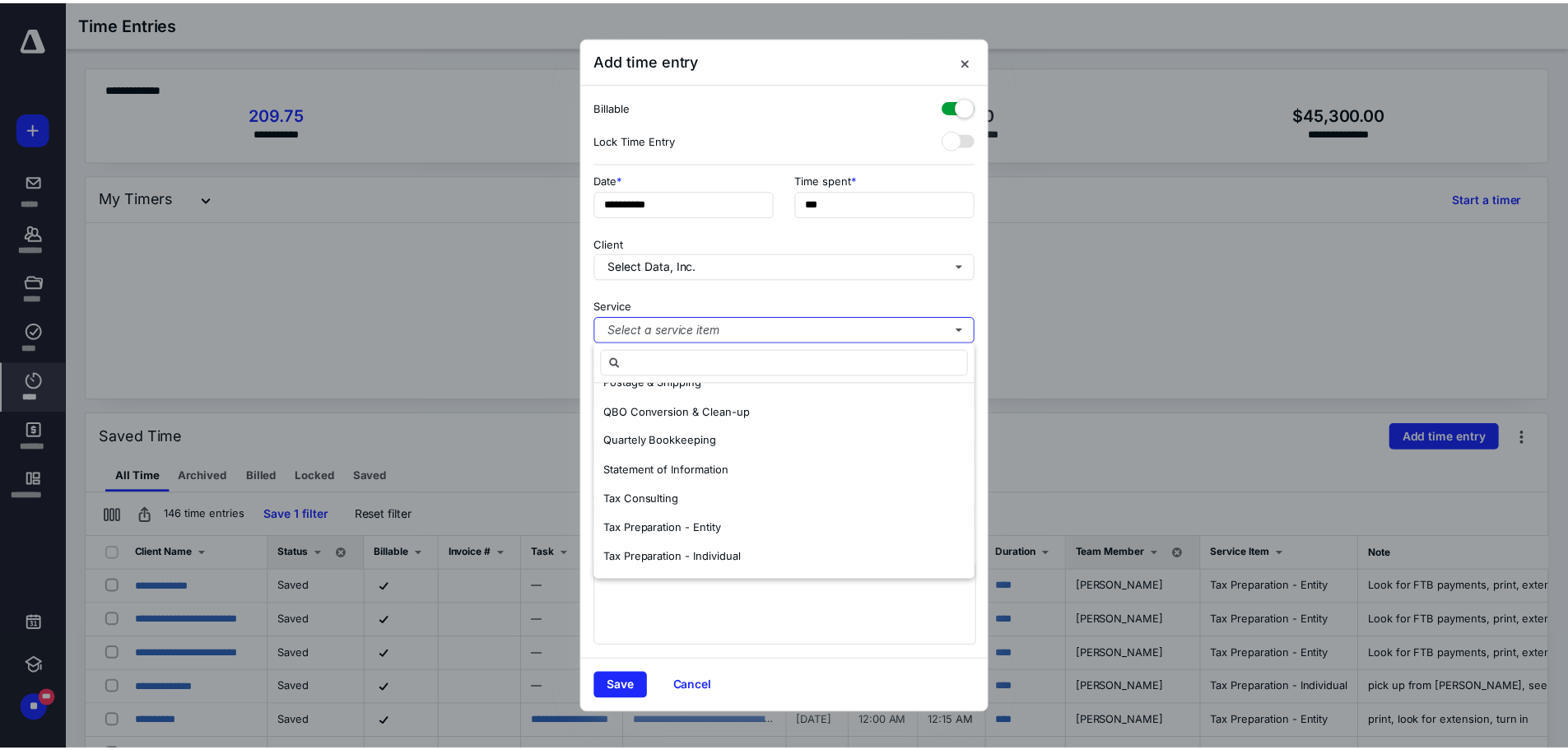 scroll, scrollTop: 0, scrollLeft: 0, axis: both 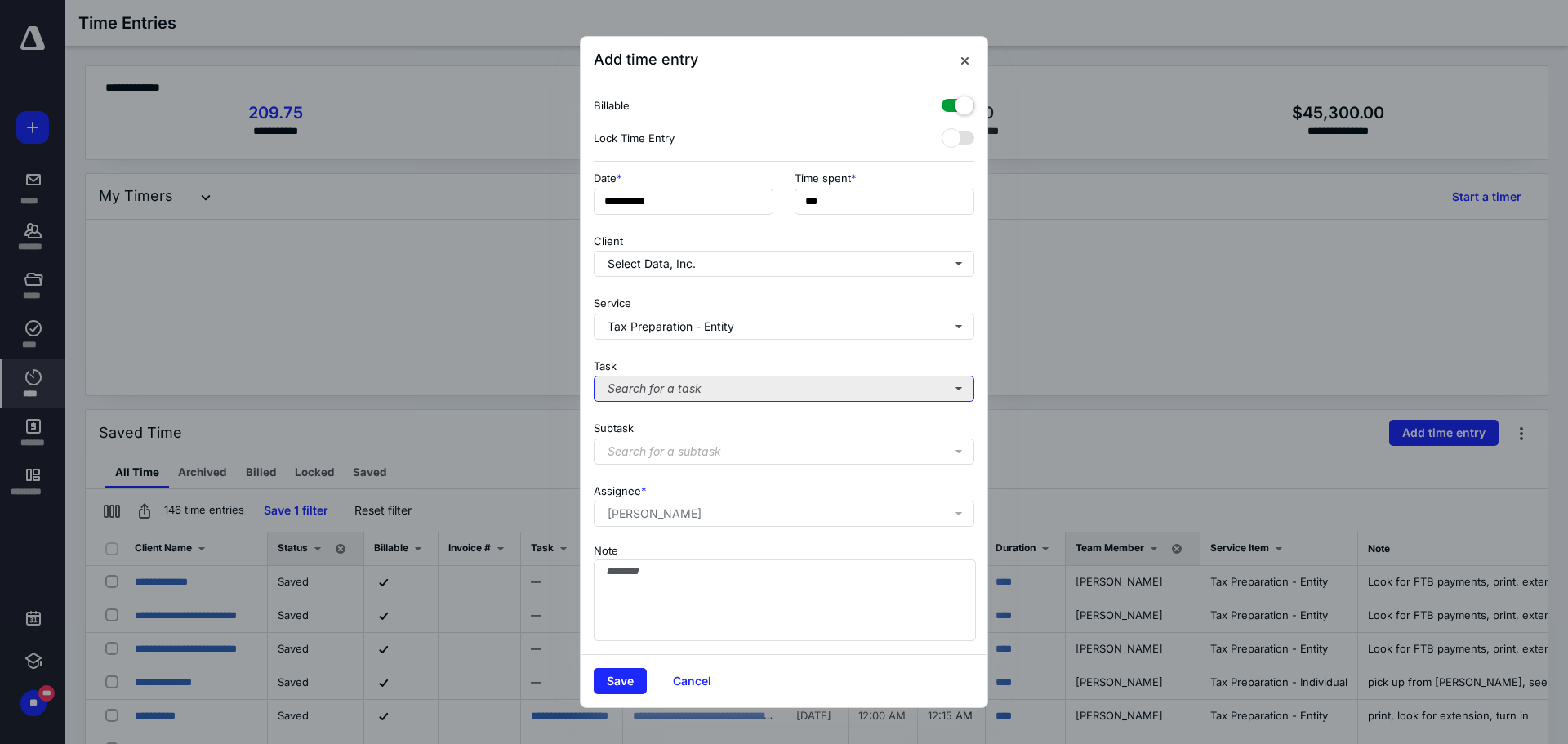 click on "Search for a task" at bounding box center (784, 389) 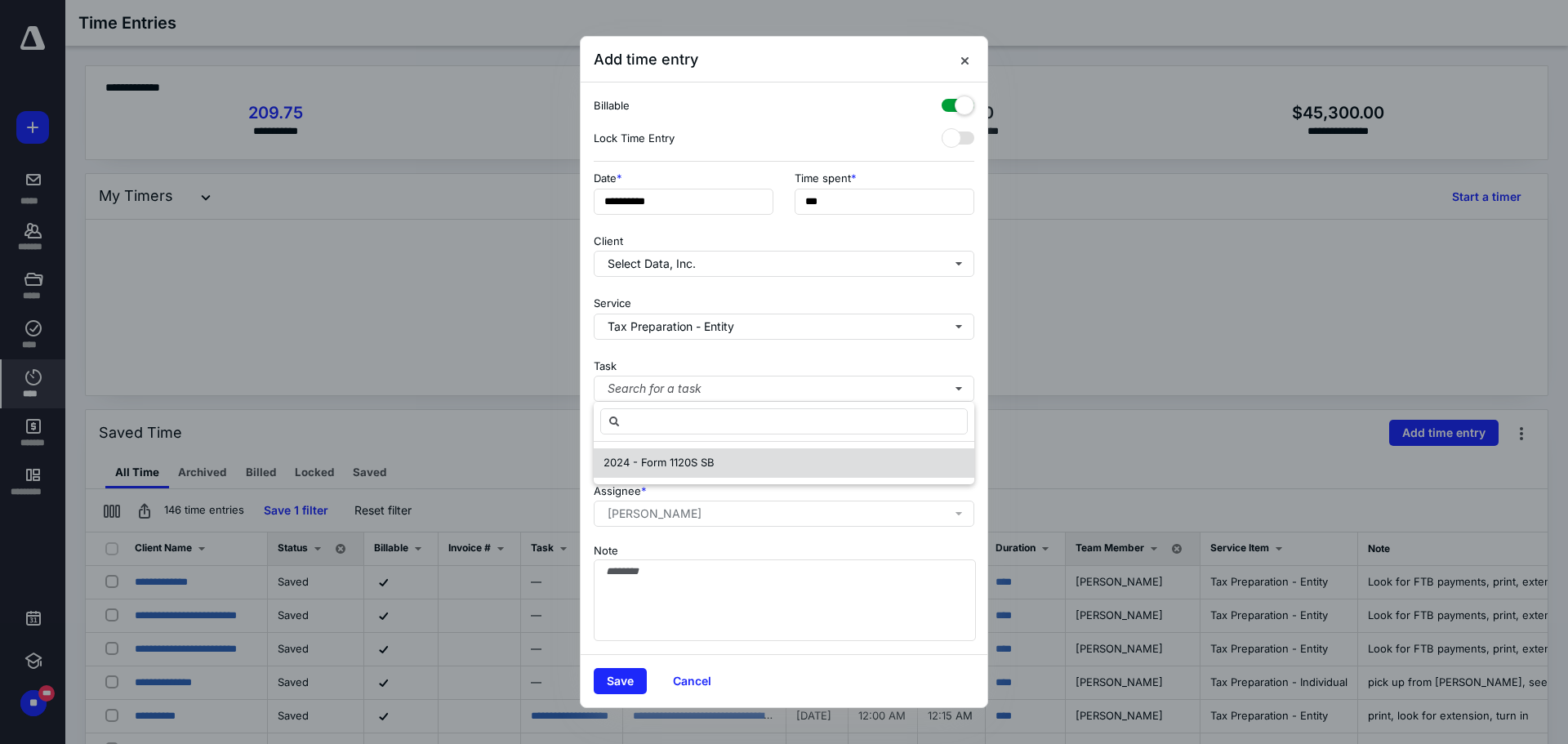 click on "2024 - Form 1120S SB" at bounding box center [659, 462] 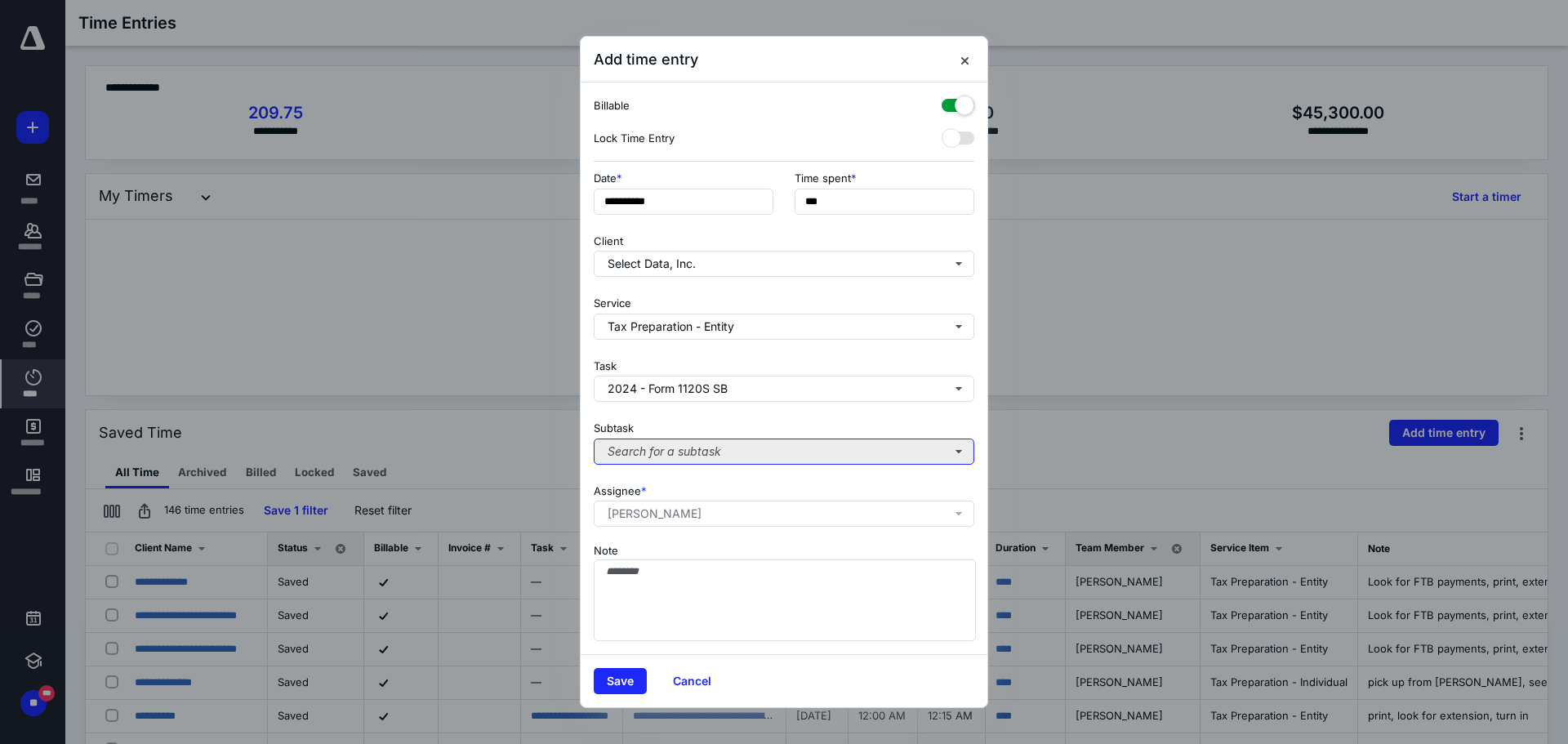 click on "Search for a subtask" at bounding box center (784, 452) 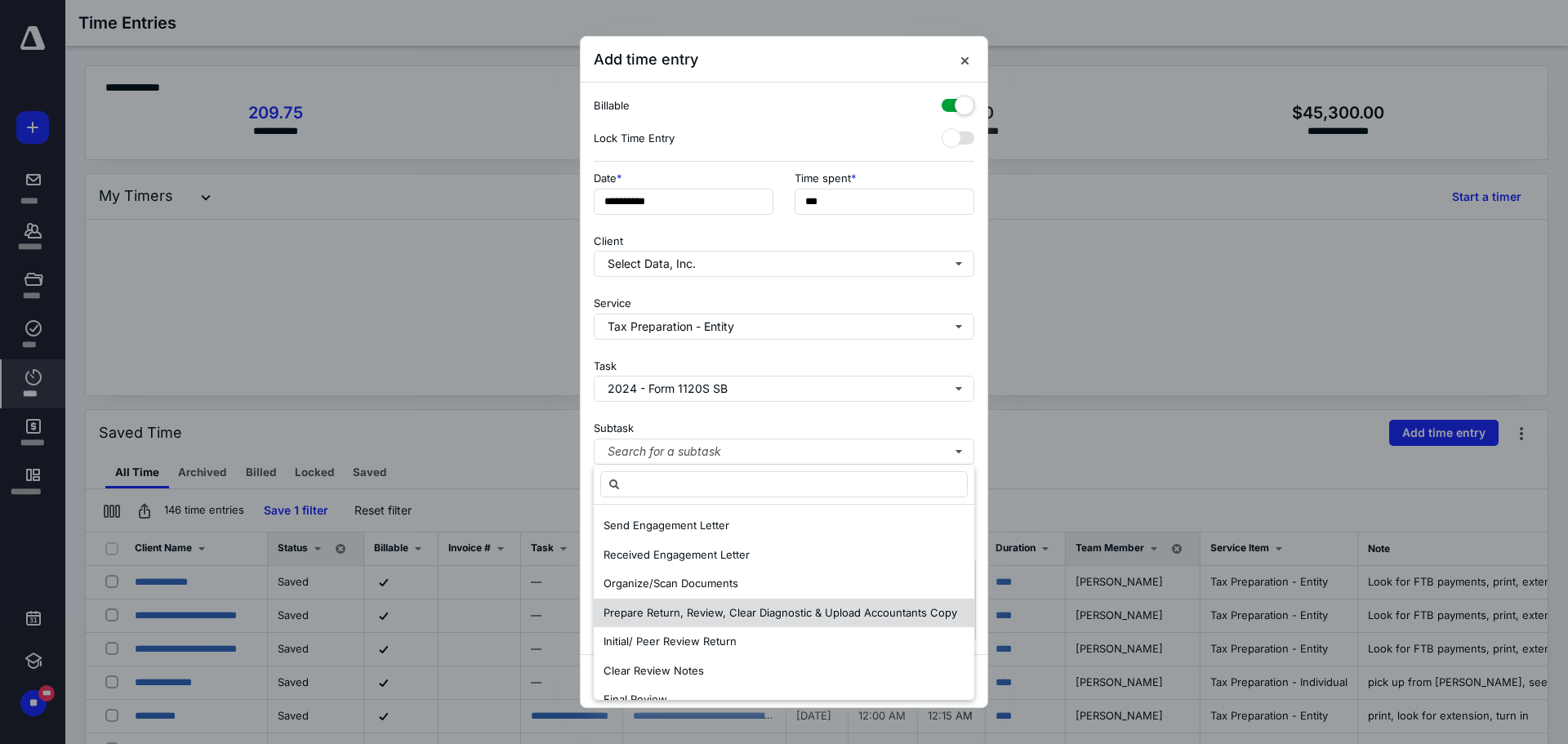 click on "Prepare Return, Review, Clear Diagnostic & Upload Accountants Copy" at bounding box center [780, 613] 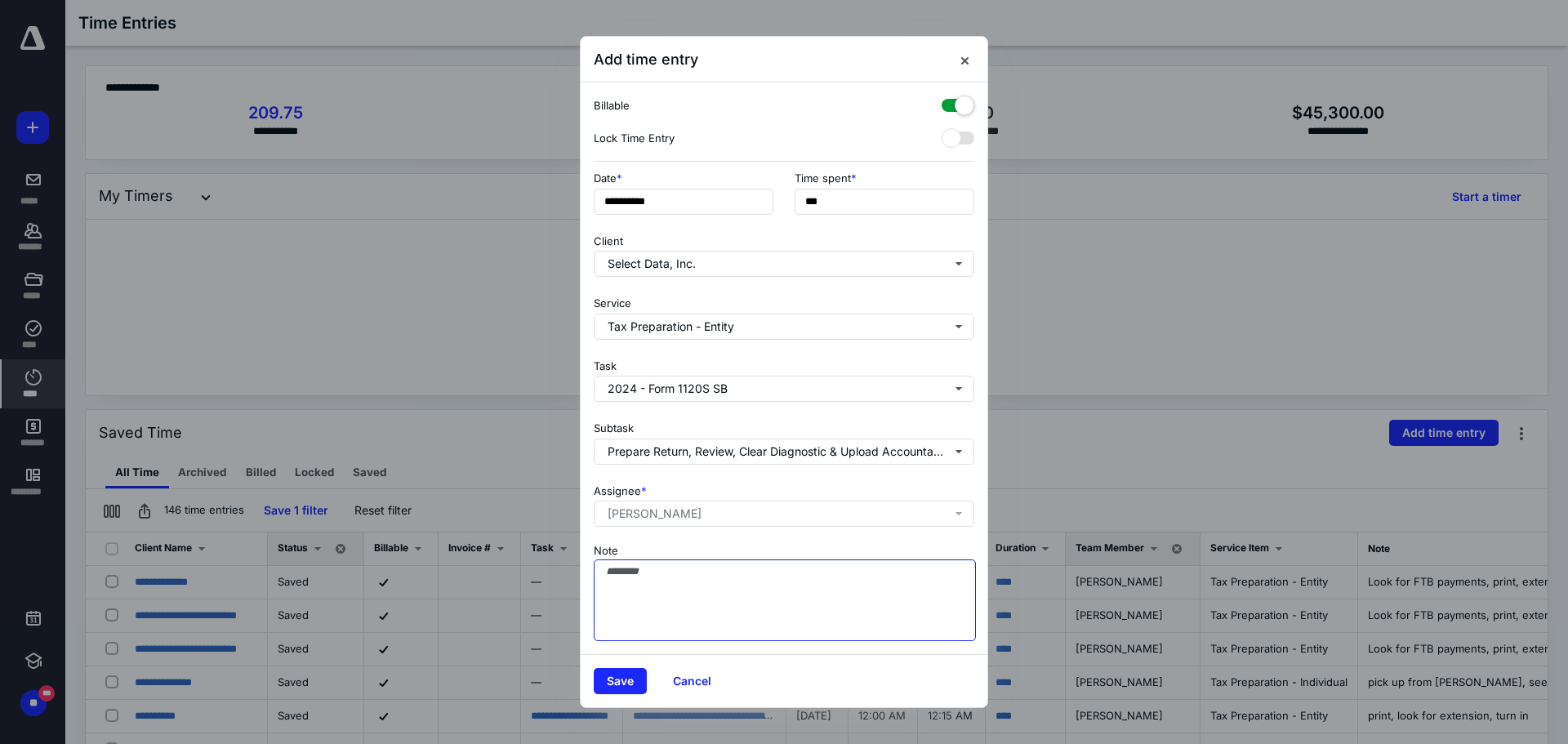 click on "Note" at bounding box center [785, 600] 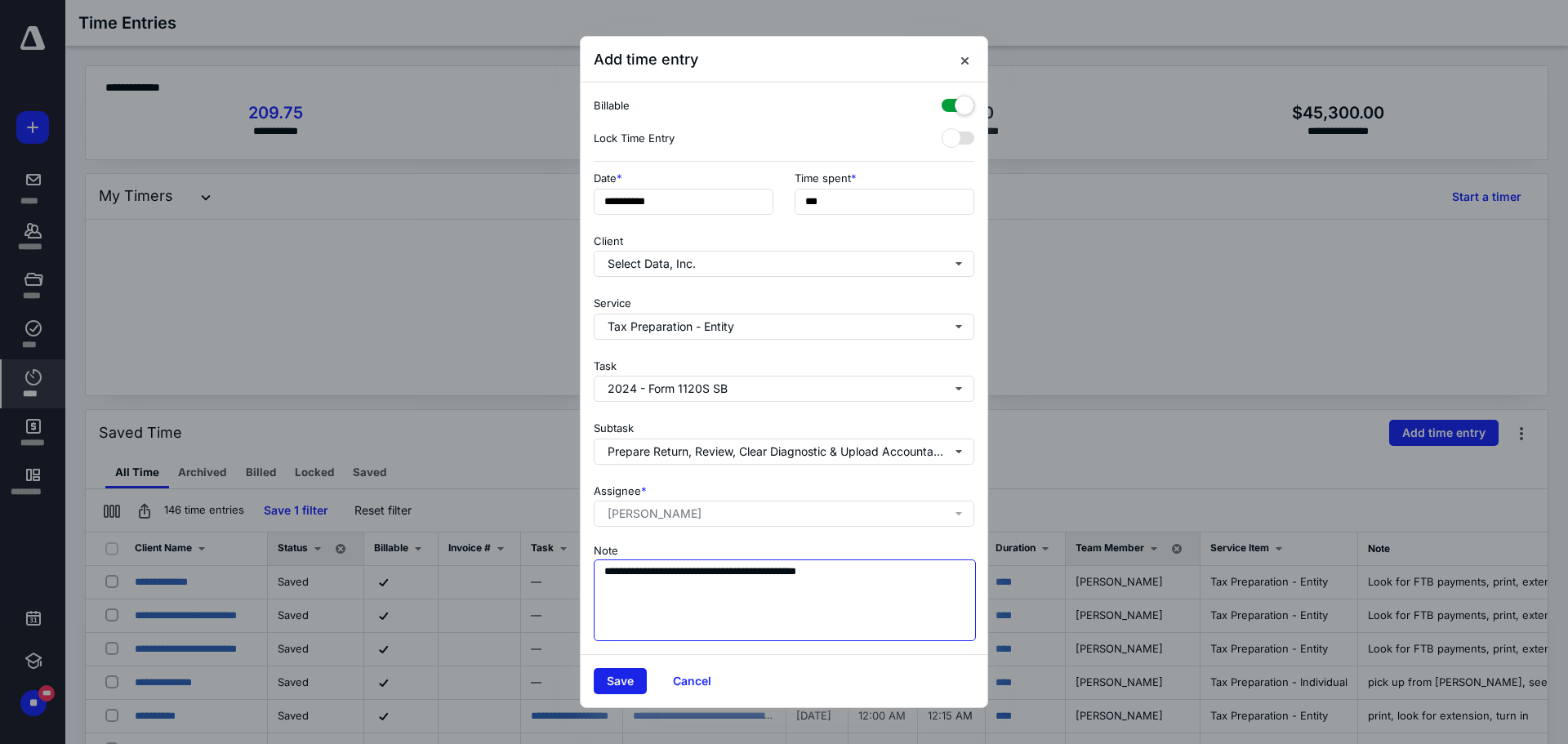 type on "**********" 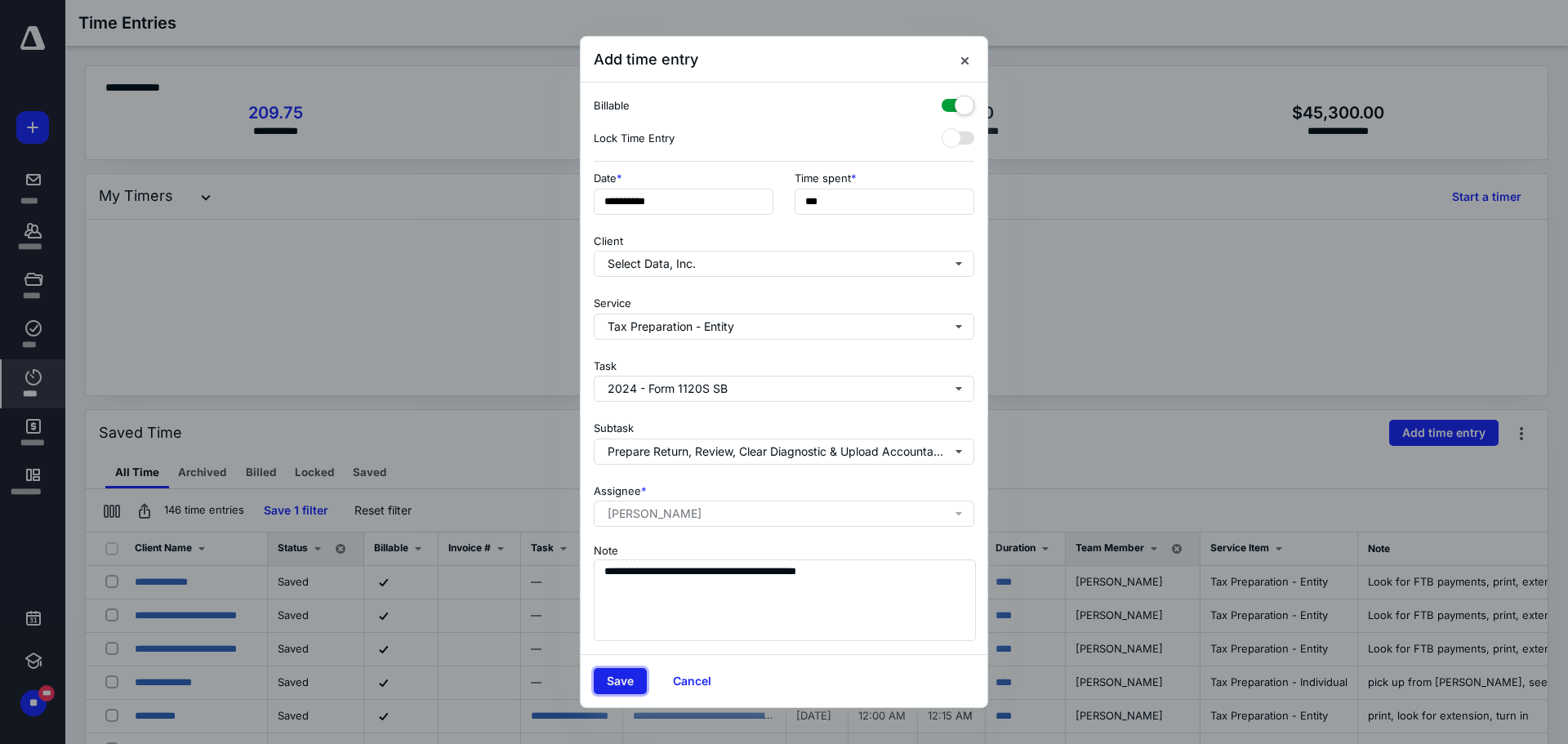 click on "Save" at bounding box center (620, 681) 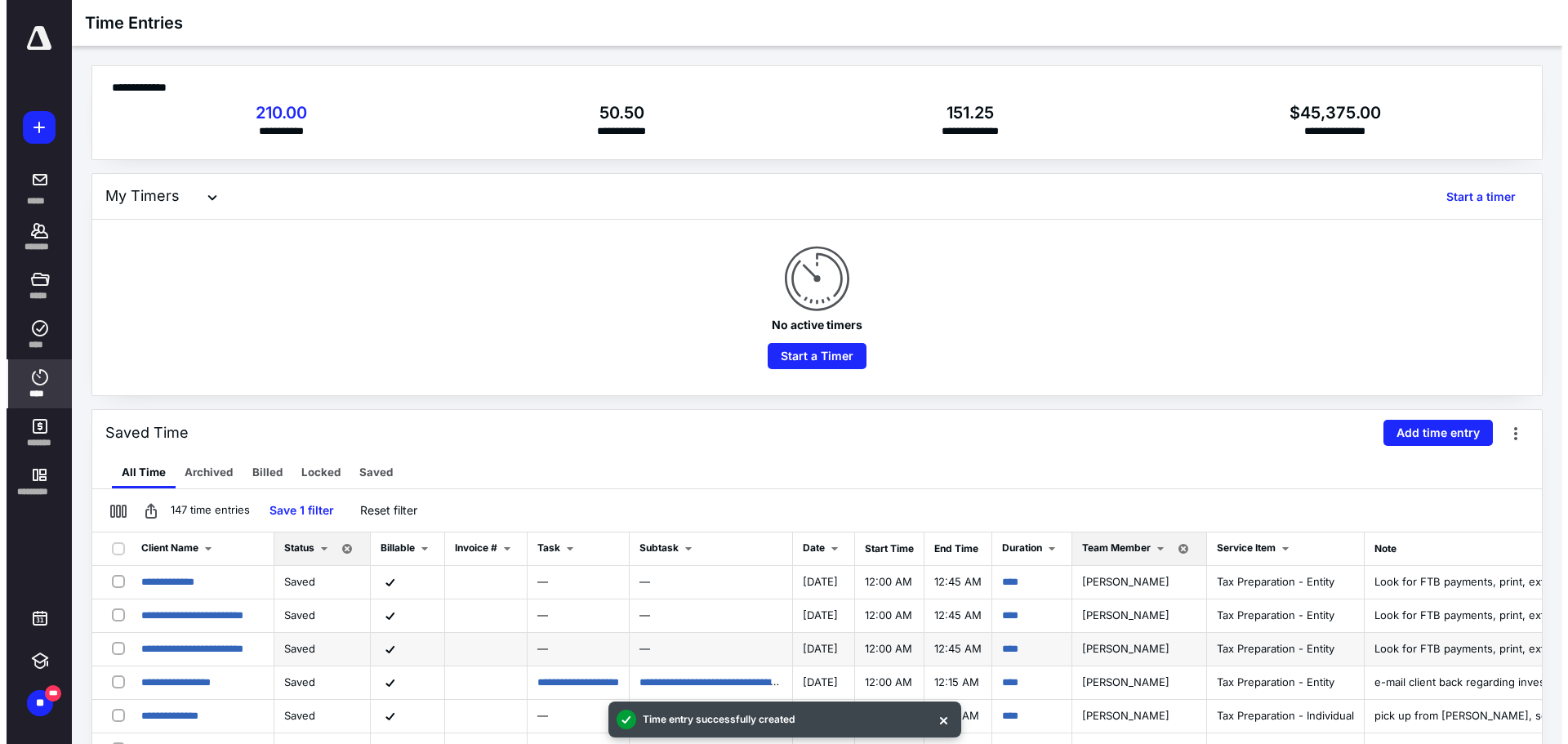 scroll, scrollTop: 163, scrollLeft: 0, axis: vertical 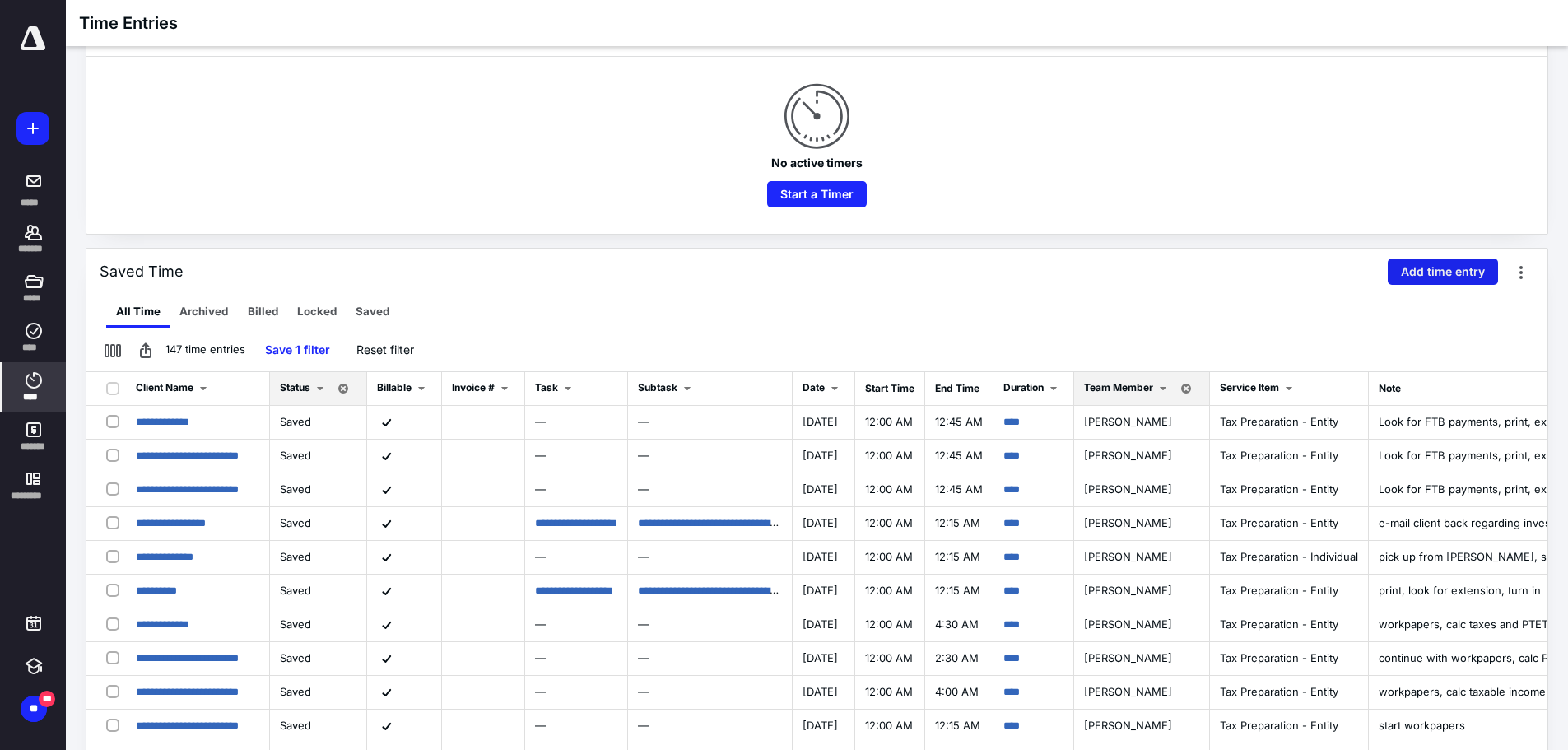 click on "Add time entry" at bounding box center [1443, 272] 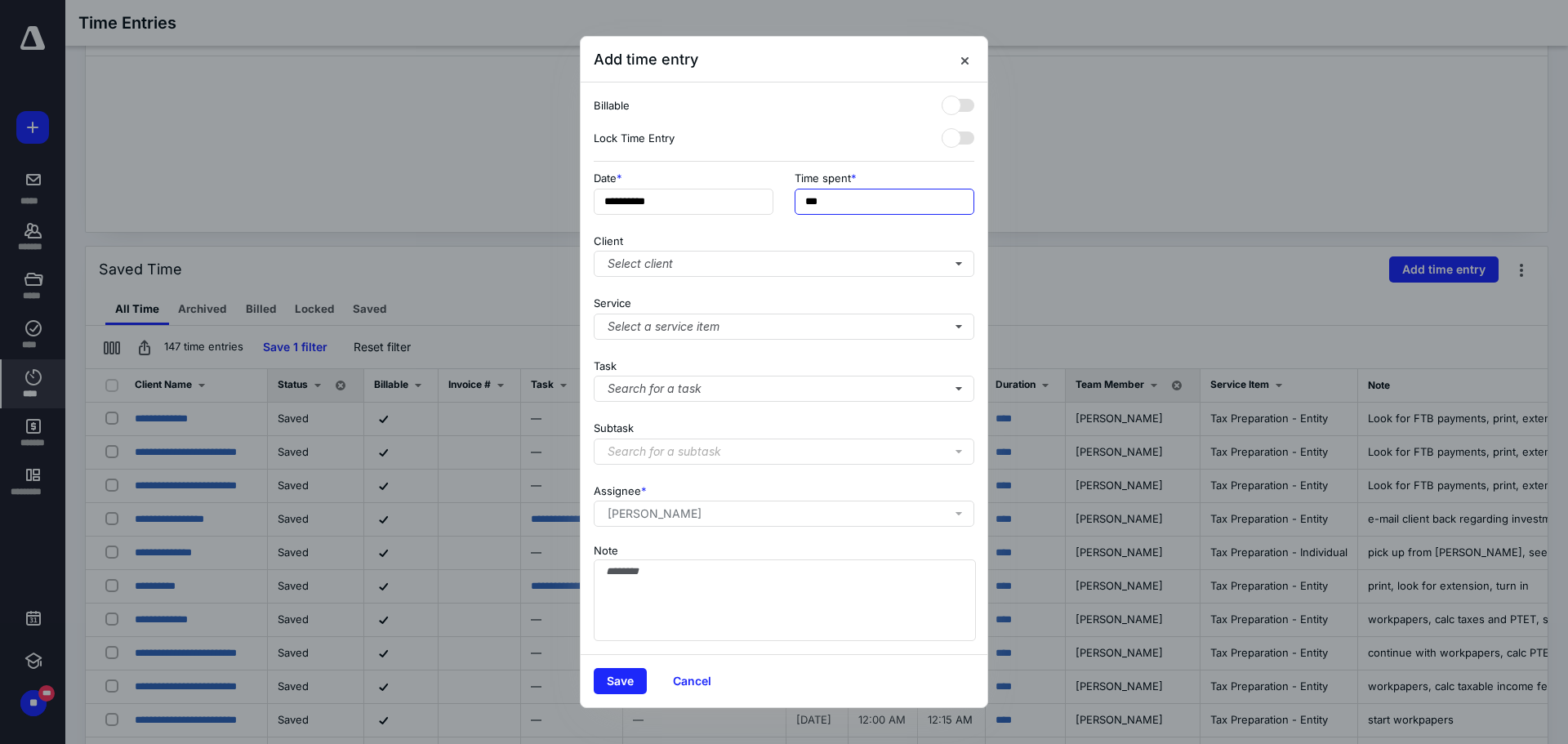 drag, startPoint x: 840, startPoint y: 202, endPoint x: 802, endPoint y: 194, distance: 38.832976 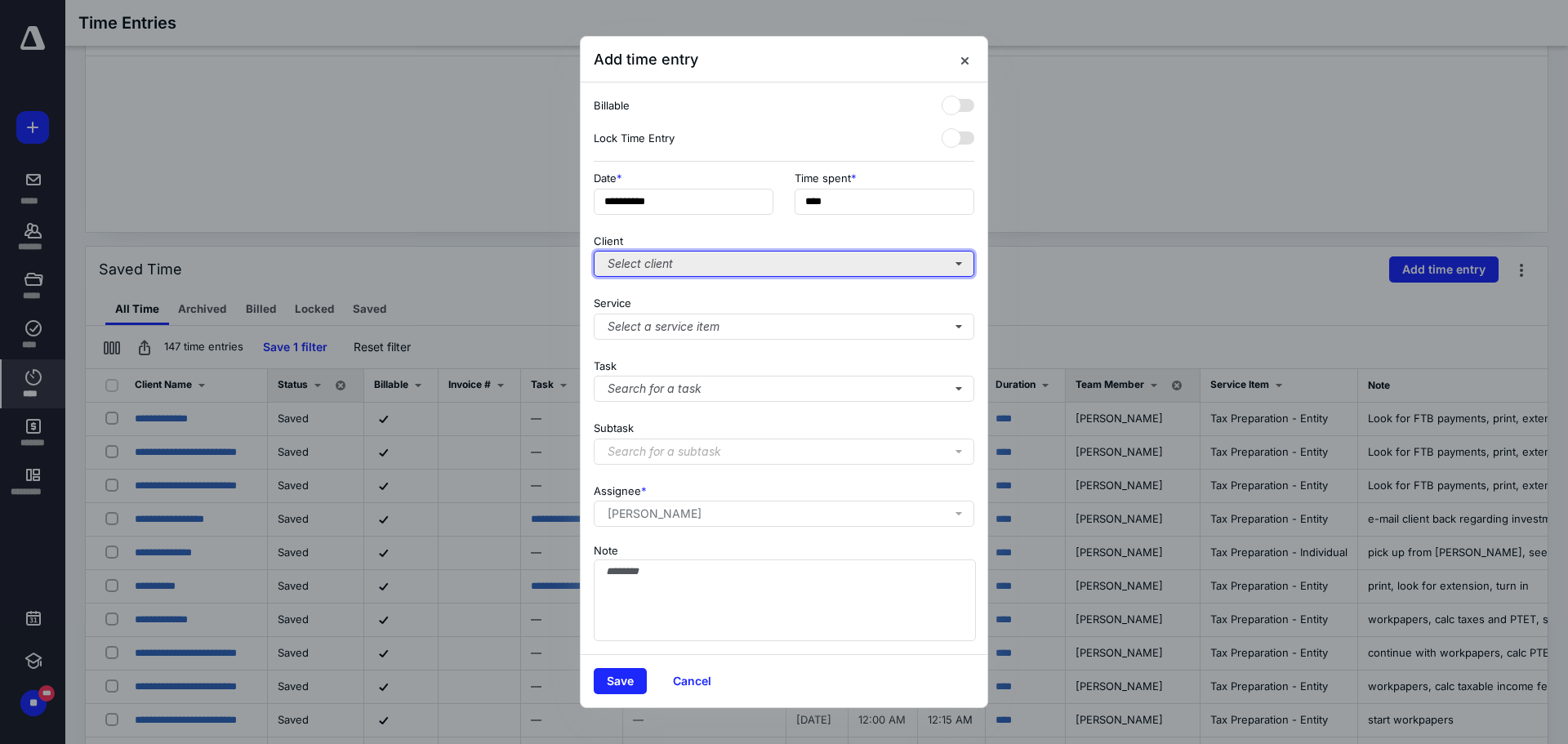 type on "**" 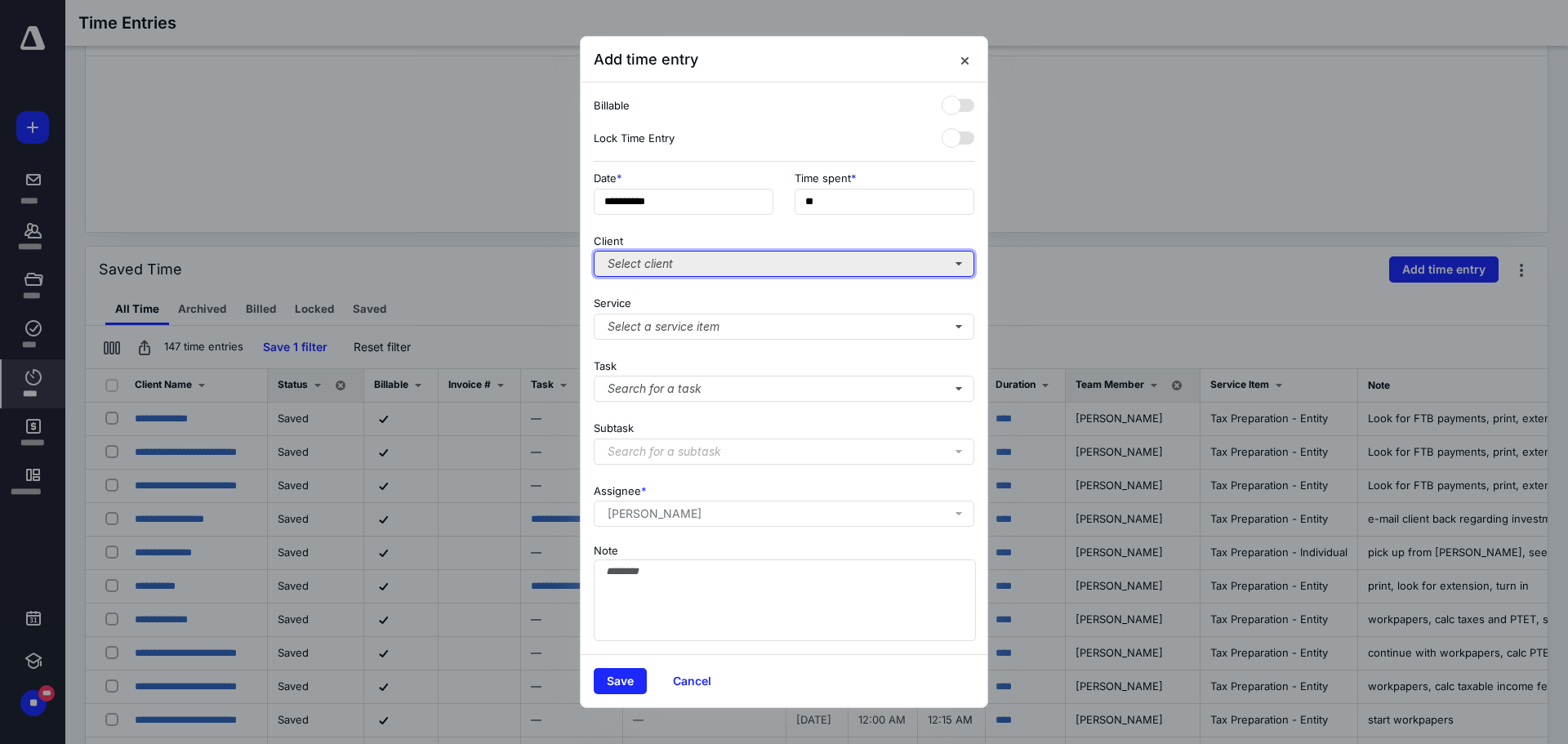 click on "Select client" at bounding box center (784, 264) 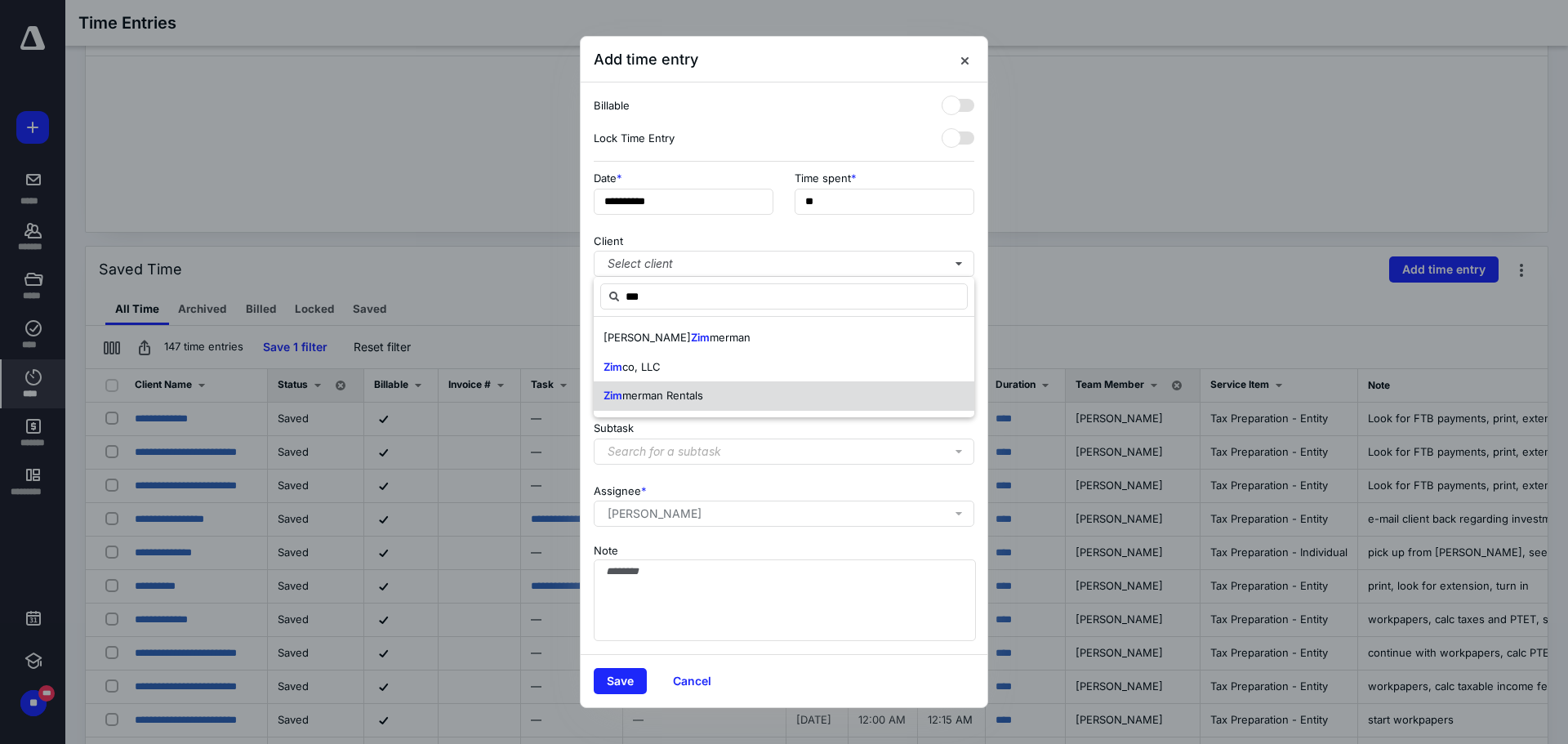 click on "merman Rentals" at bounding box center [662, 395] 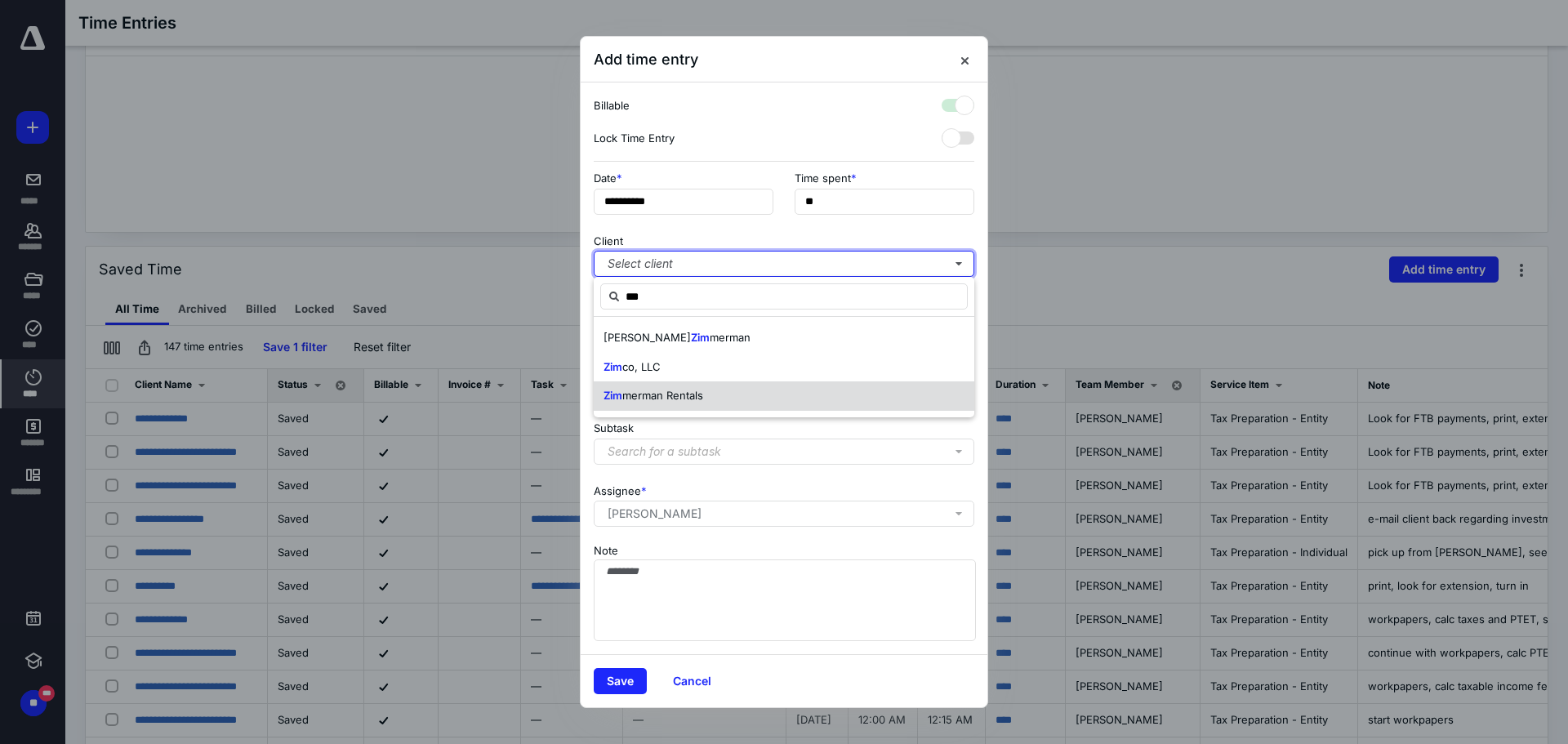 checkbox on "true" 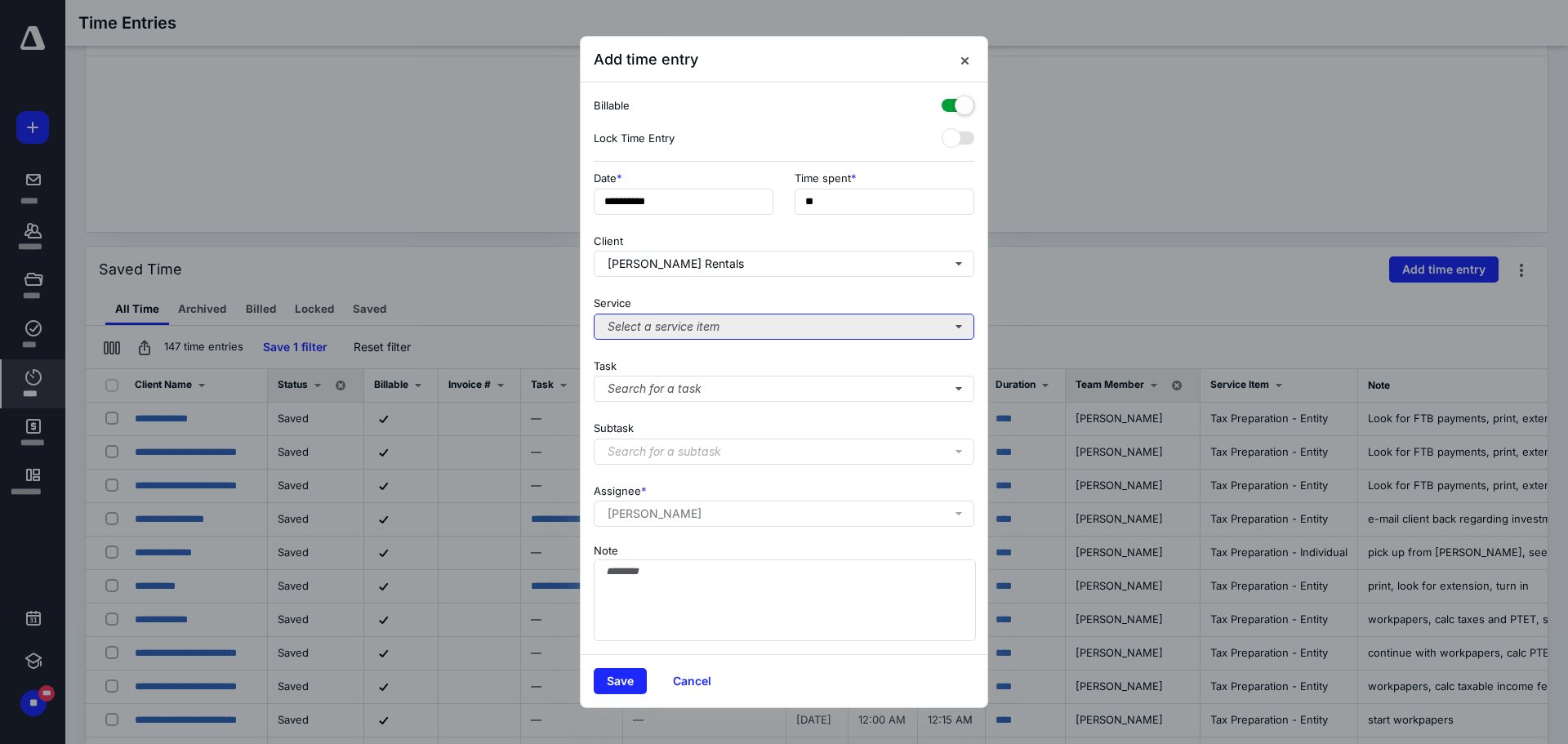 click on "Select a service item" at bounding box center [784, 327] 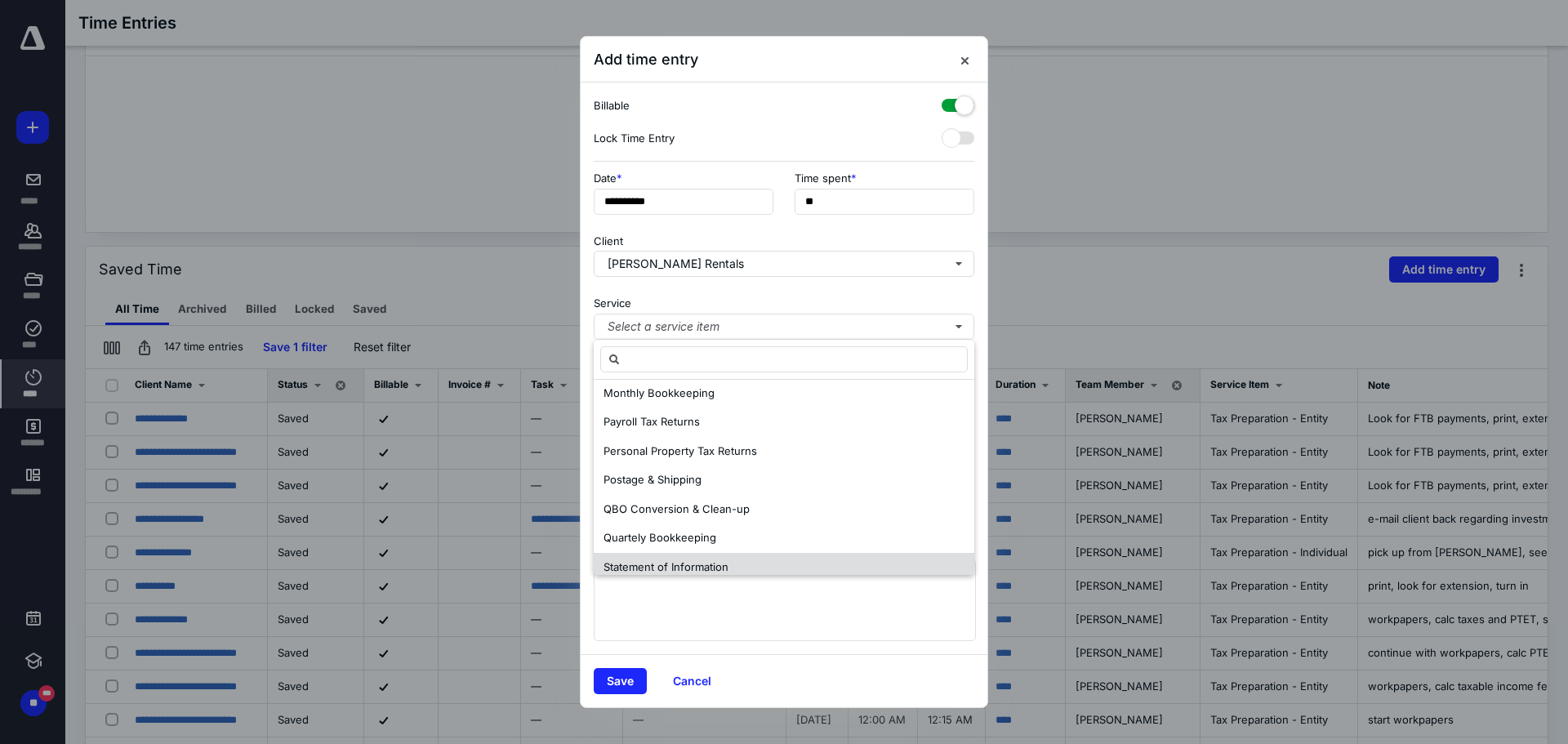 scroll, scrollTop: 427, scrollLeft: 0, axis: vertical 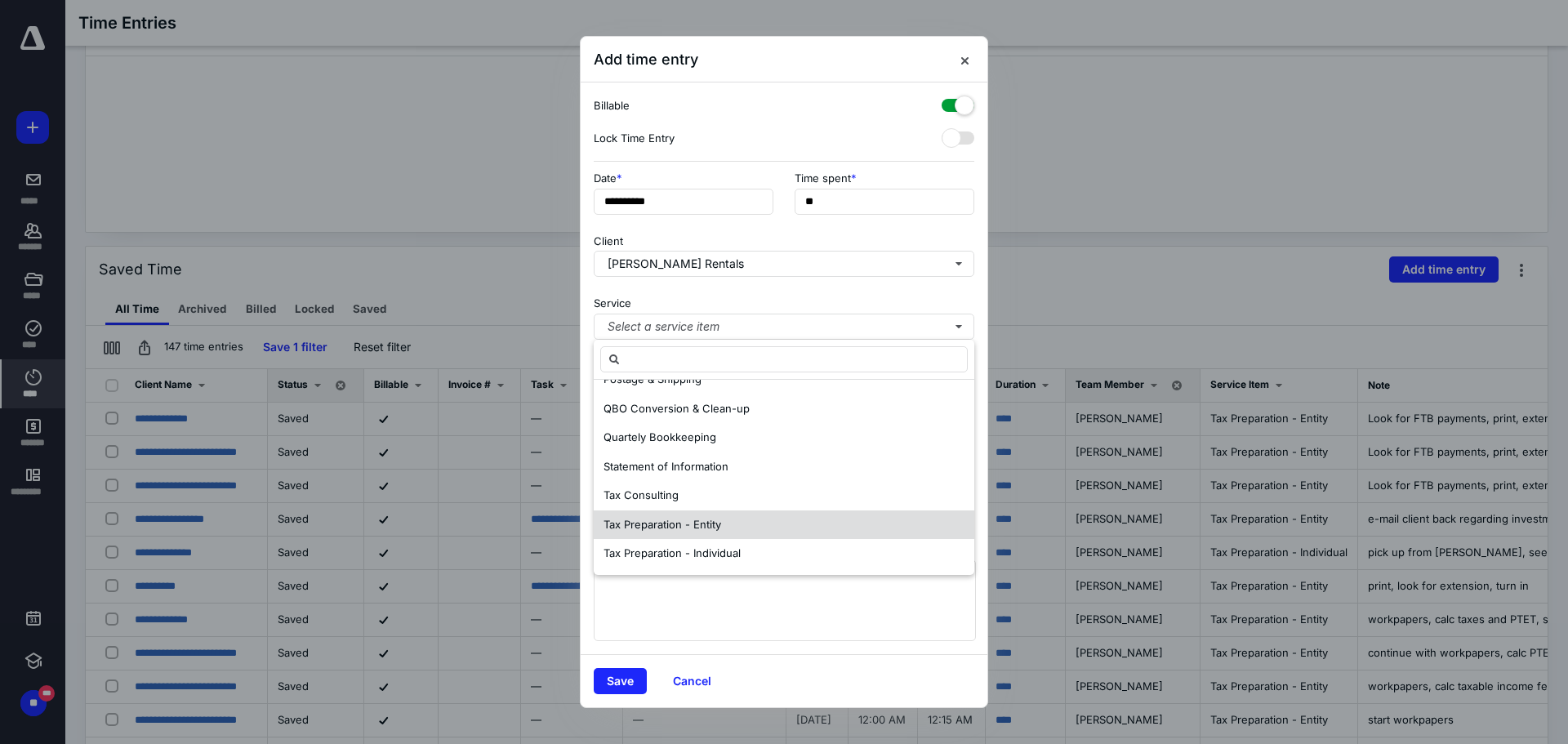 click on "Tax Preparation - Entity" at bounding box center [662, 524] 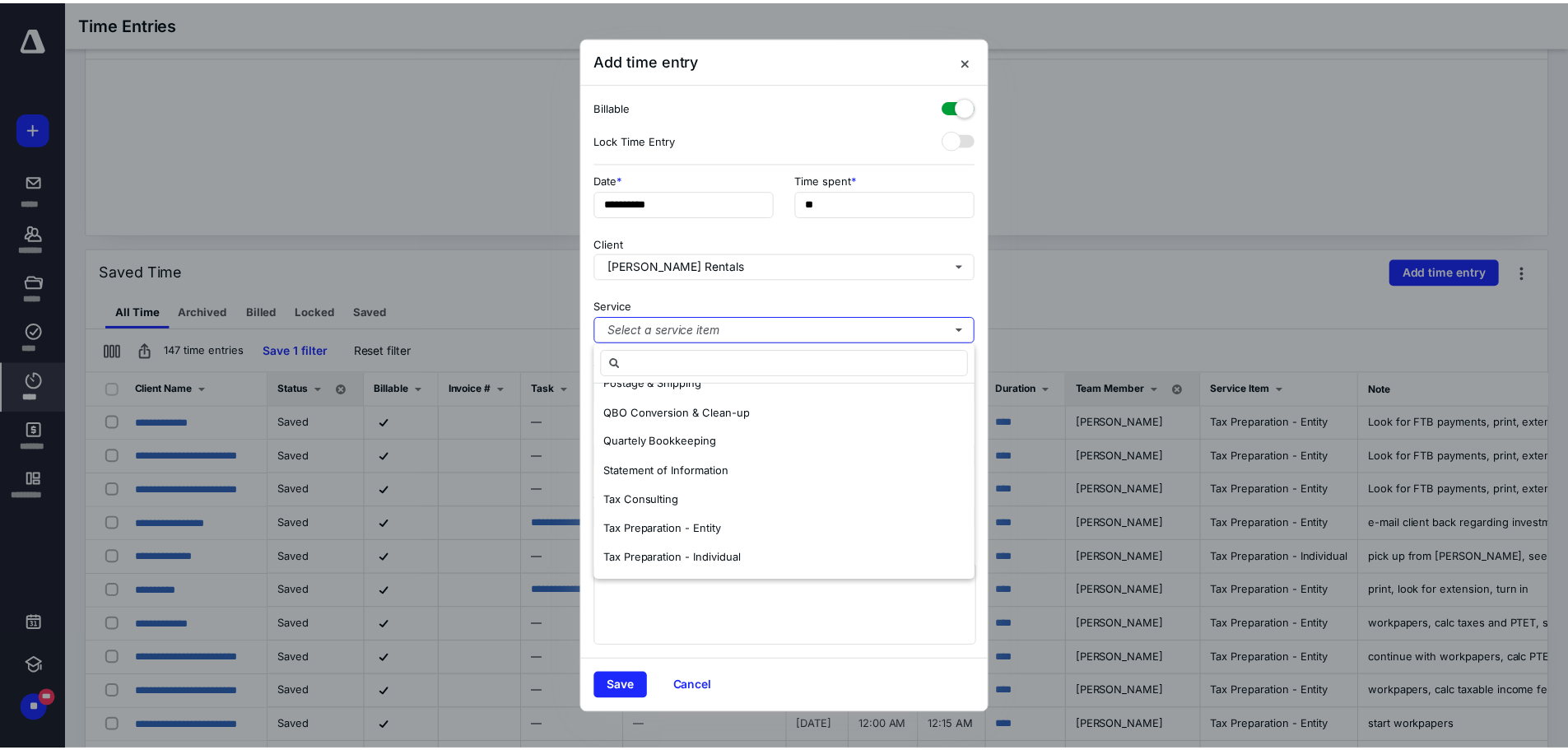 scroll, scrollTop: 0, scrollLeft: 0, axis: both 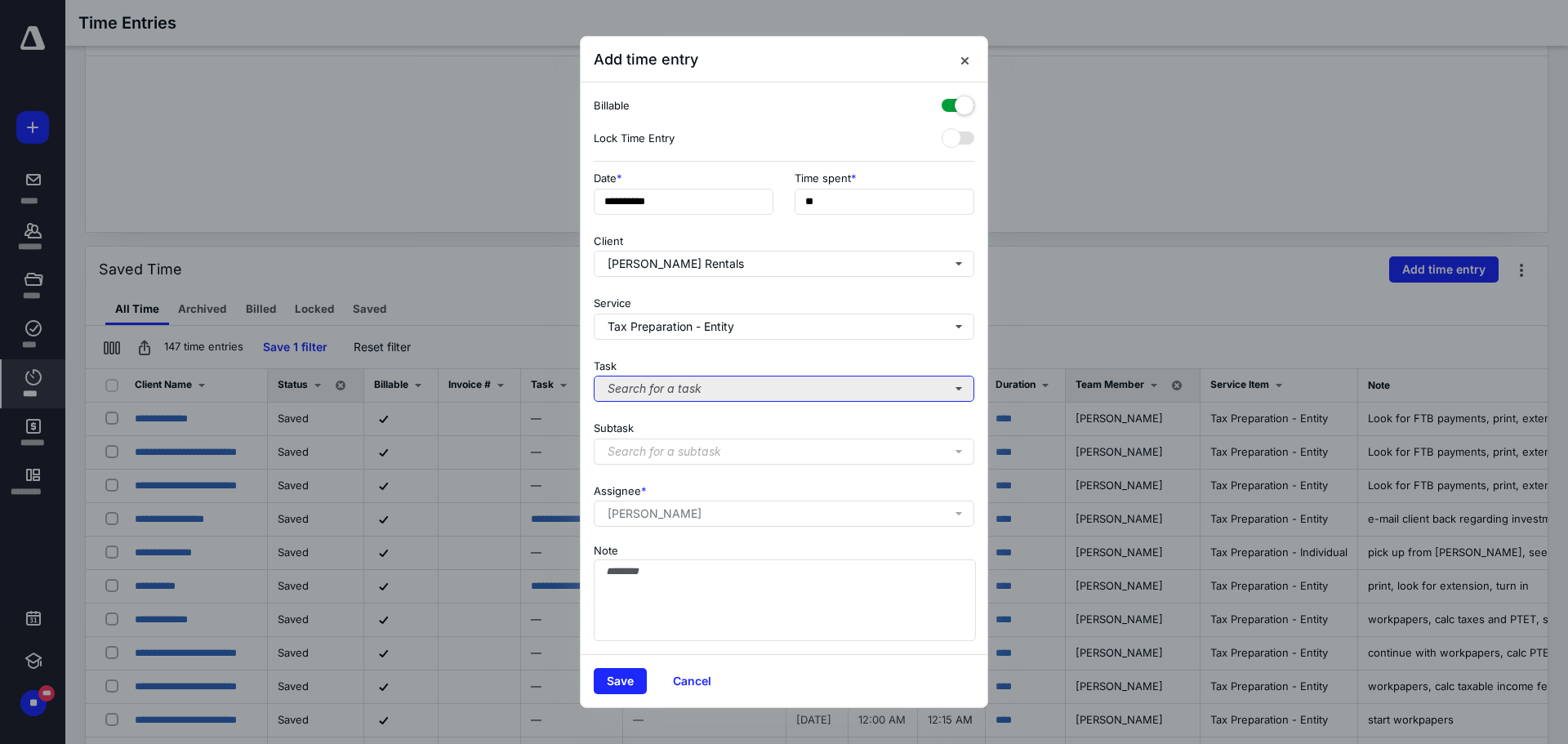 click on "Search for a task" at bounding box center (784, 389) 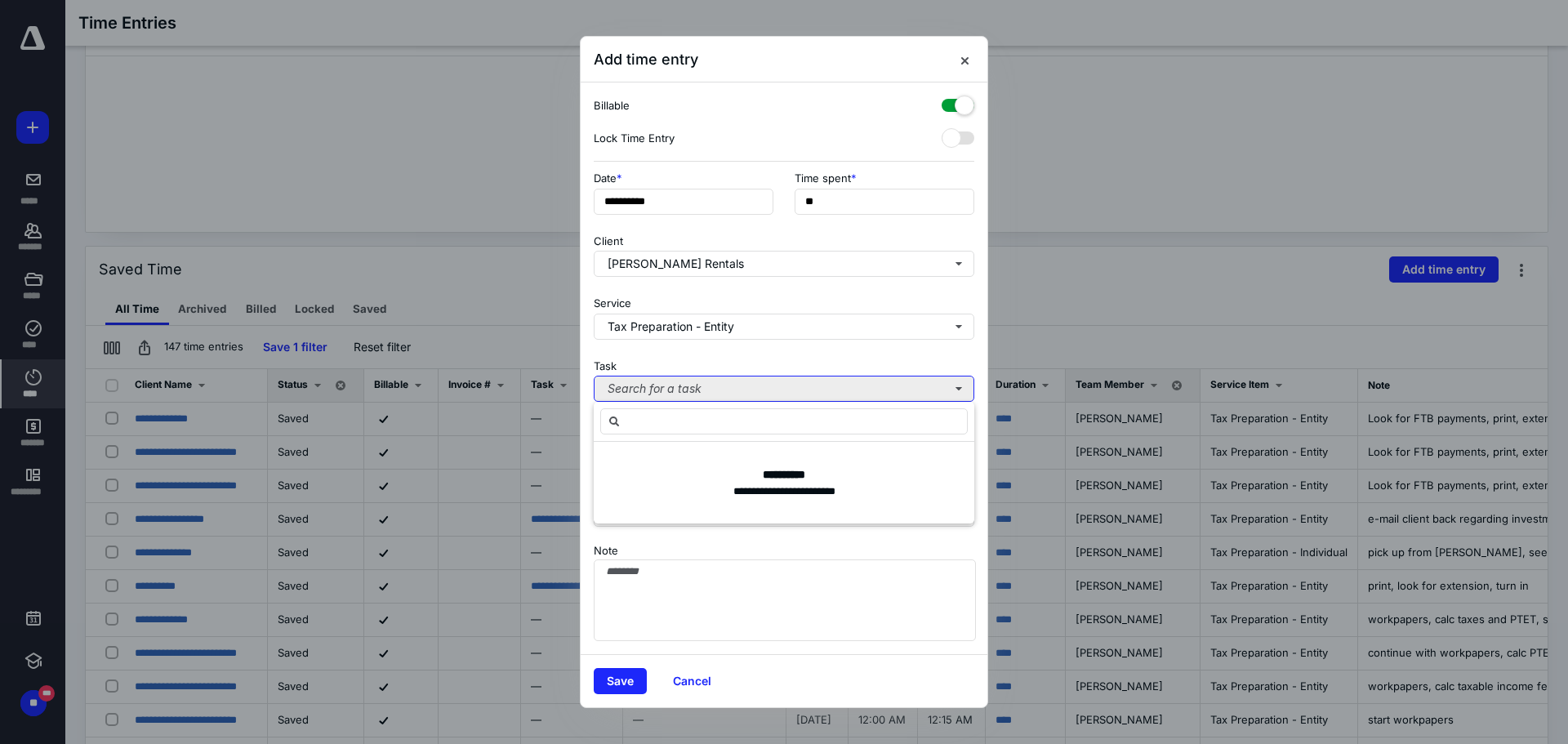 click on "Search for a task" at bounding box center [784, 389] 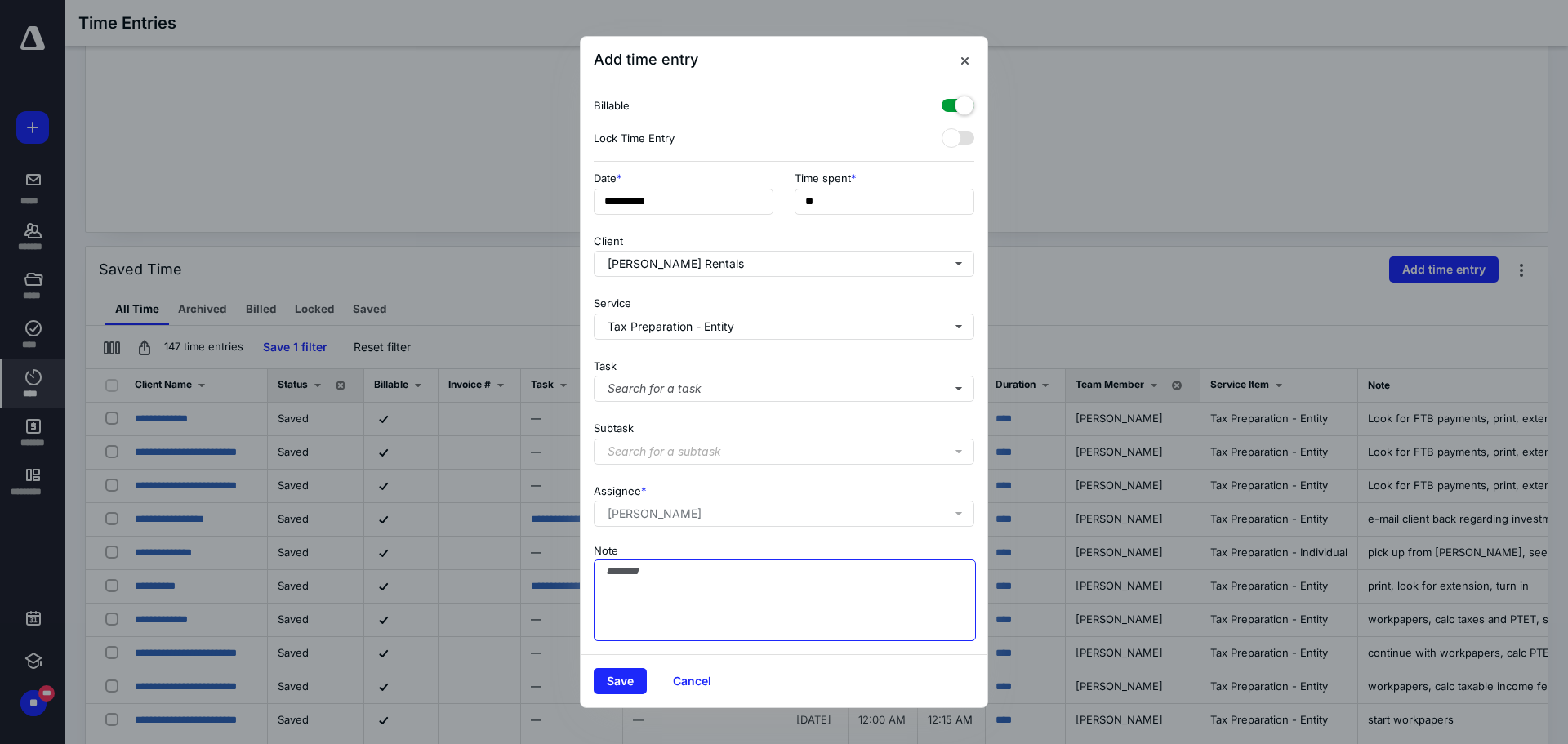 click on "Note" at bounding box center (785, 600) 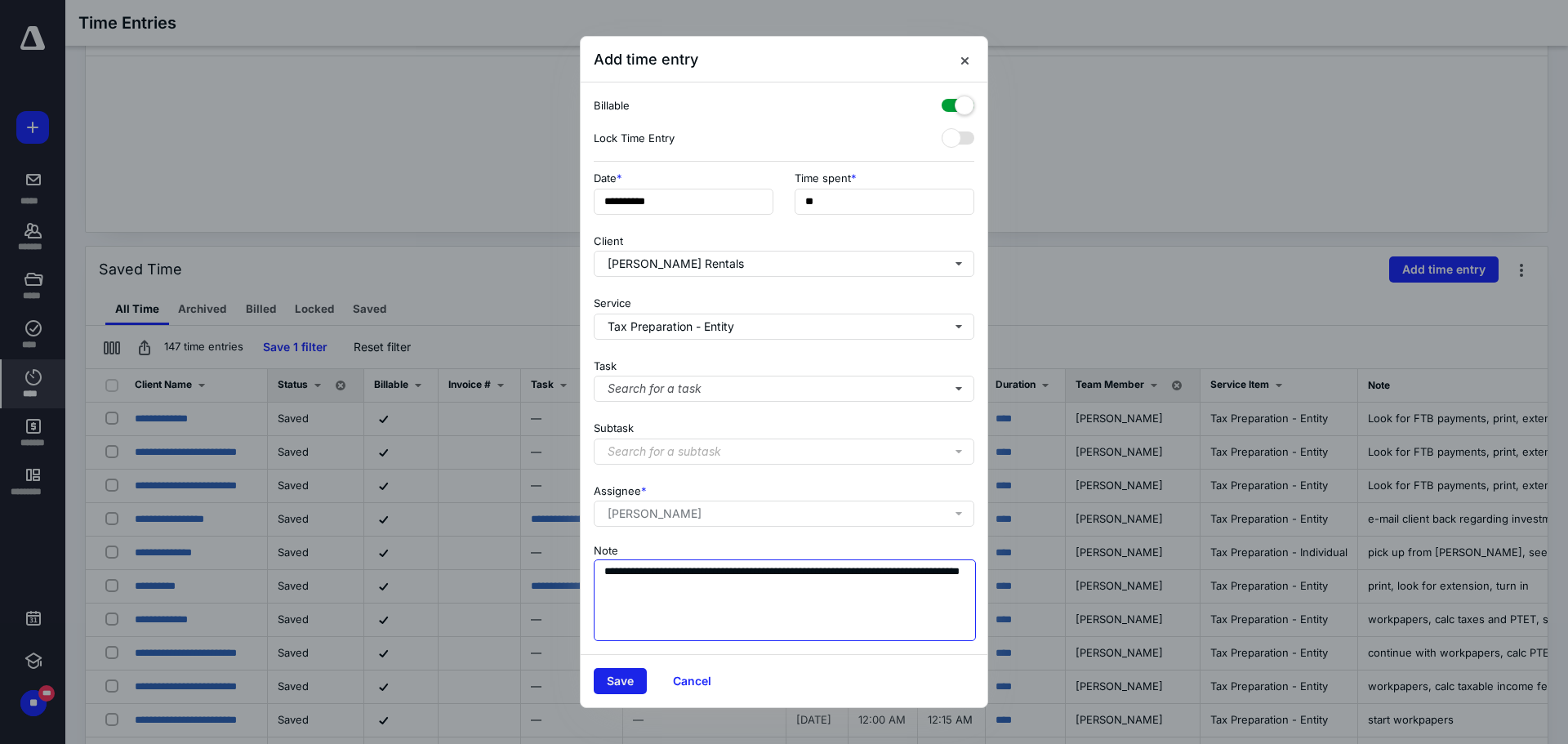 type on "**********" 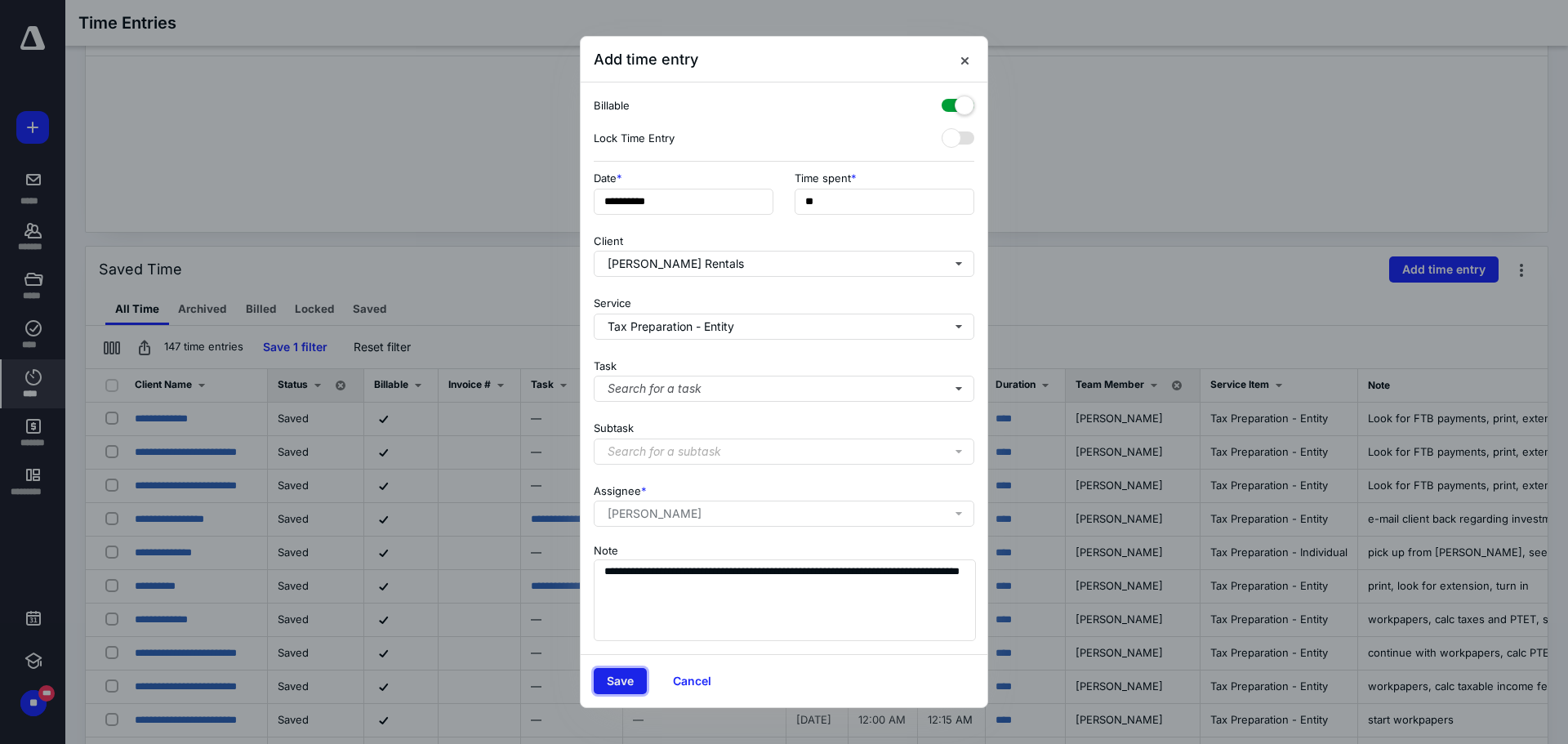 drag, startPoint x: 618, startPoint y: 681, endPoint x: 630, endPoint y: 681, distance: 12 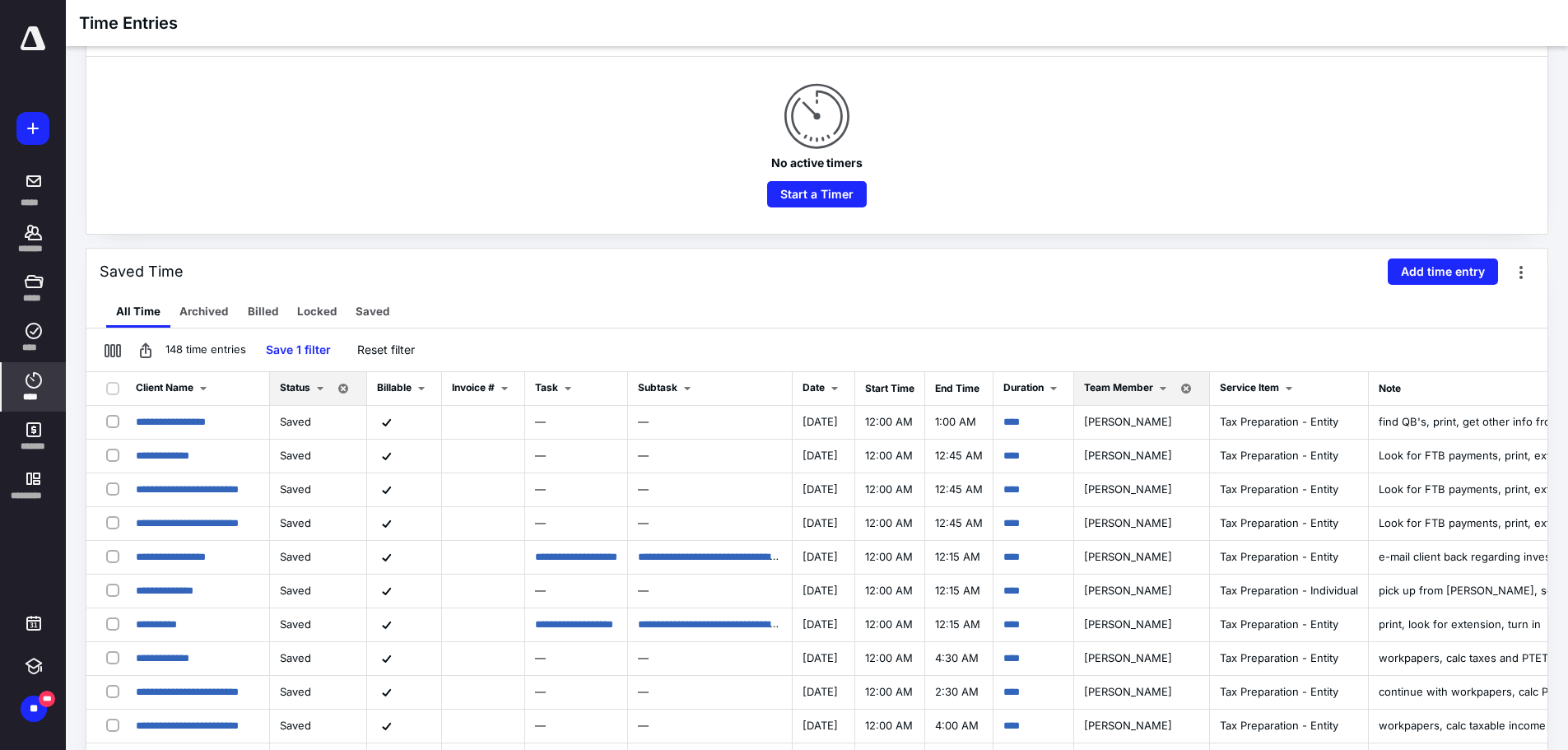 scroll, scrollTop: 0, scrollLeft: 0, axis: both 